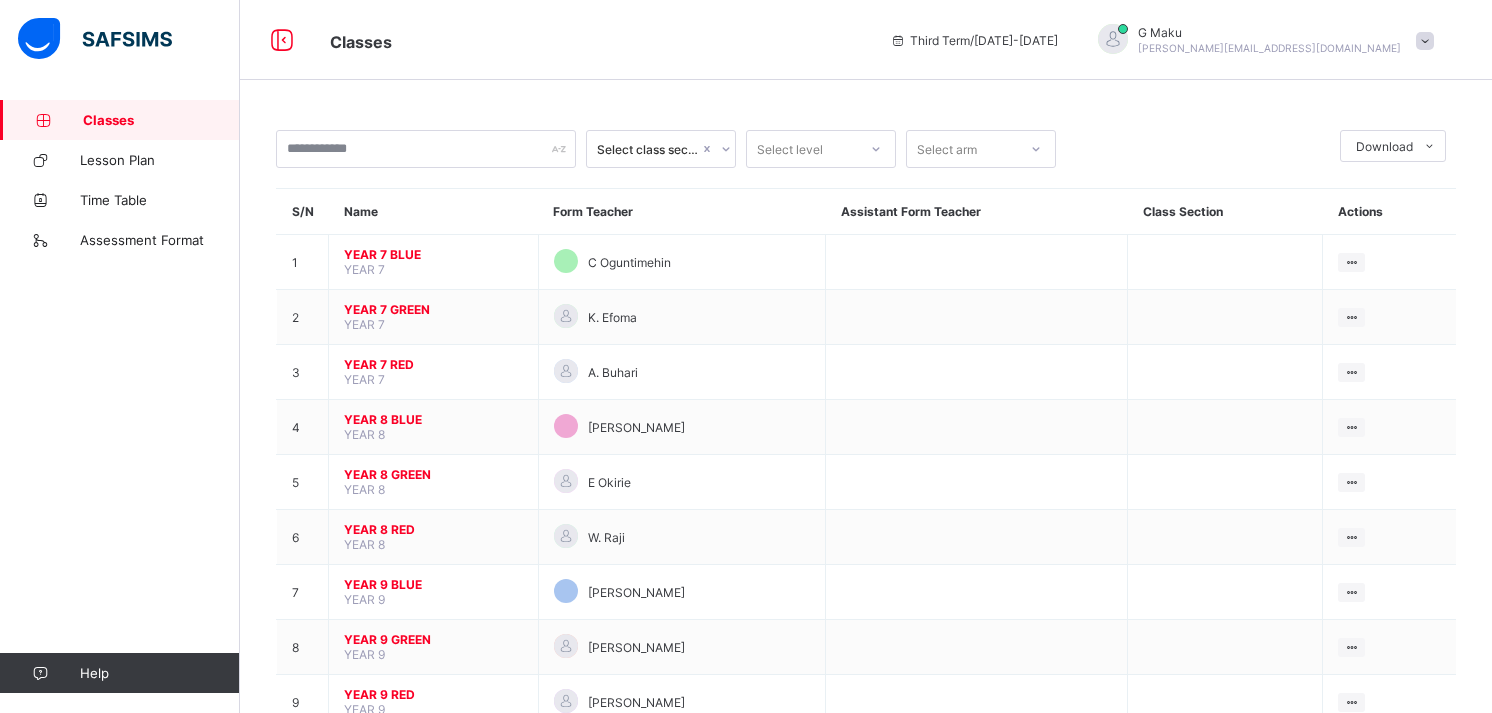 scroll, scrollTop: 0, scrollLeft: 0, axis: both 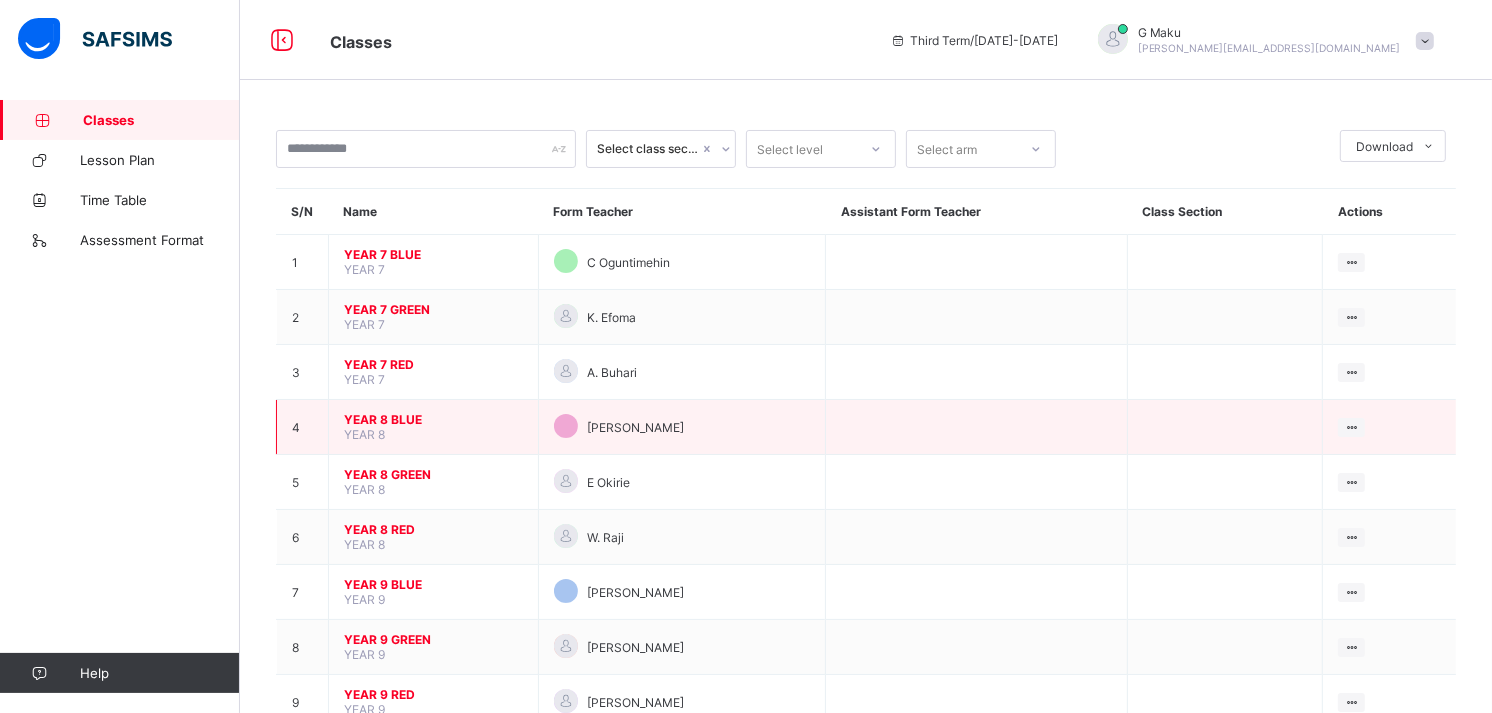click on "YEAR 8   BLUE" at bounding box center (433, 419) 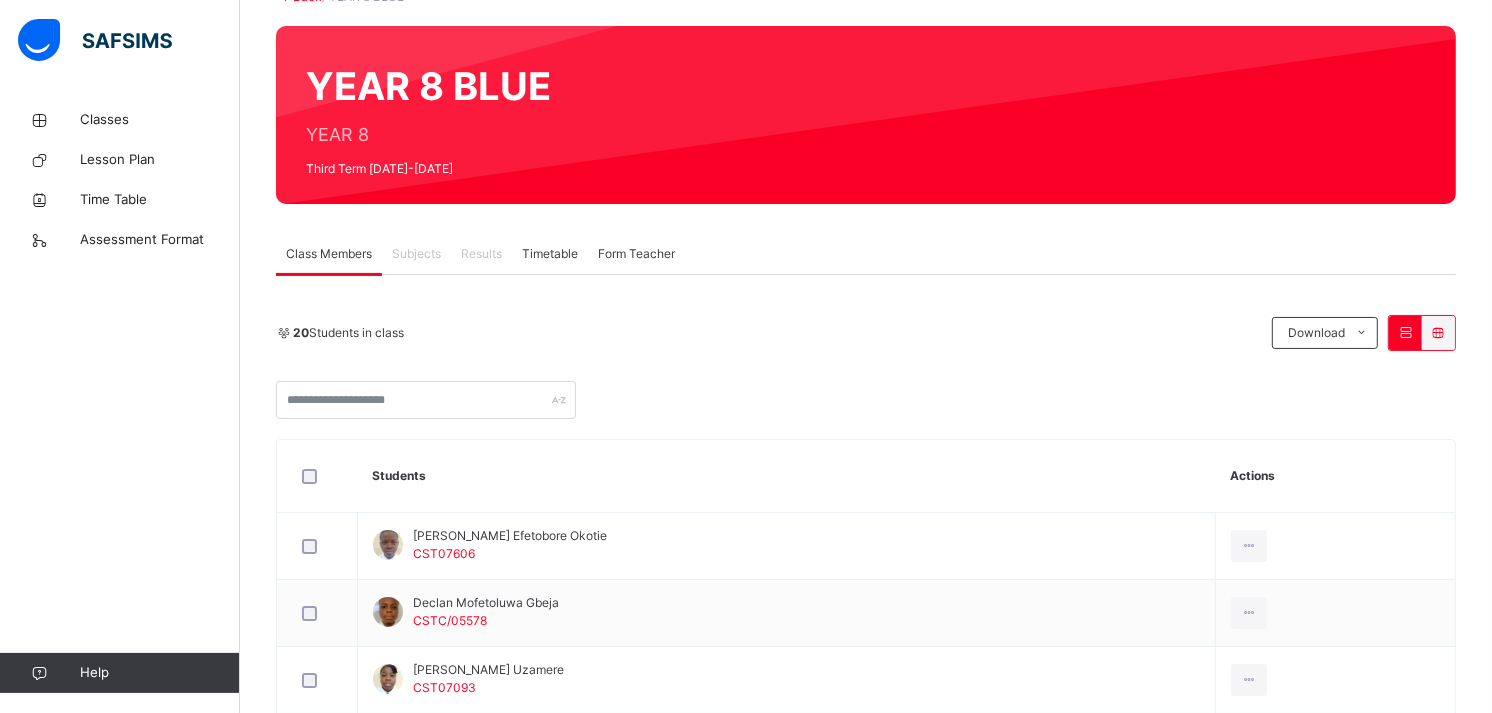 scroll, scrollTop: 144, scrollLeft: 0, axis: vertical 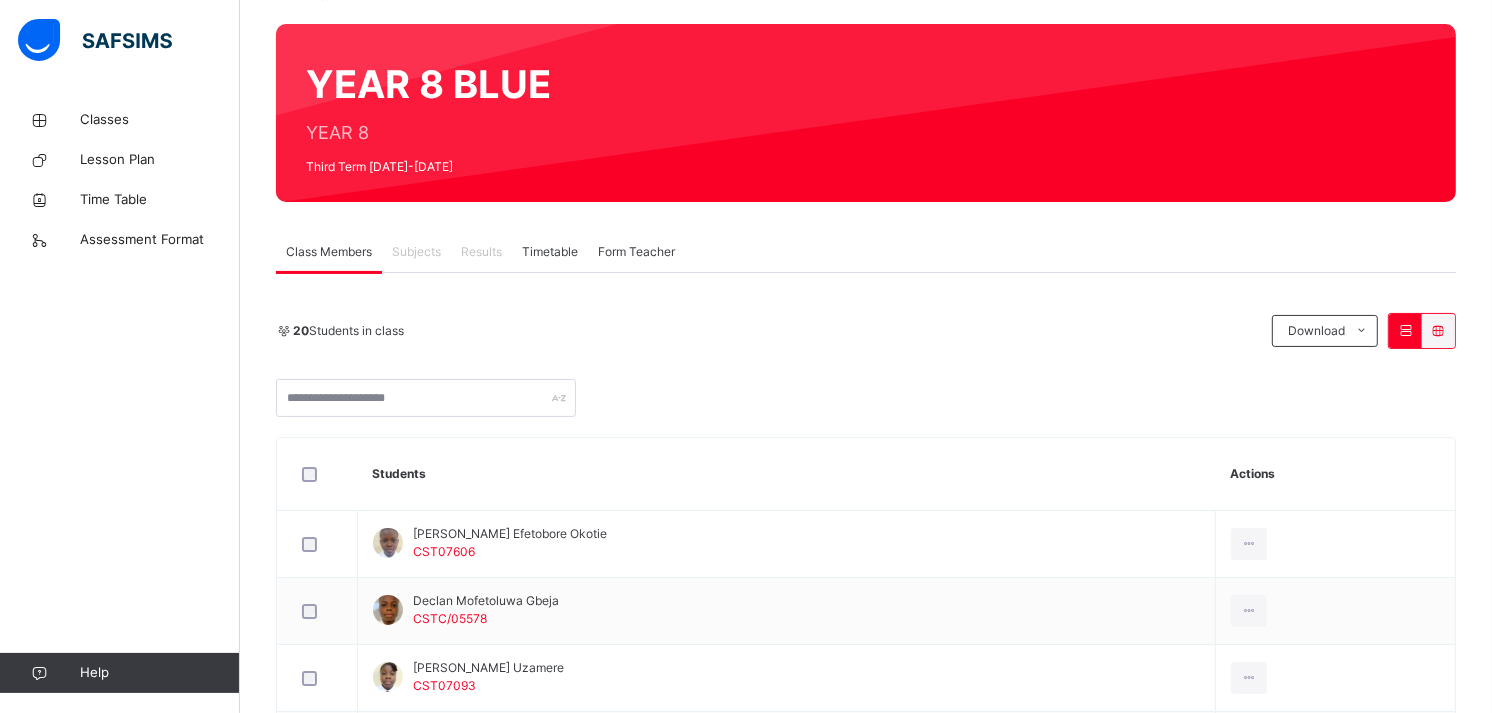 click on "Subjects" at bounding box center (416, 252) 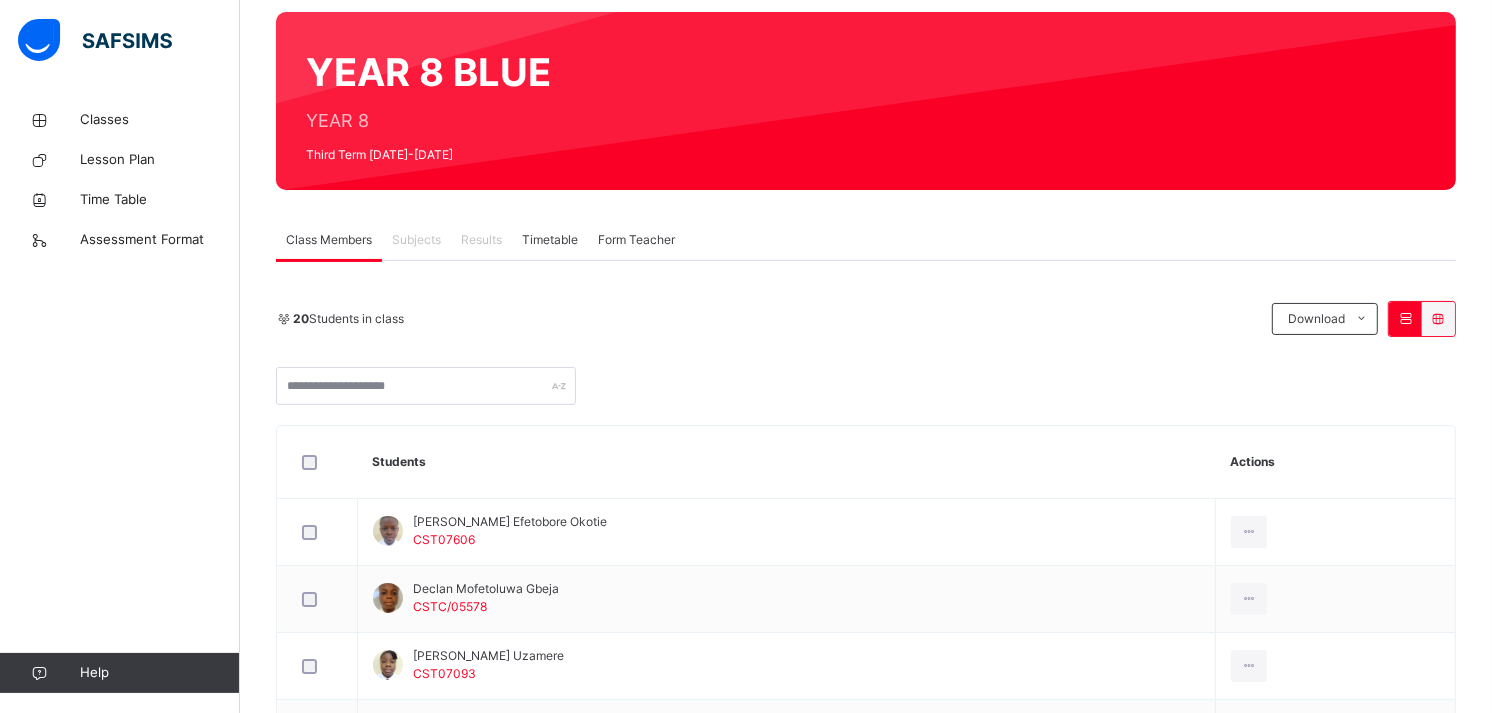 scroll, scrollTop: 0, scrollLeft: 0, axis: both 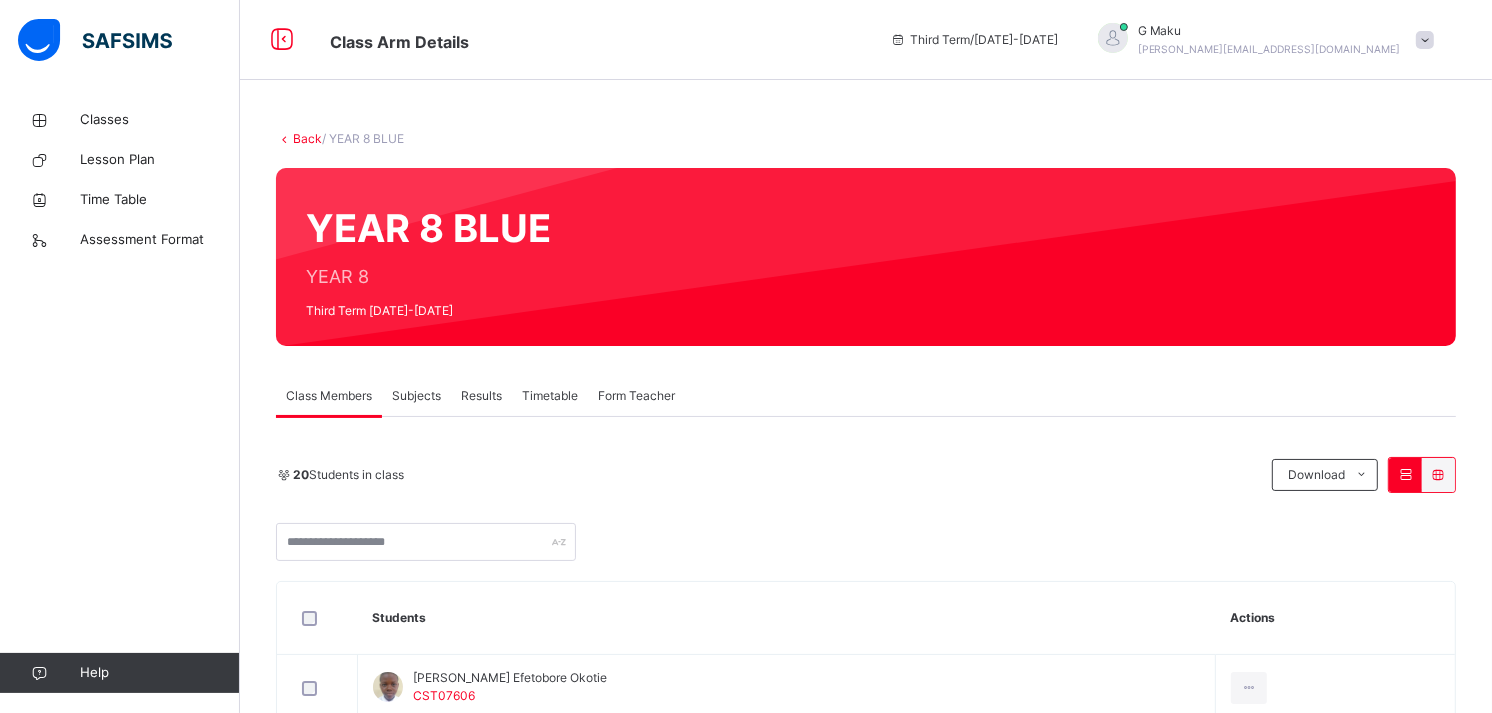 click on "Subjects" at bounding box center [416, 396] 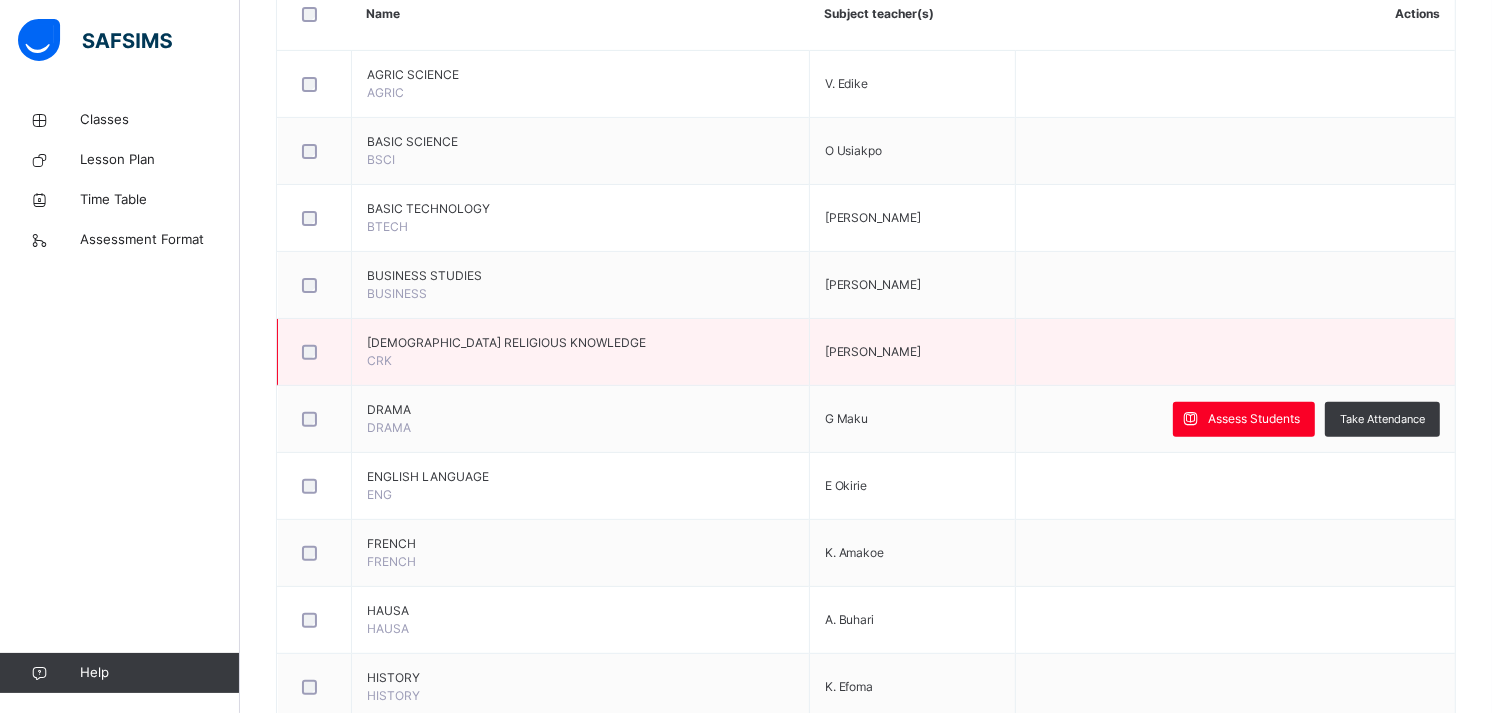 scroll, scrollTop: 523, scrollLeft: 0, axis: vertical 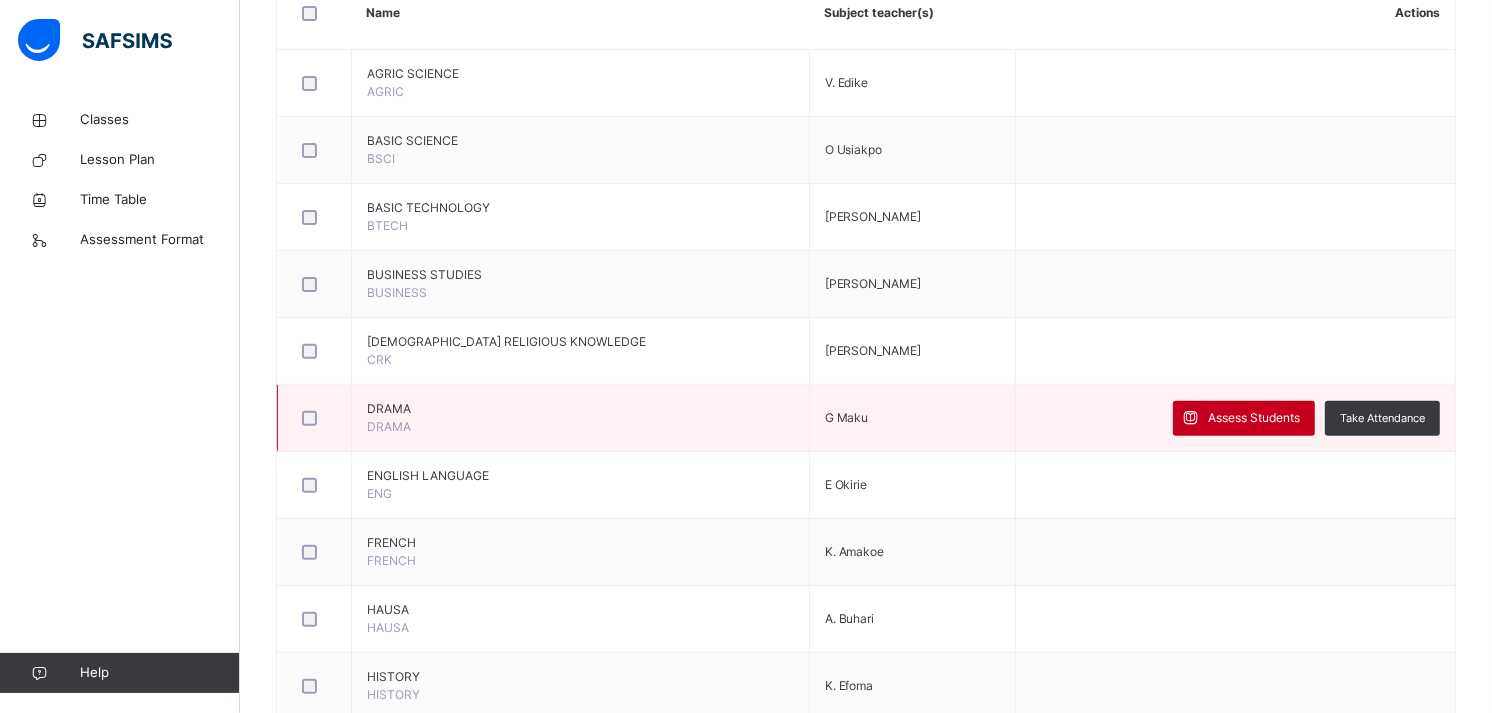click on "Assess Students" at bounding box center [1244, 418] 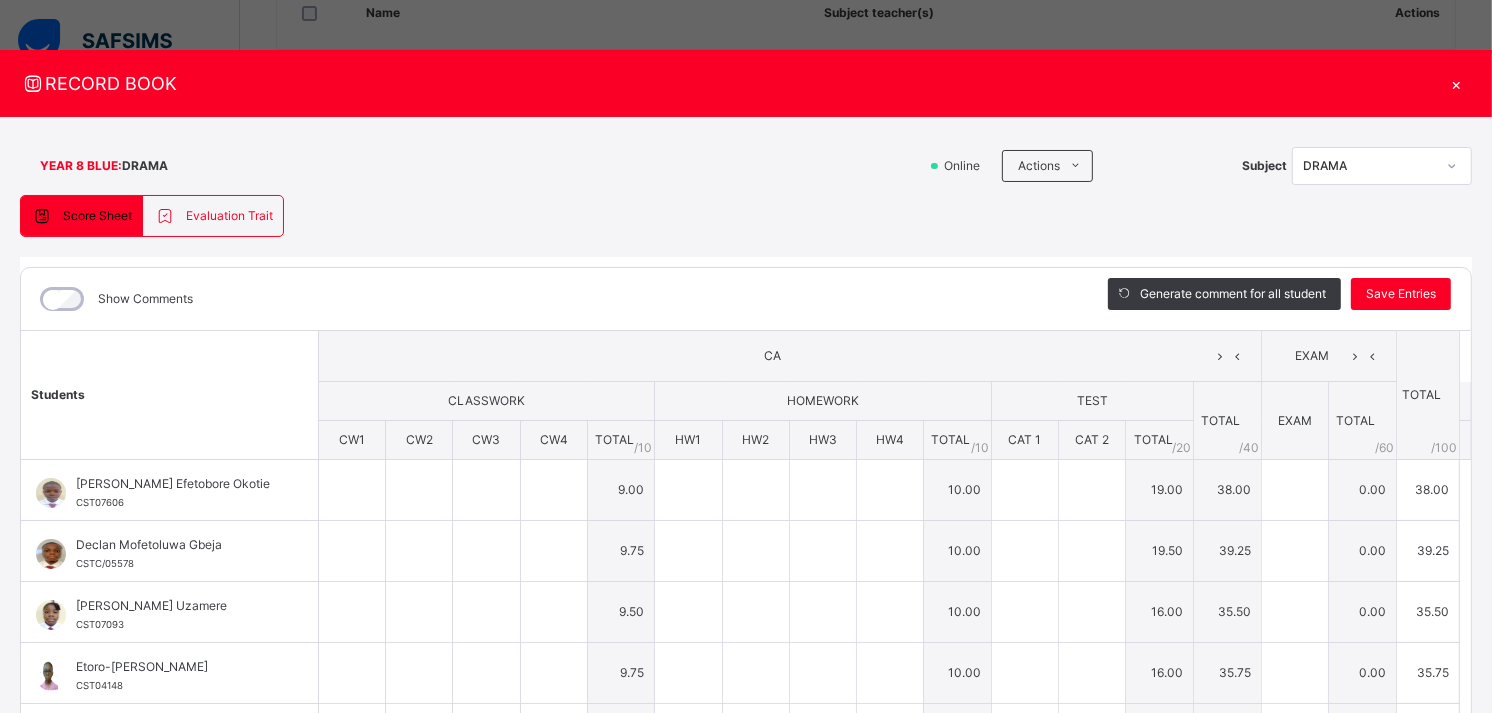 type on "**" 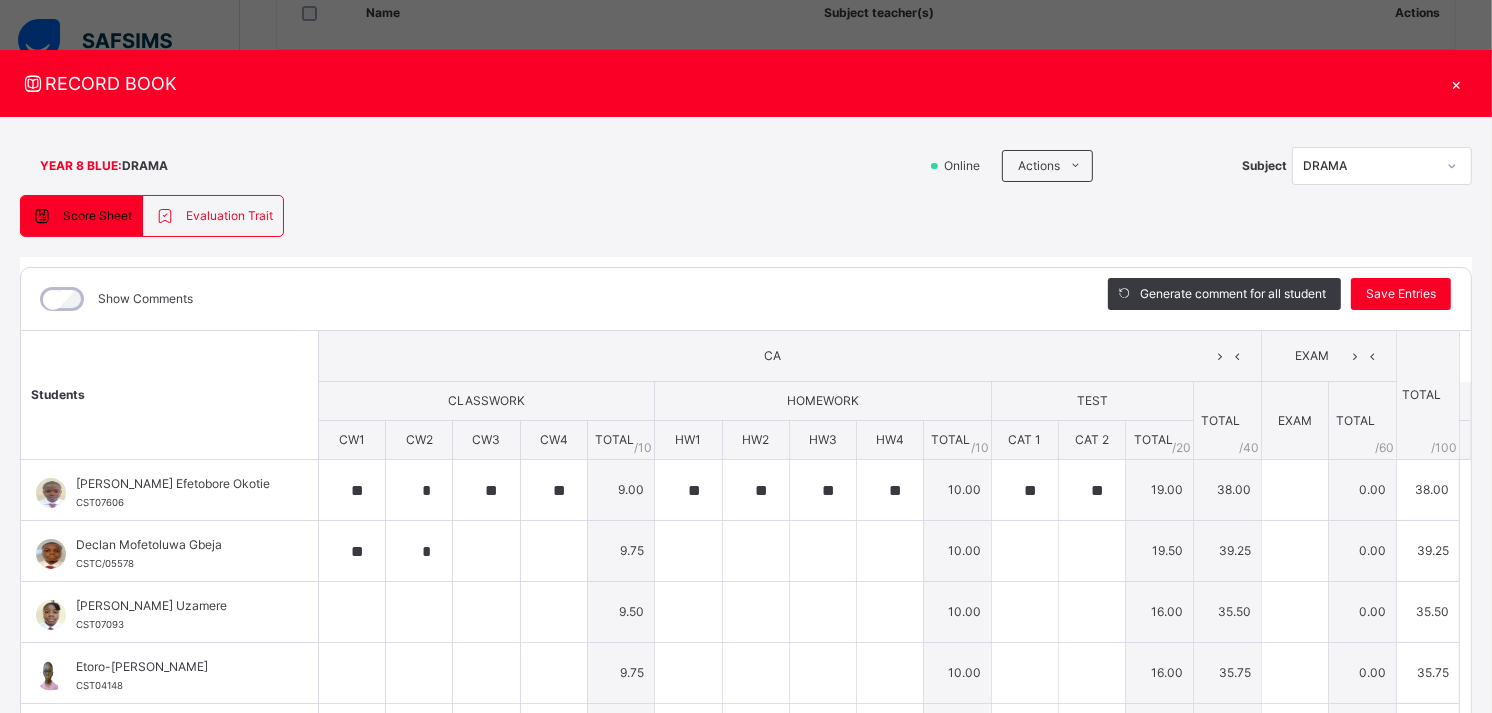 type on "**" 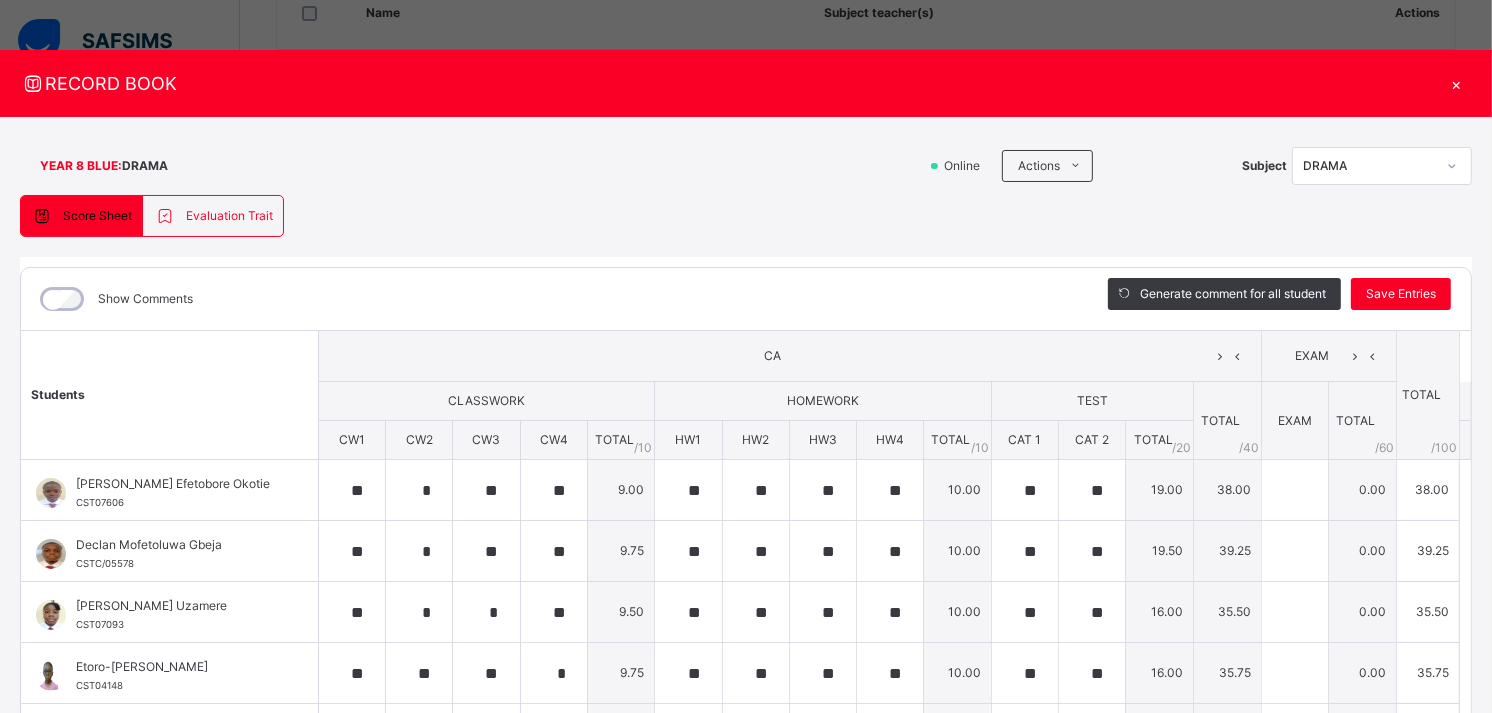 type on "**" 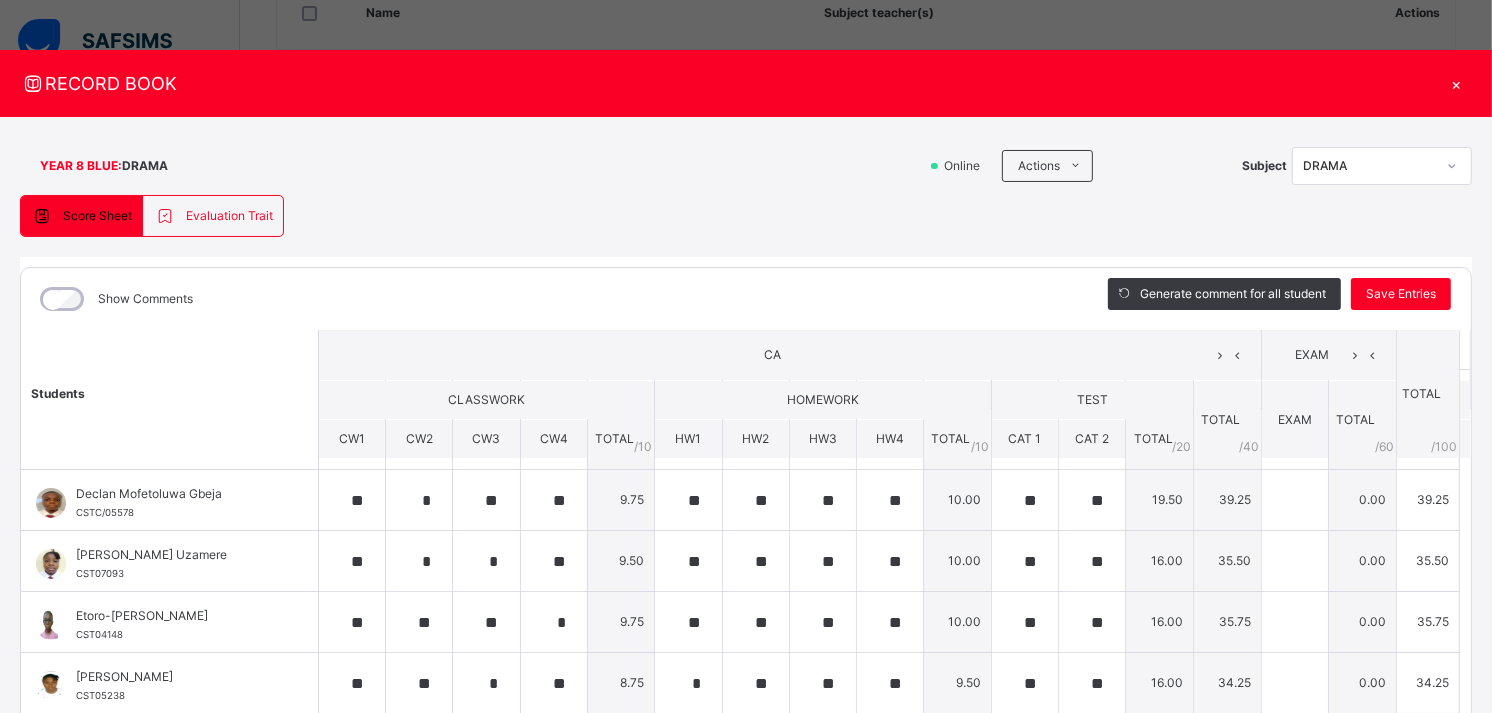 scroll, scrollTop: 33, scrollLeft: 0, axis: vertical 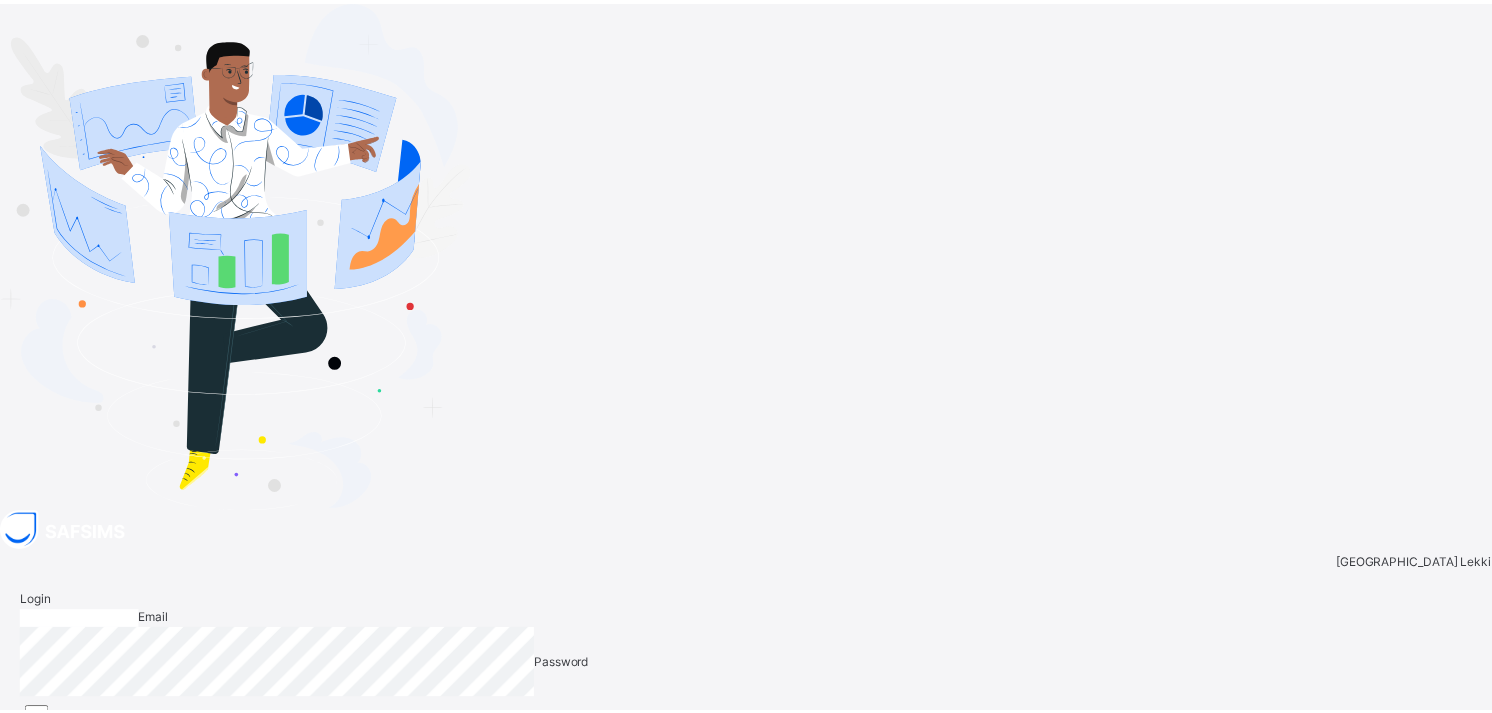 type 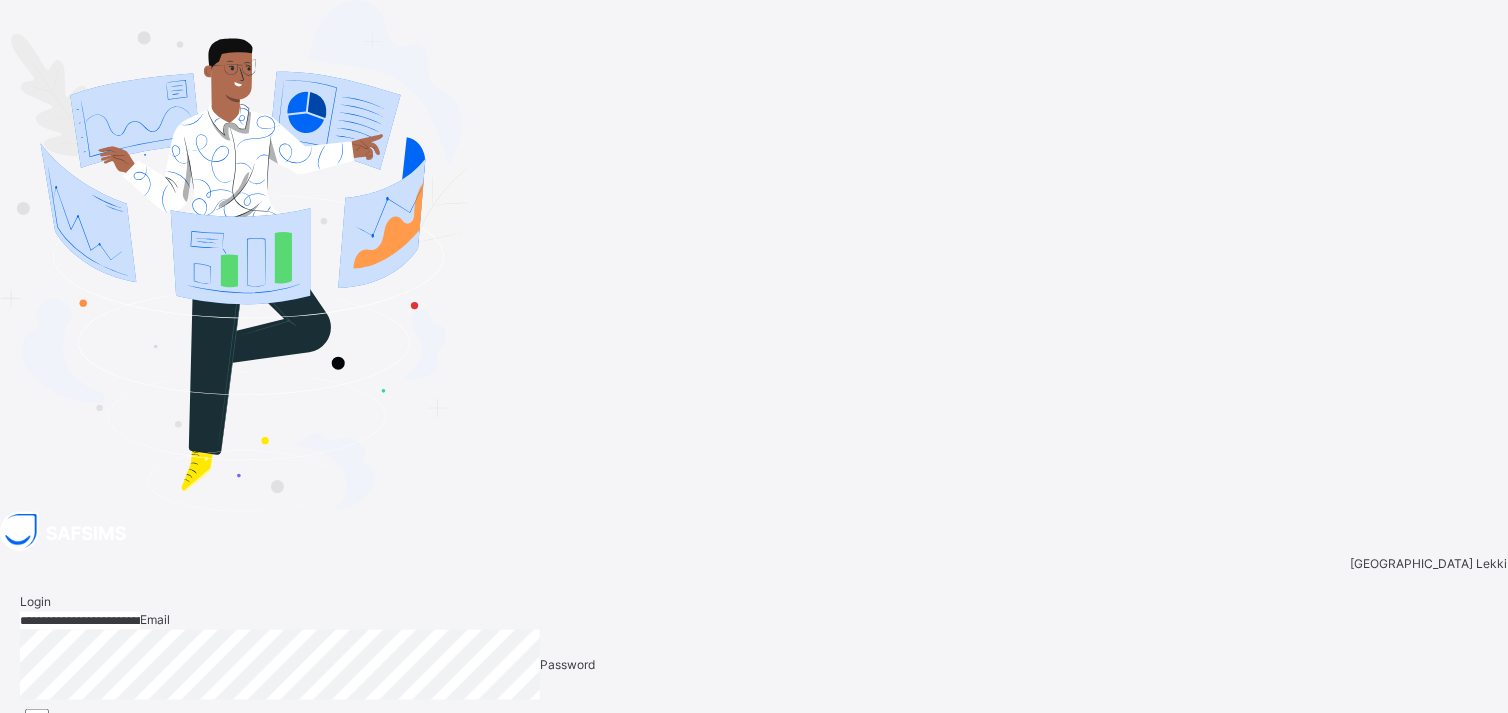 click on "**********" at bounding box center (754, 727) 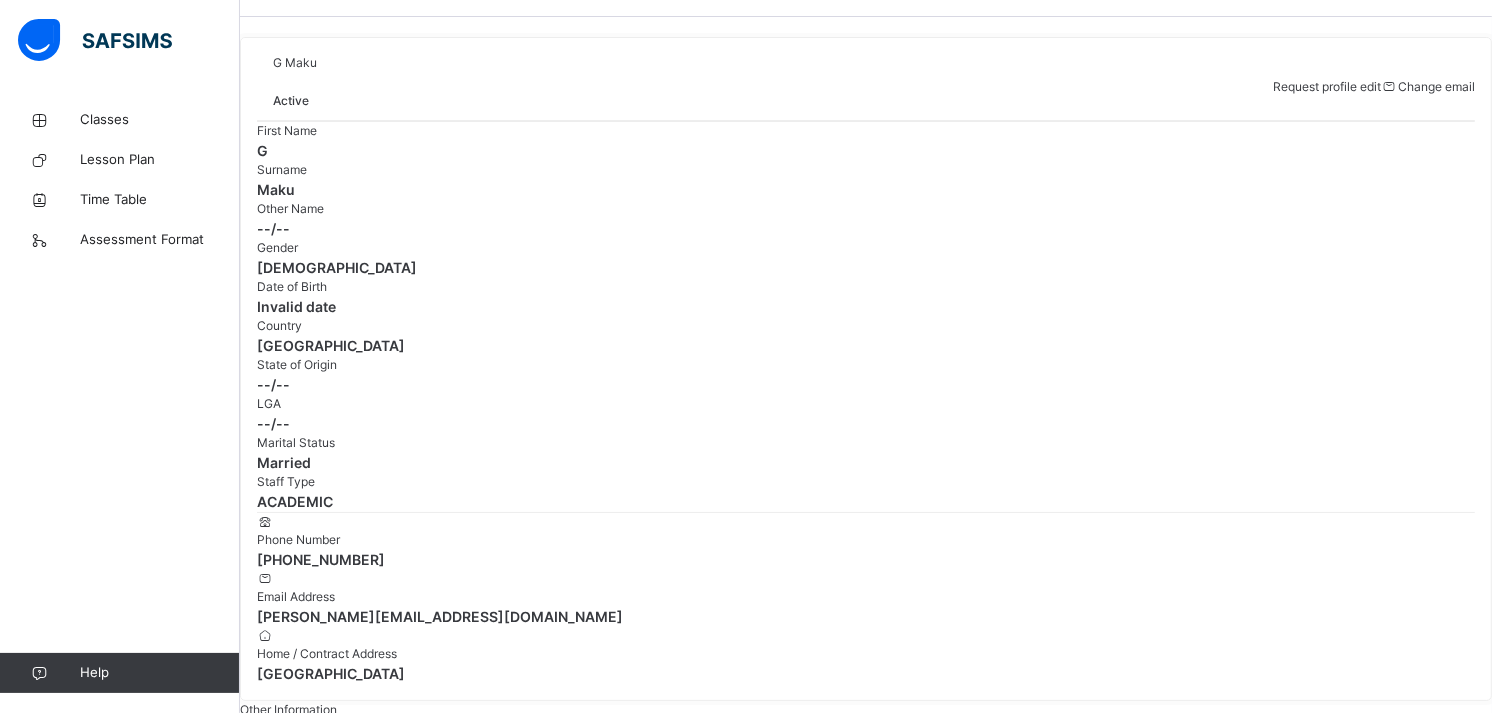 scroll, scrollTop: 62, scrollLeft: 0, axis: vertical 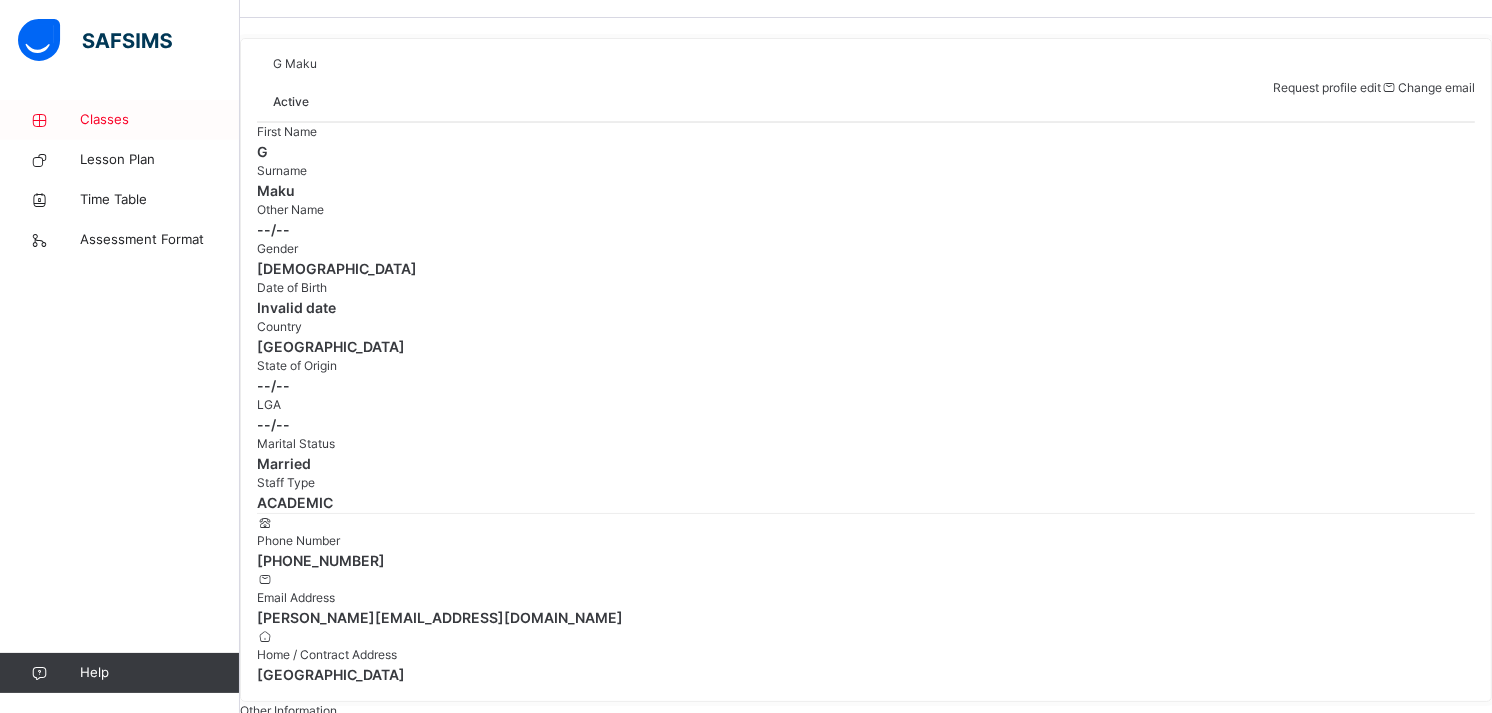 click on "Classes" at bounding box center [160, 120] 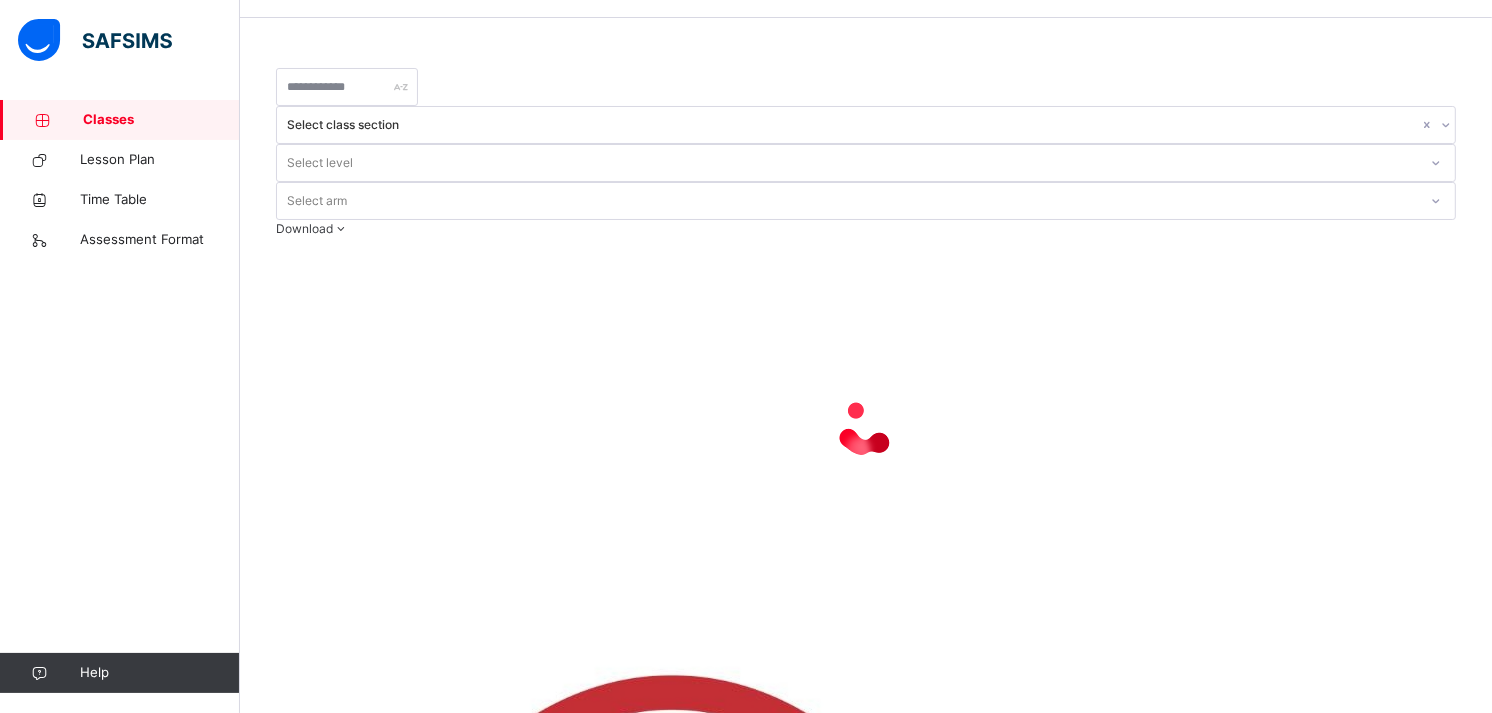 scroll, scrollTop: 0, scrollLeft: 0, axis: both 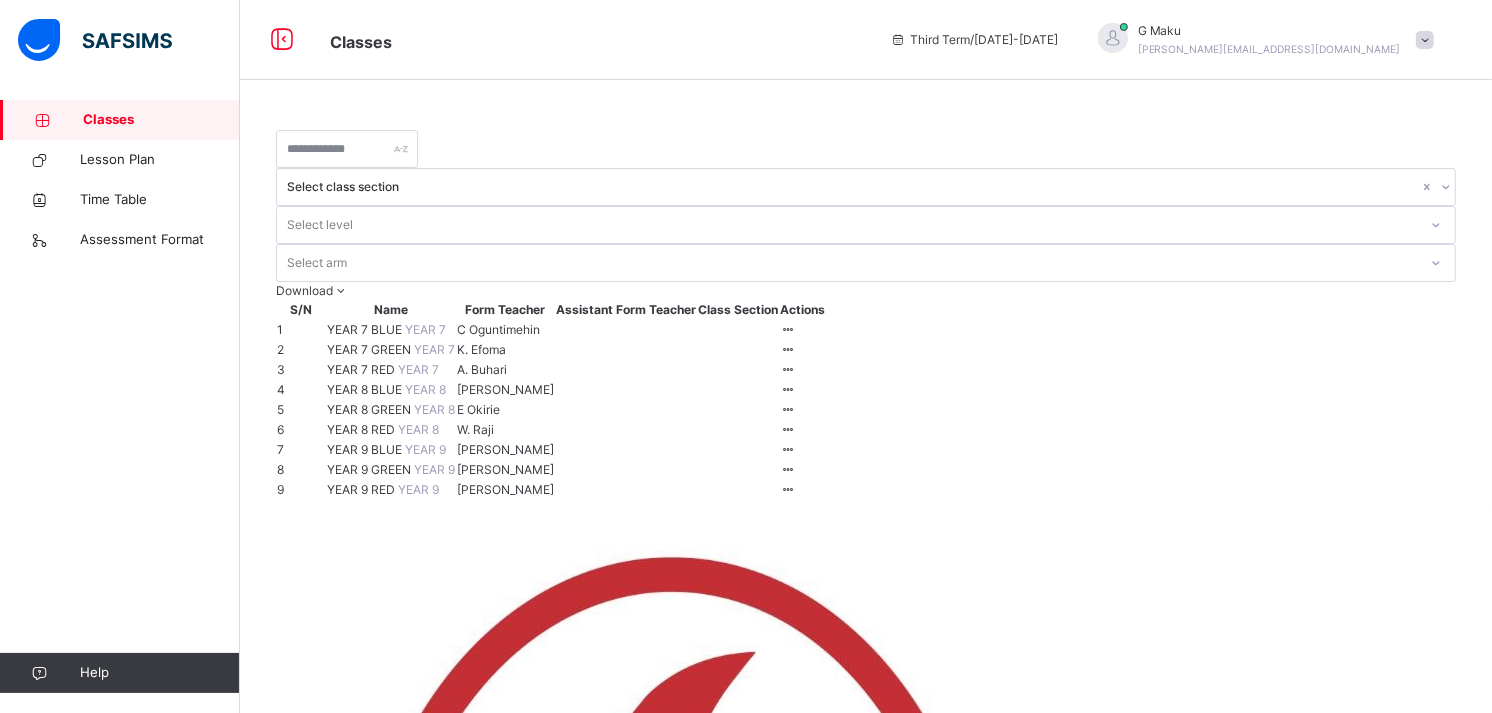 click on "YEAR 8   BLUE" at bounding box center [366, 389] 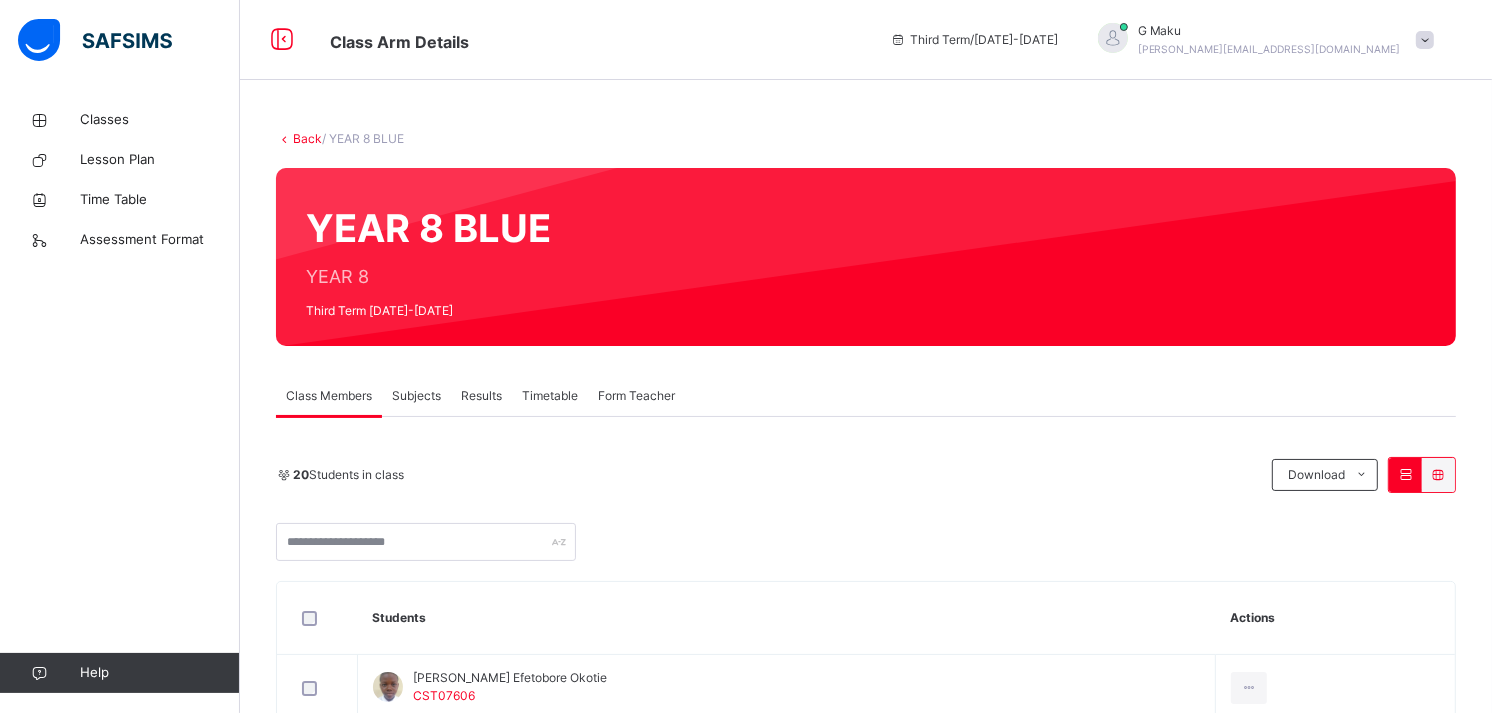 click on "Subjects" at bounding box center [416, 396] 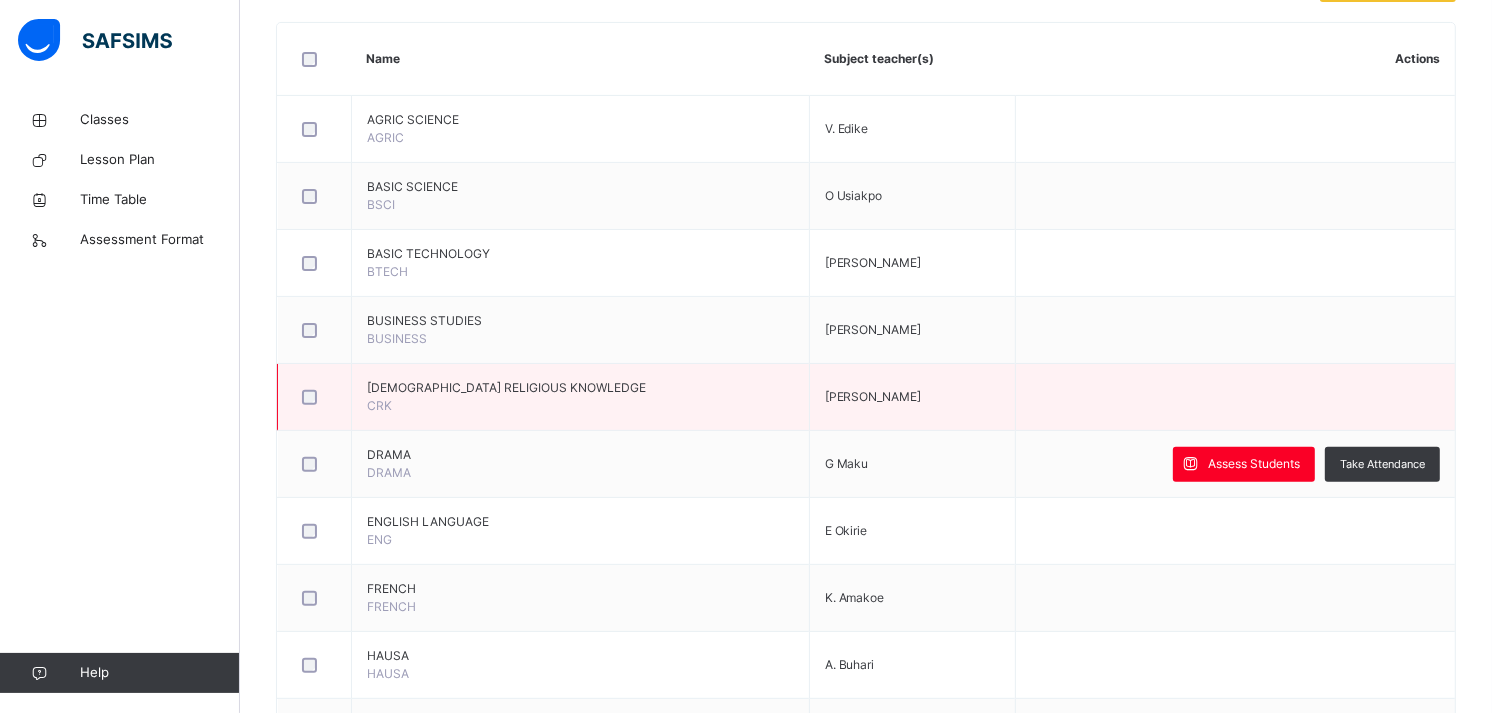 scroll, scrollTop: 492, scrollLeft: 0, axis: vertical 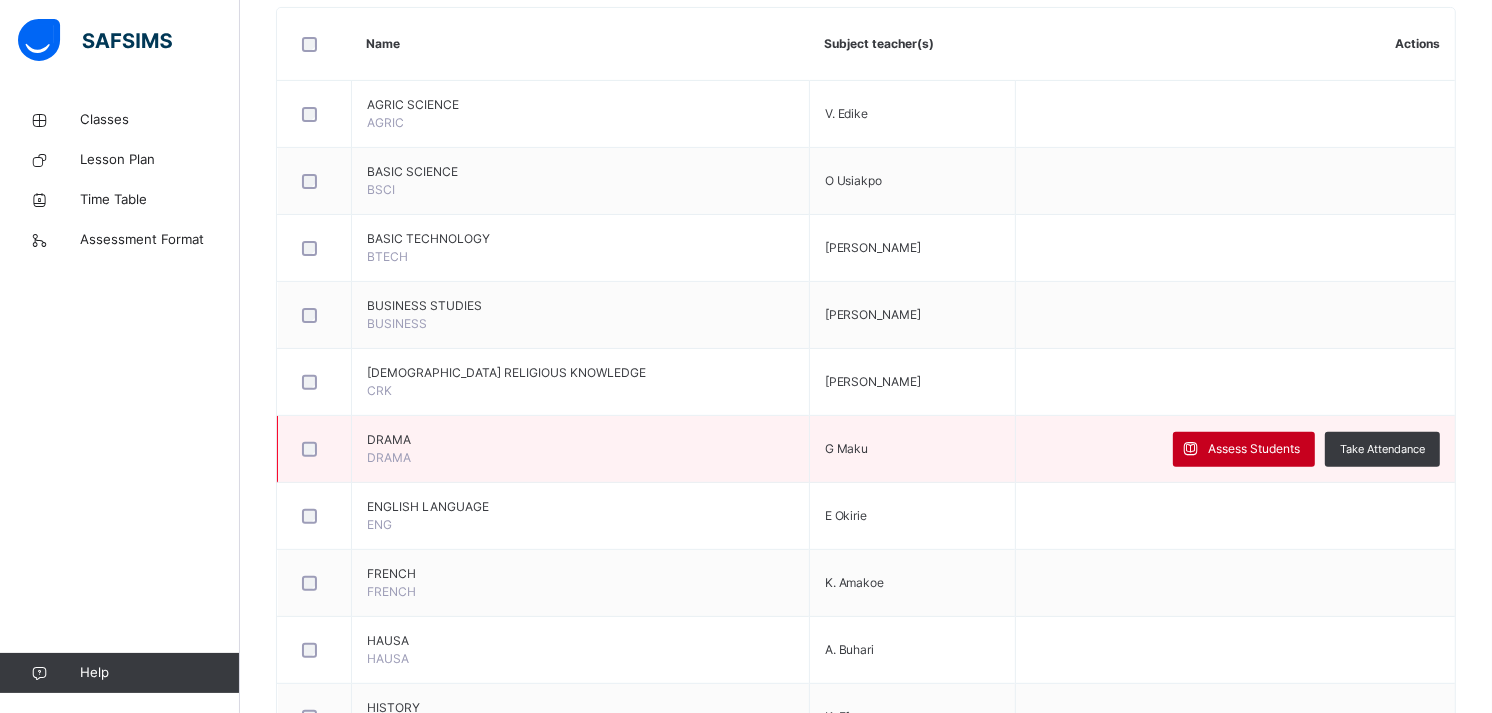 click on "Assess Students" at bounding box center (1254, 449) 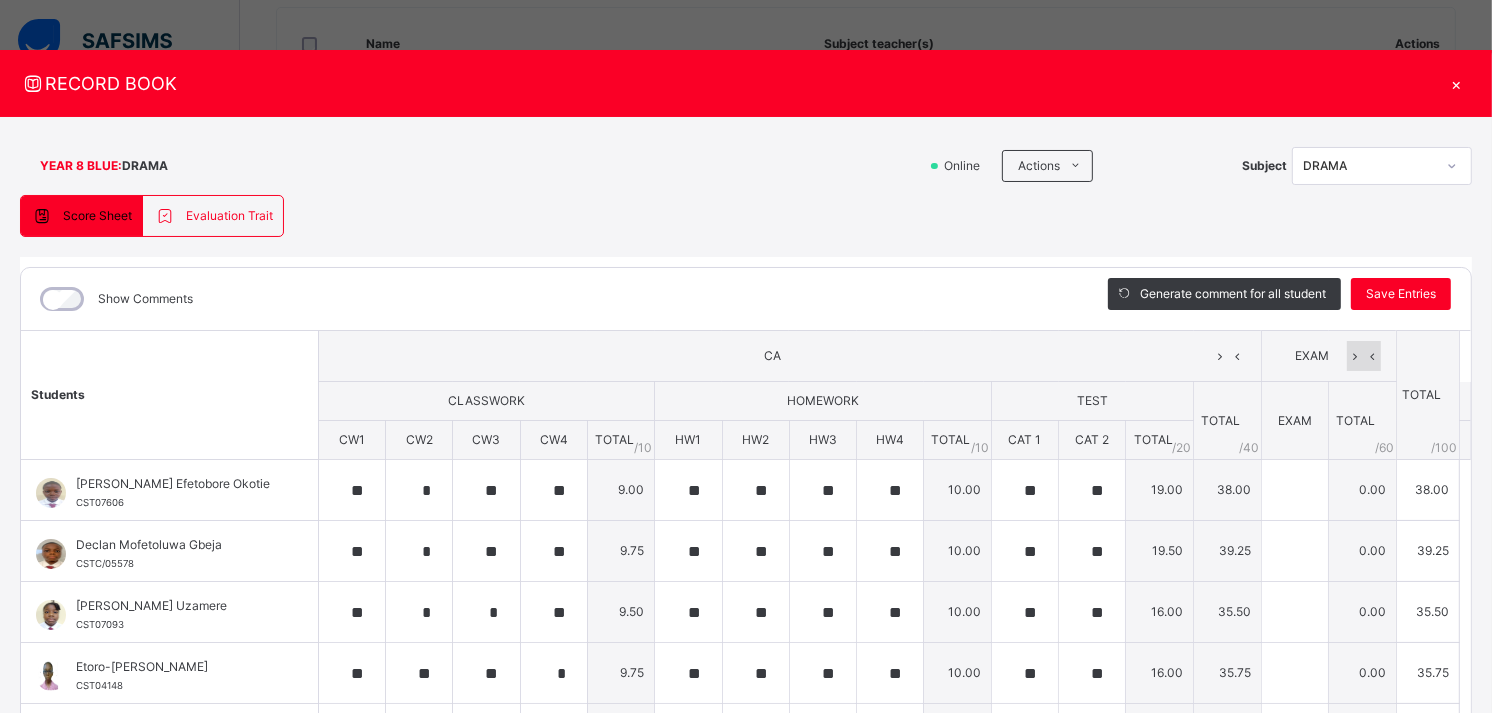 click at bounding box center (1355, 356) 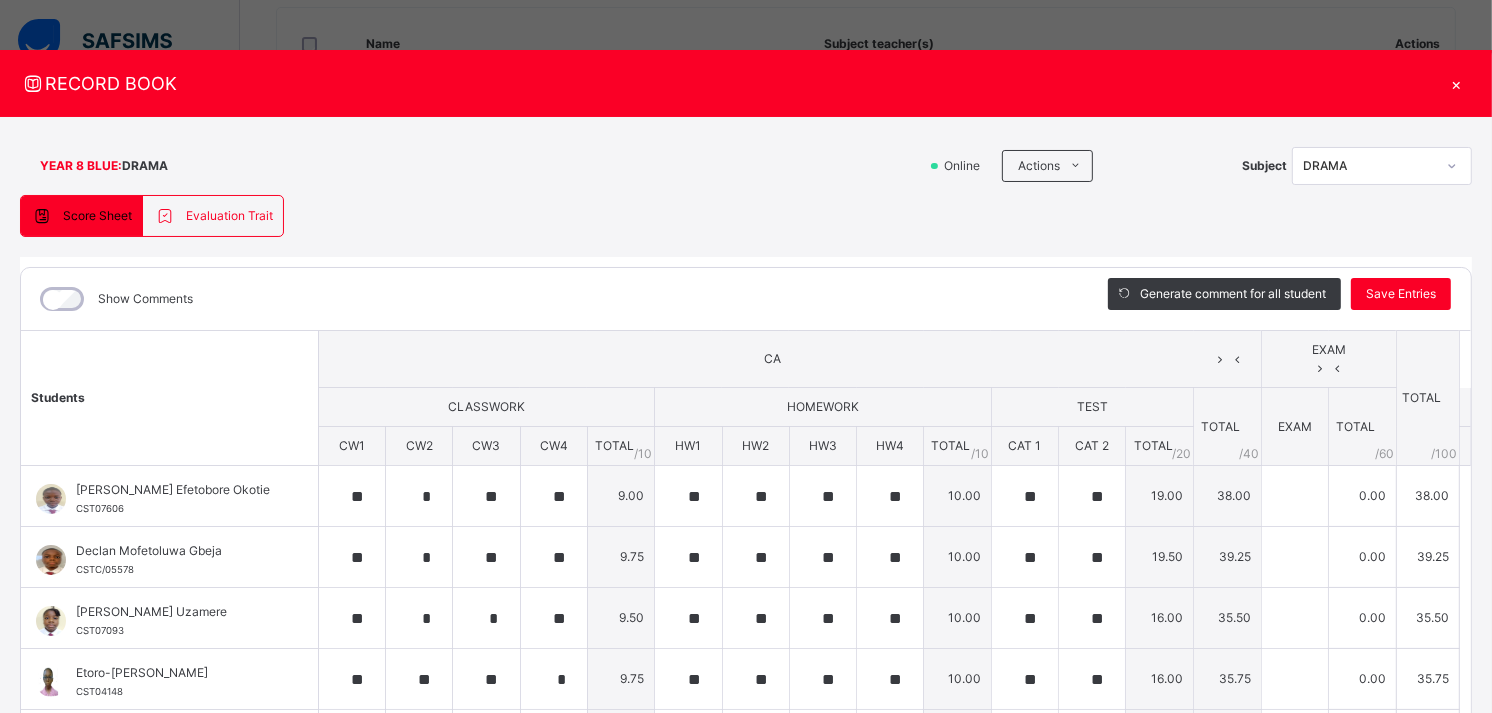 click at bounding box center (1320, 367) 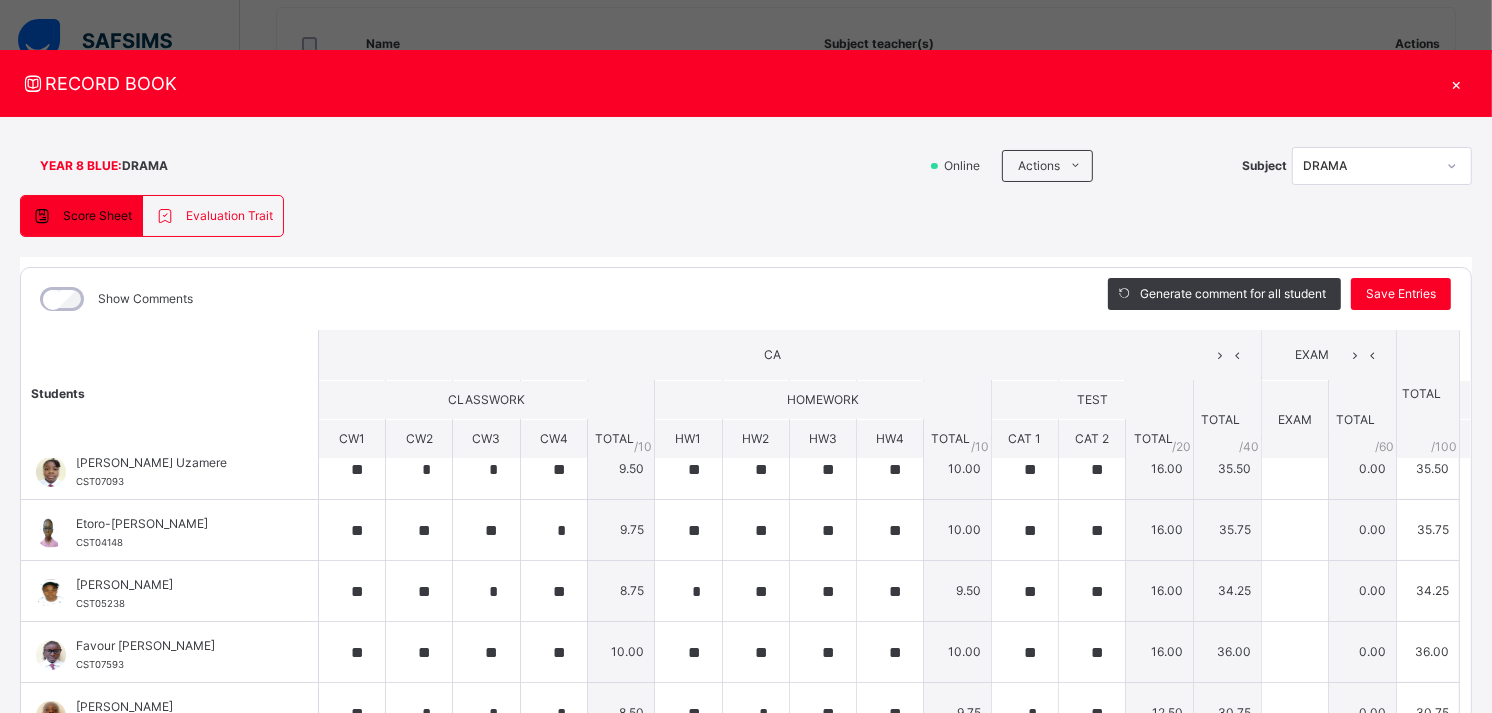 scroll, scrollTop: 0, scrollLeft: 0, axis: both 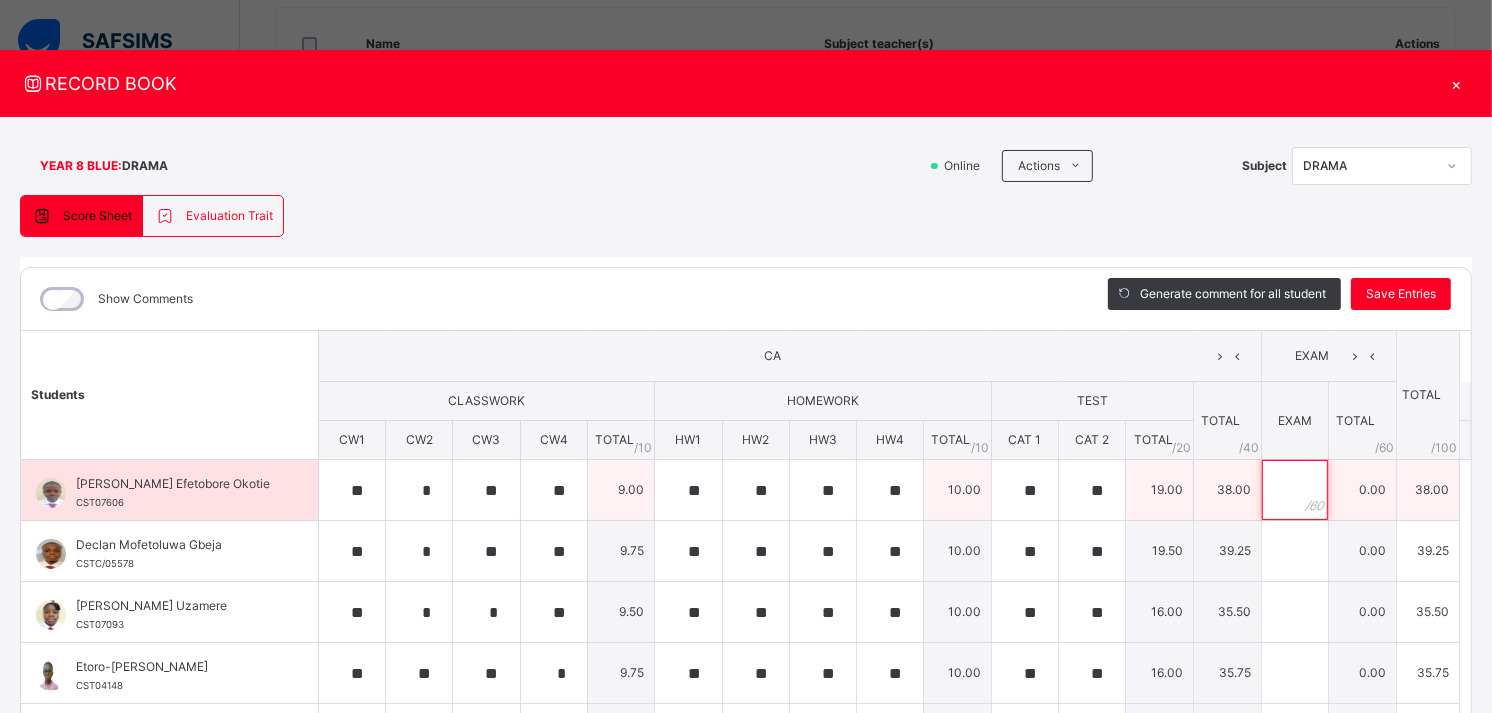 click at bounding box center (1295, 490) 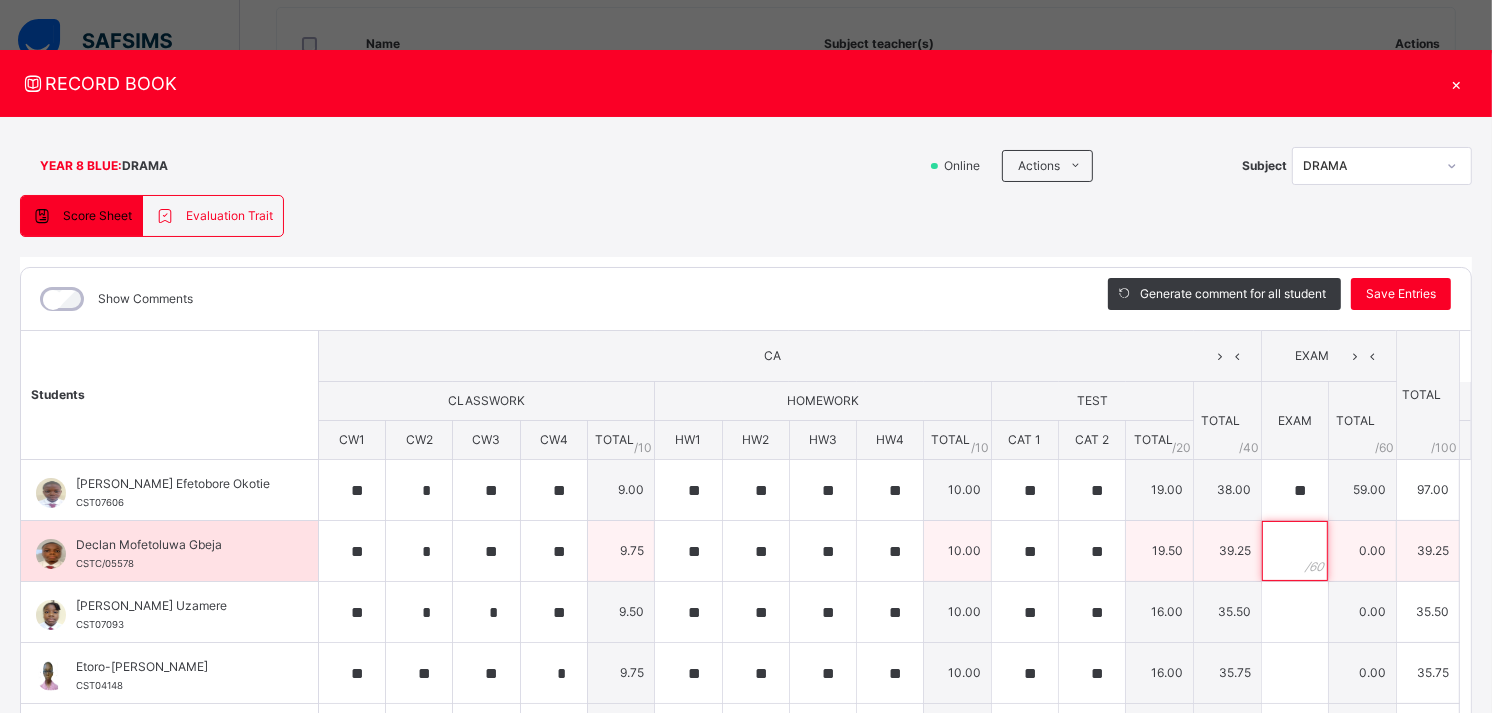 click at bounding box center [1295, 551] 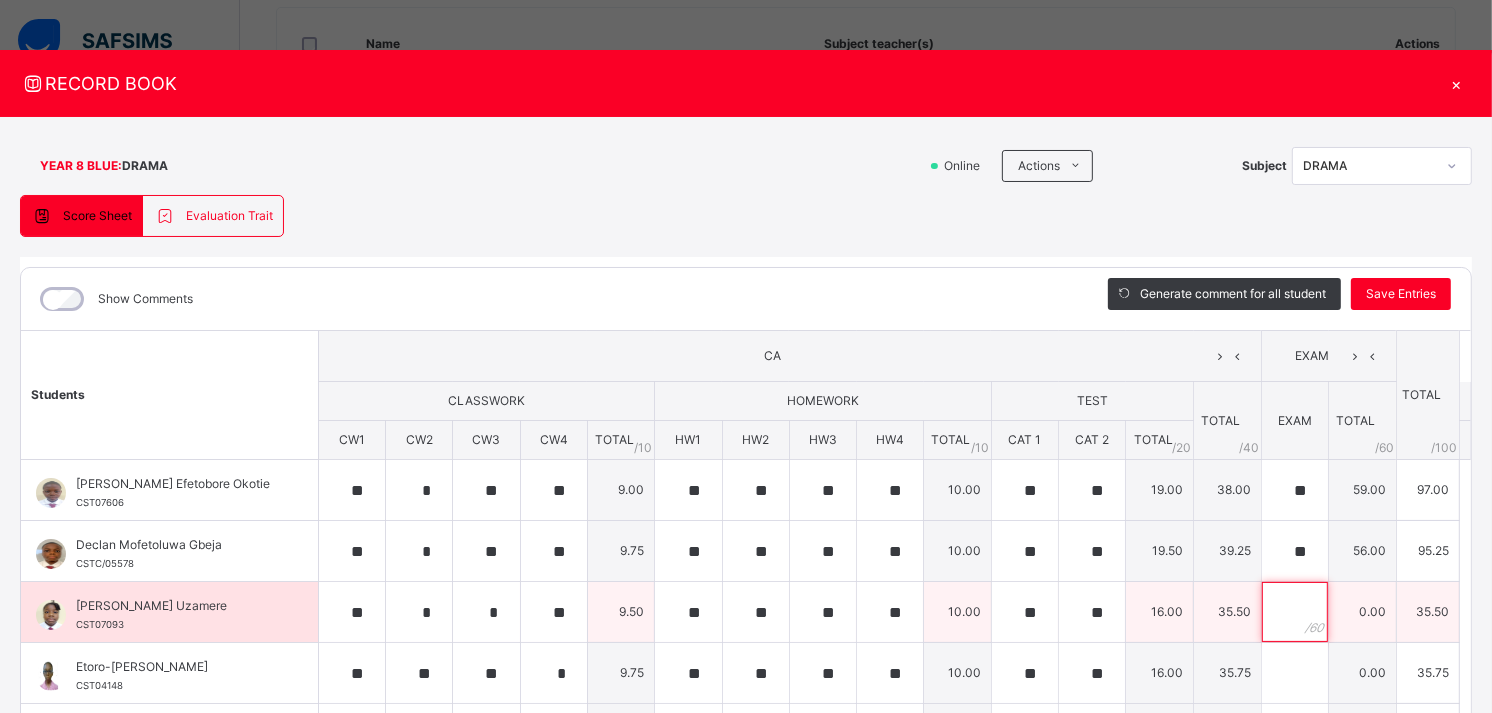 click at bounding box center (1295, 612) 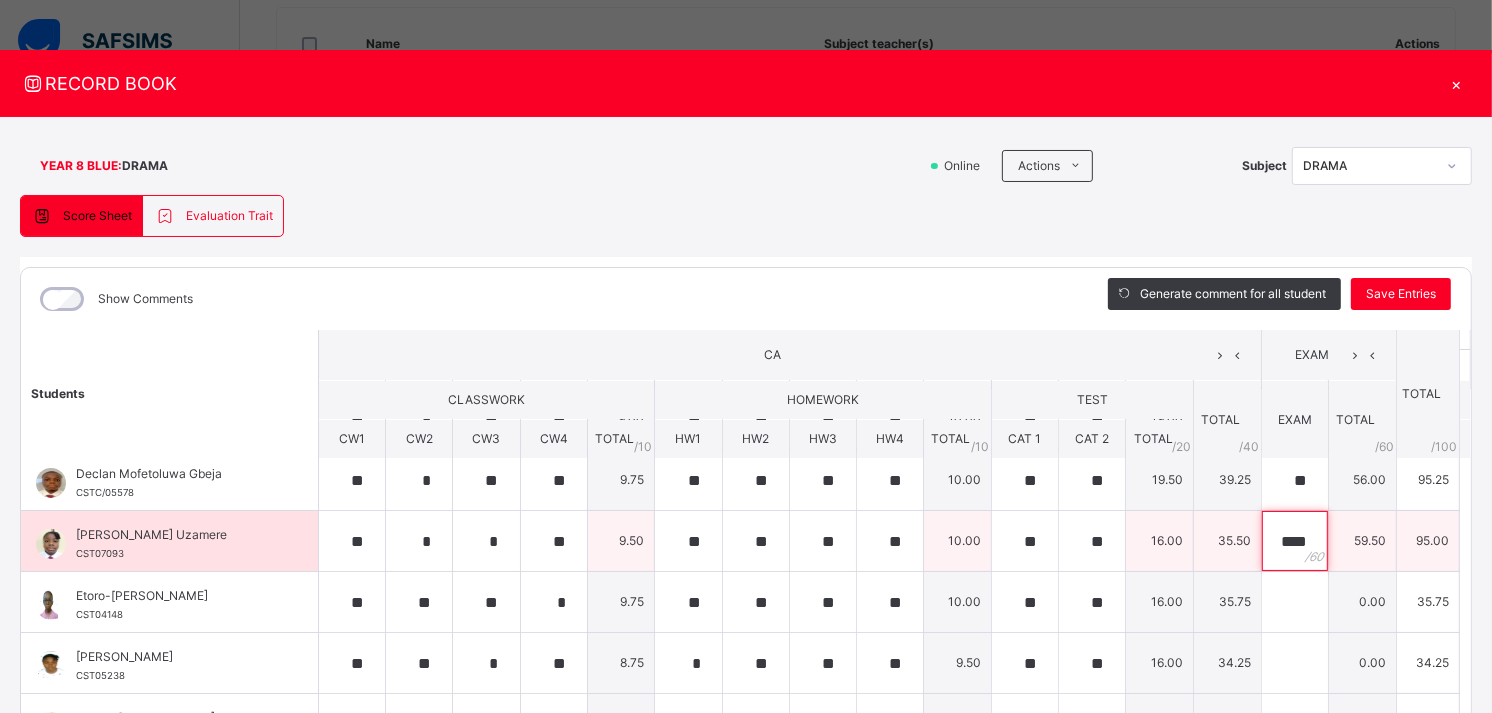 scroll, scrollTop: 72, scrollLeft: 0, axis: vertical 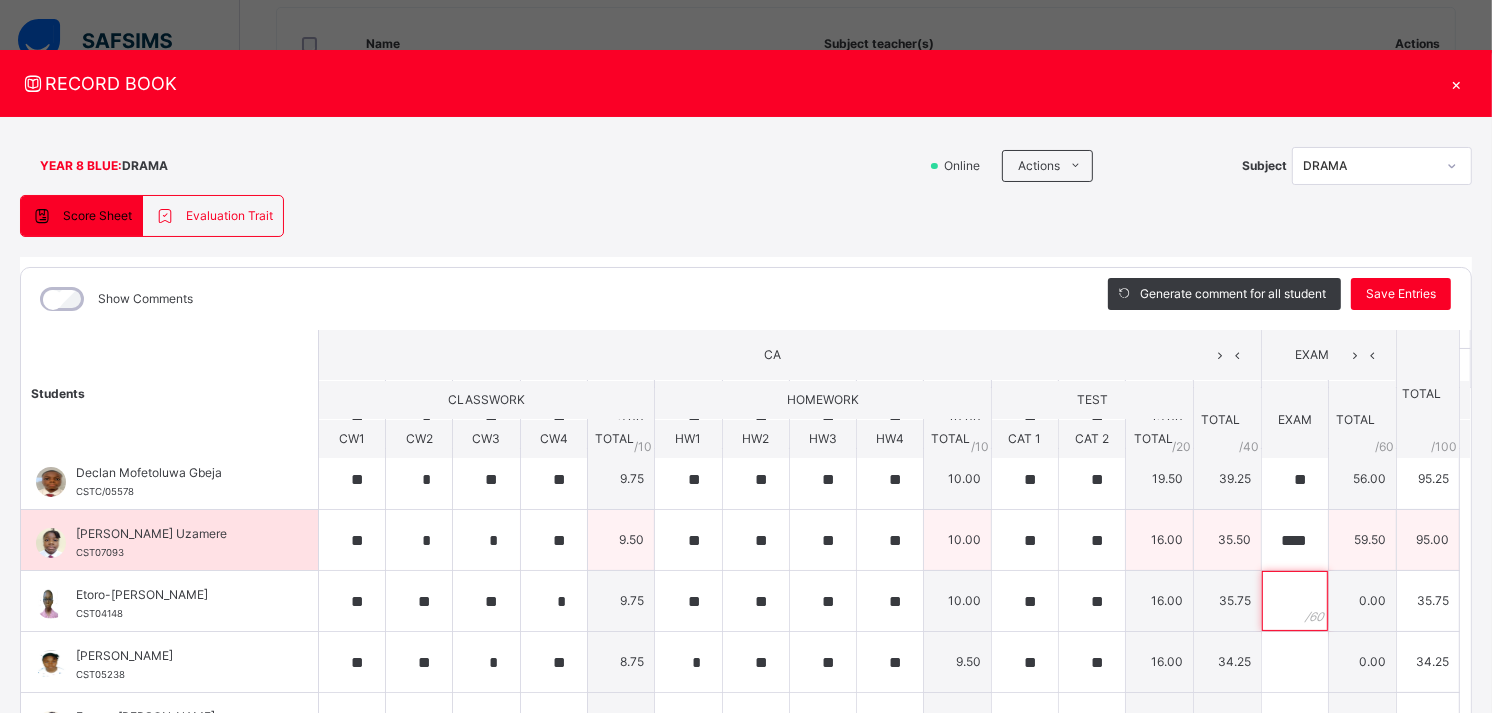 click at bounding box center (1295, 601) 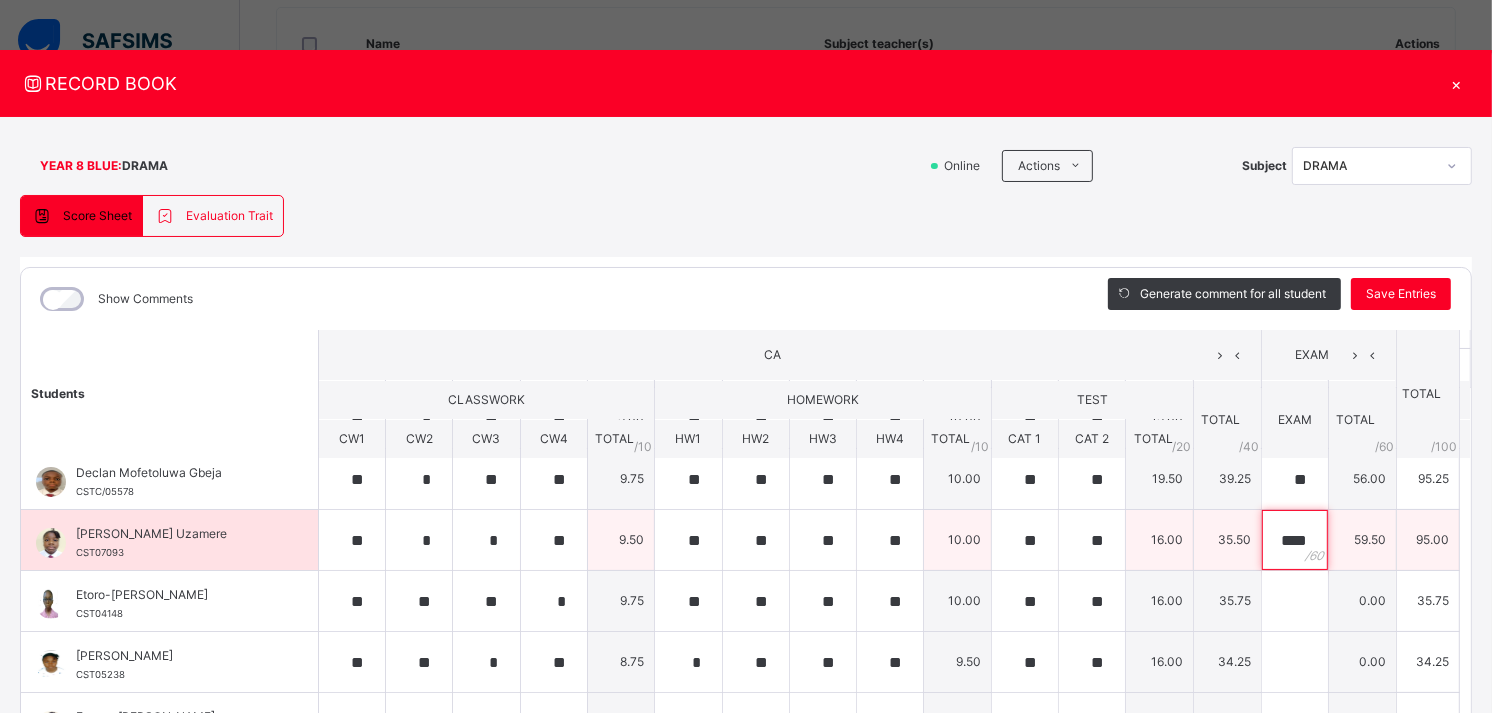 click on "****" at bounding box center [1295, 540] 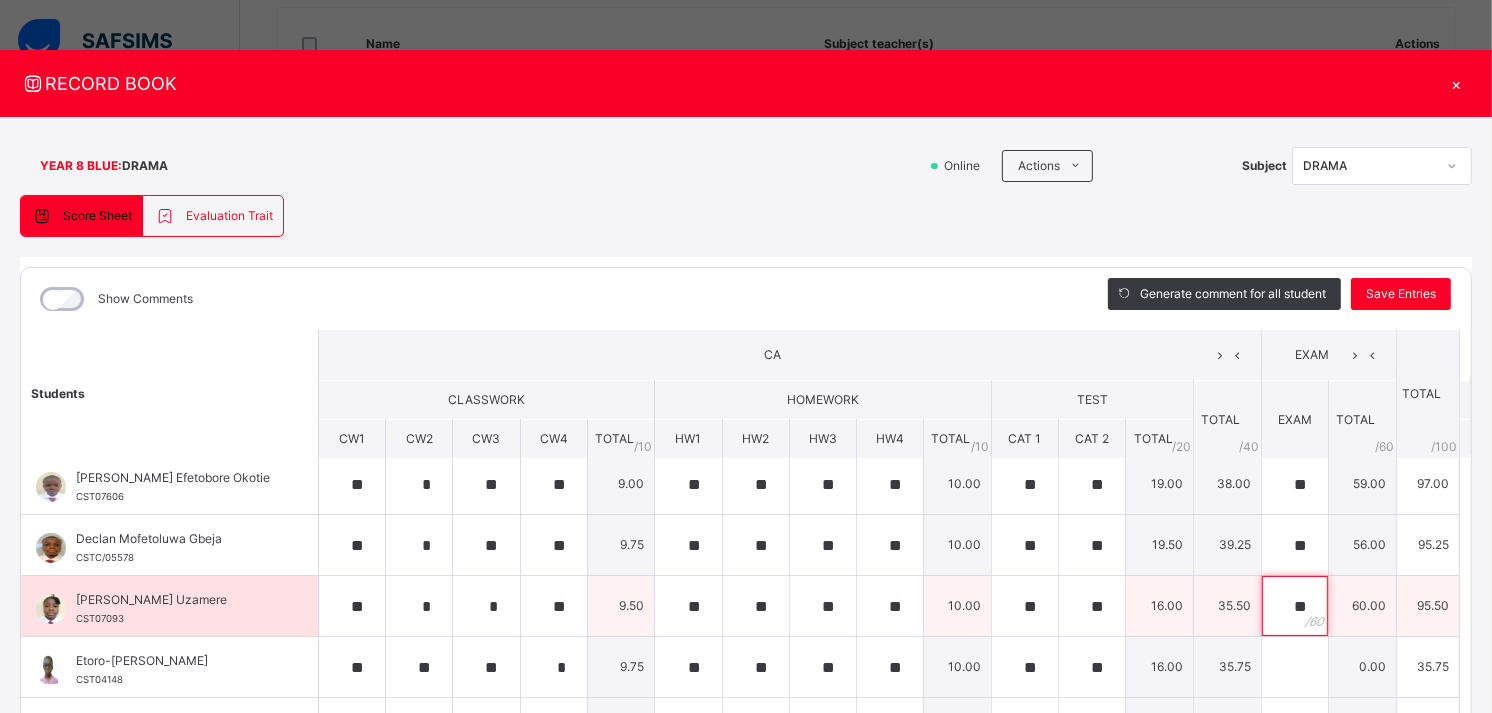 scroll, scrollTop: 0, scrollLeft: 0, axis: both 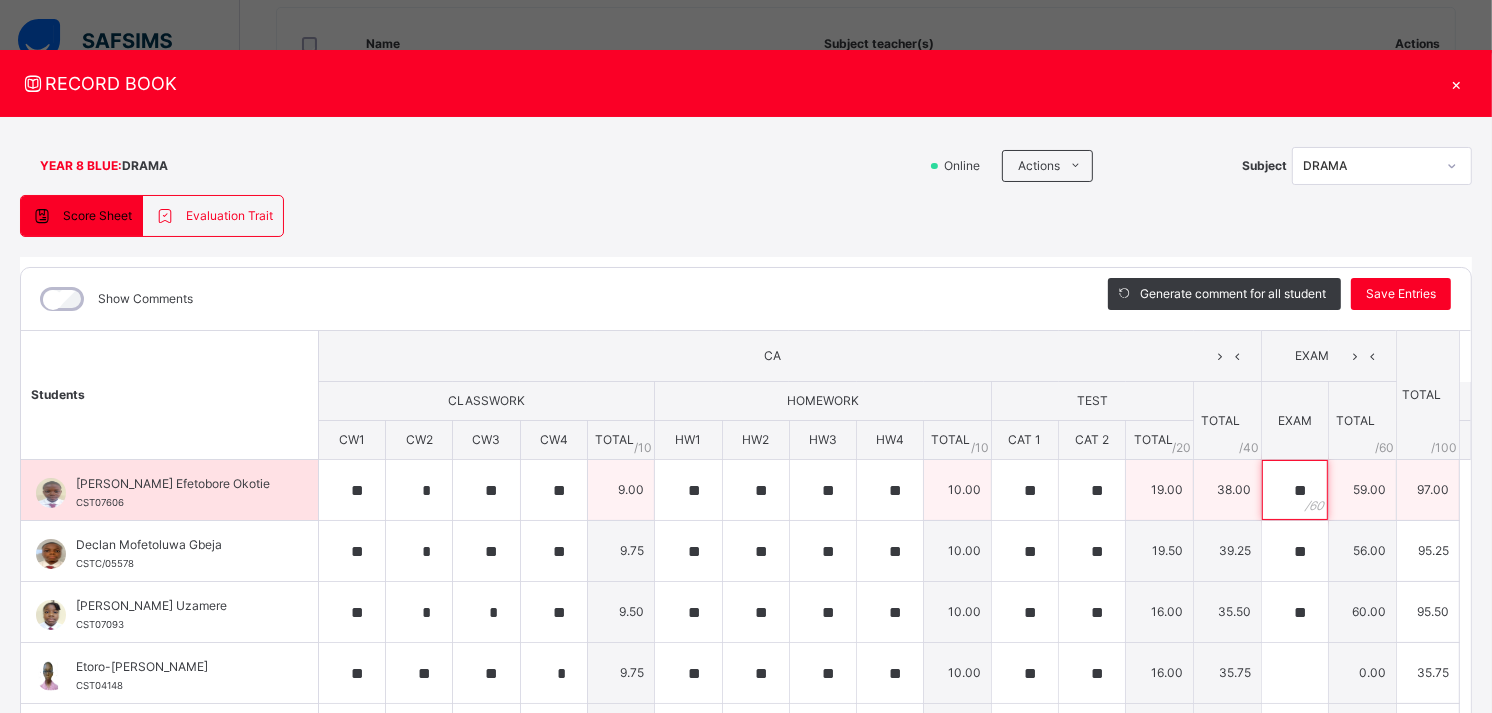 click on "**" at bounding box center [1295, 490] 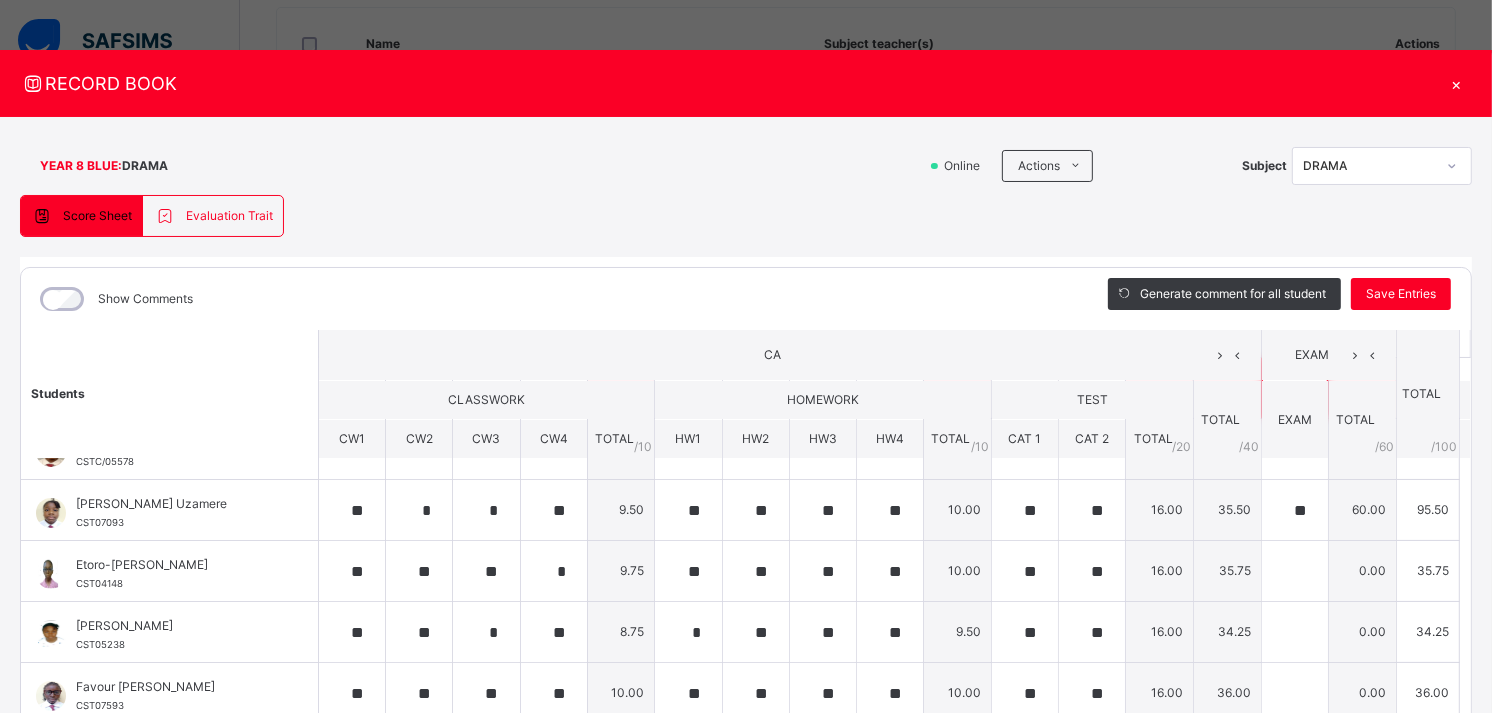 scroll, scrollTop: 103, scrollLeft: 0, axis: vertical 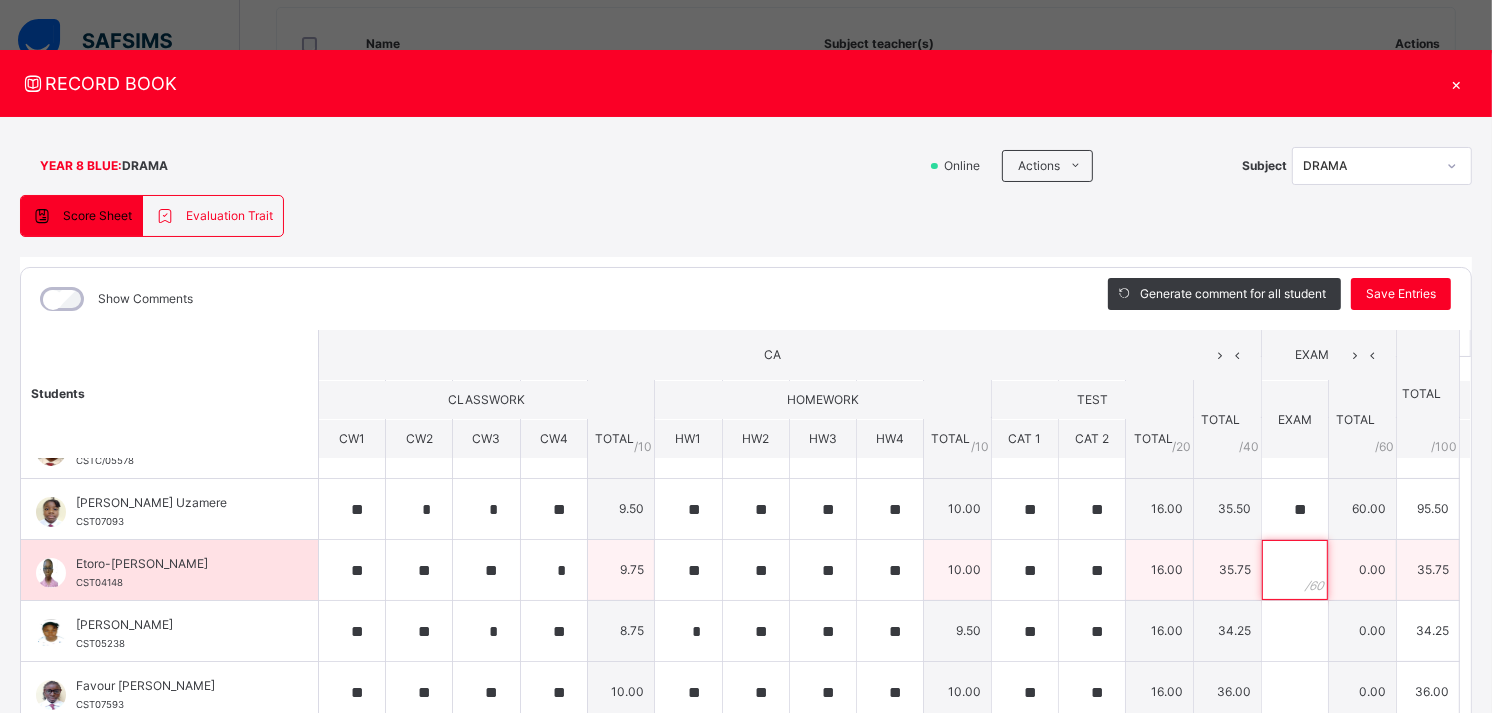 click at bounding box center [1295, 570] 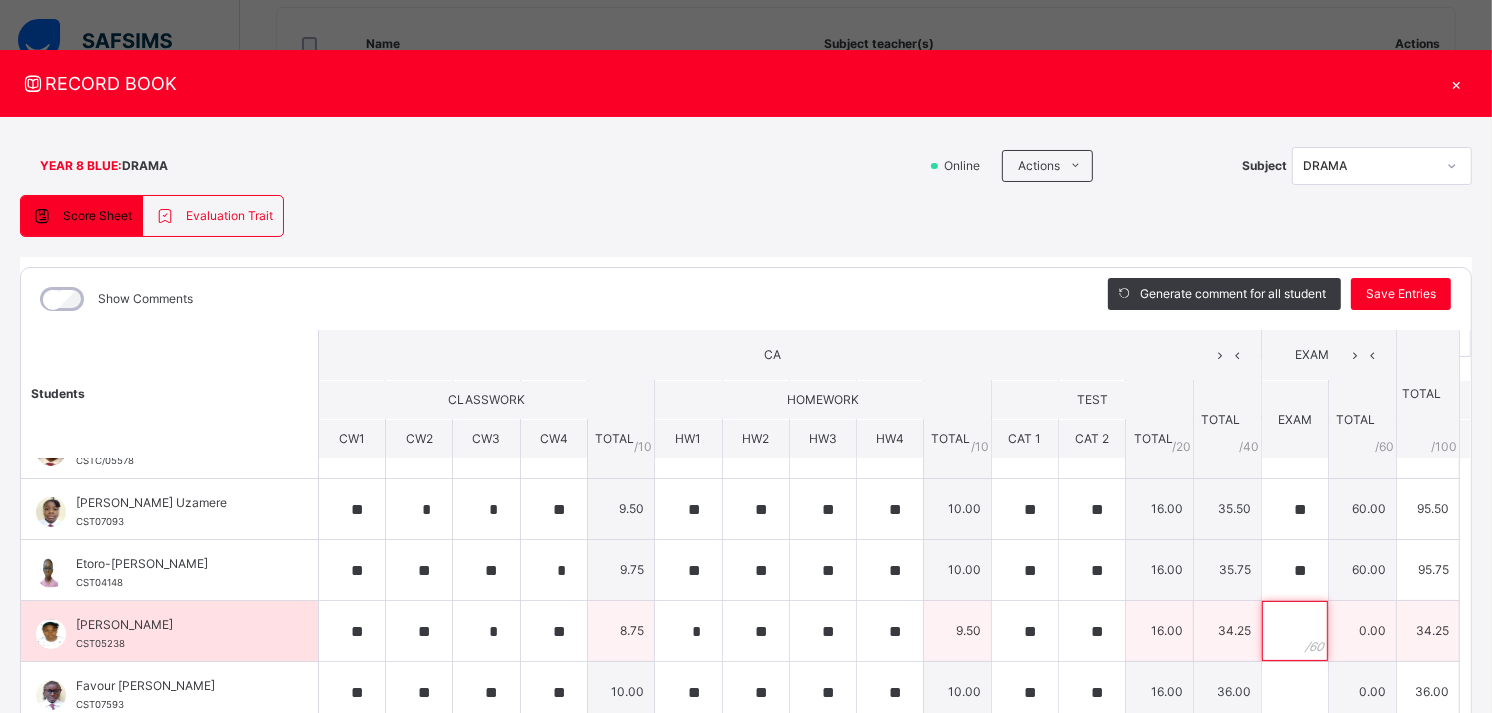 click at bounding box center (1295, 631) 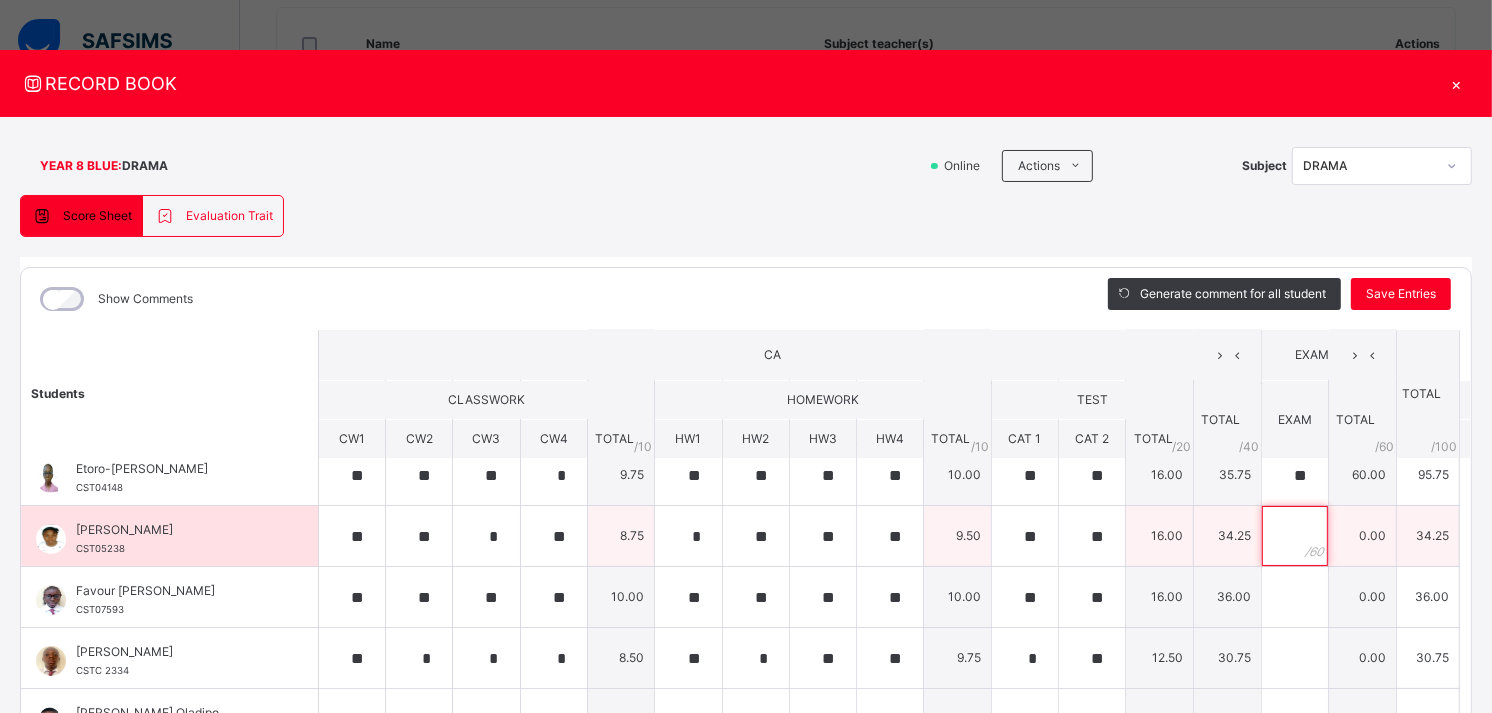 scroll, scrollTop: 205, scrollLeft: 0, axis: vertical 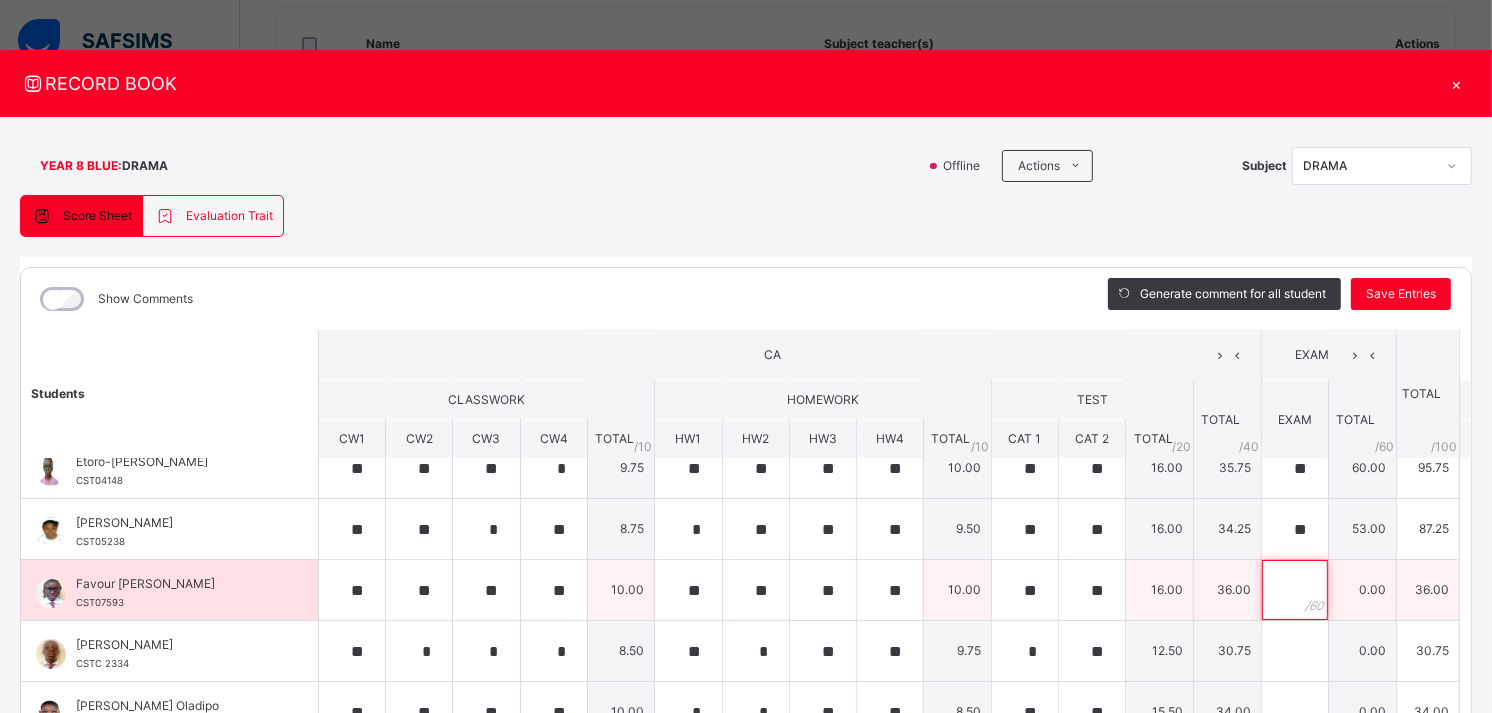 click at bounding box center [1295, 590] 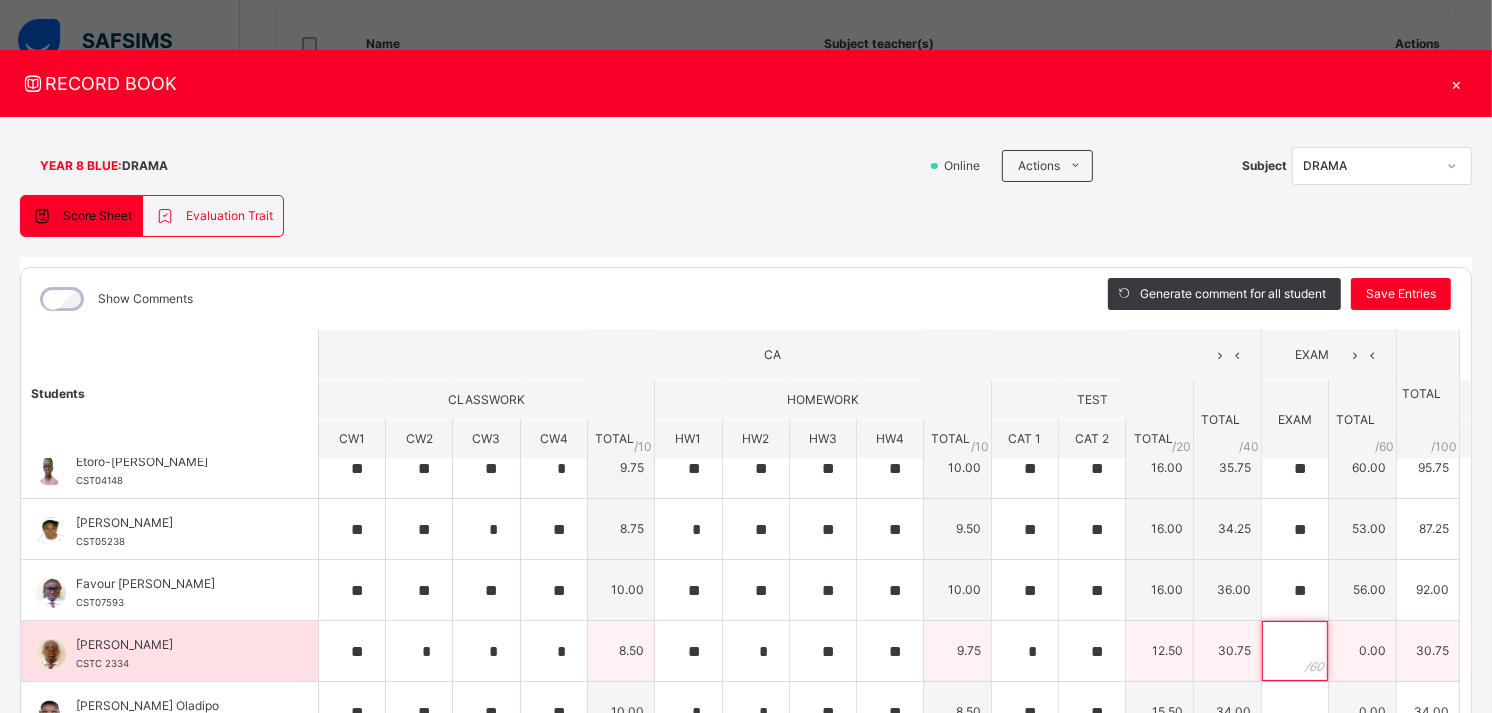 click at bounding box center (1295, 651) 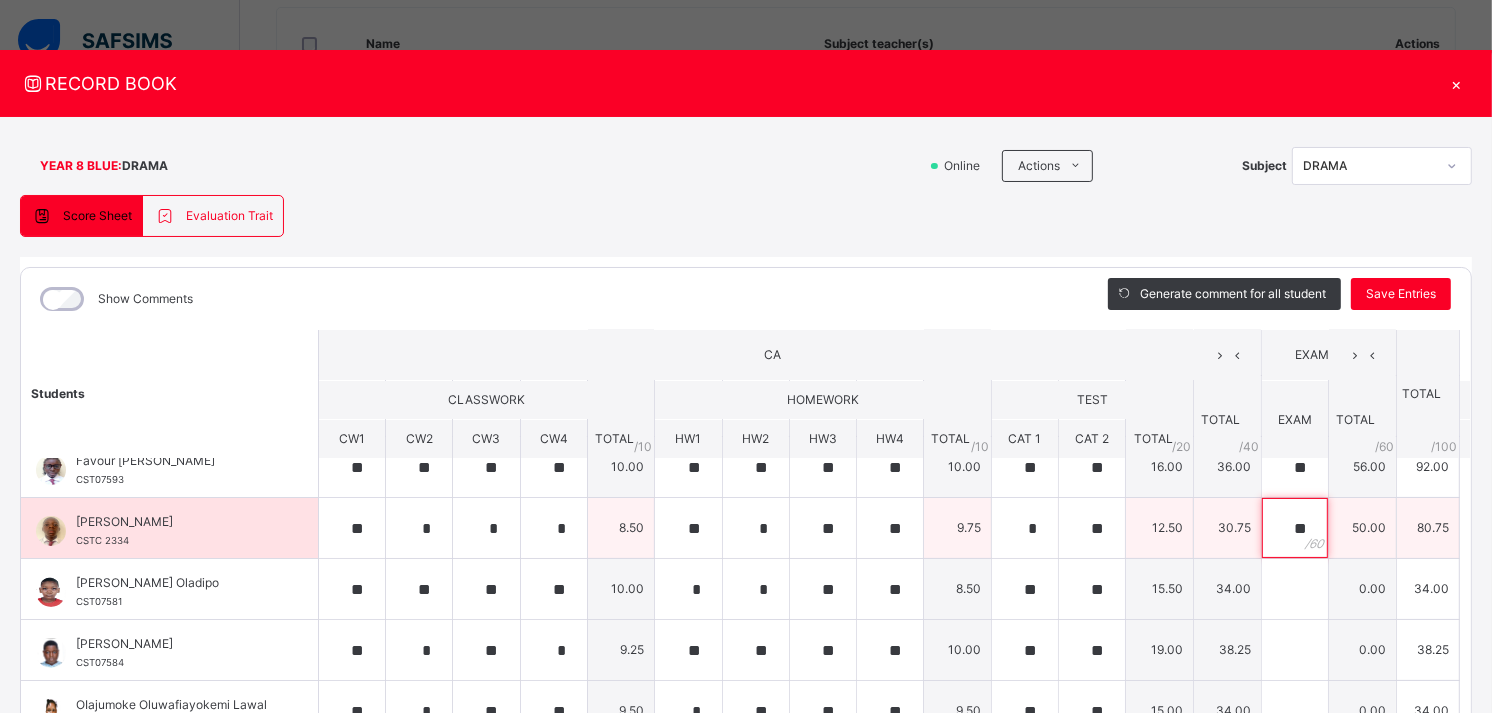 scroll, scrollTop: 352, scrollLeft: 0, axis: vertical 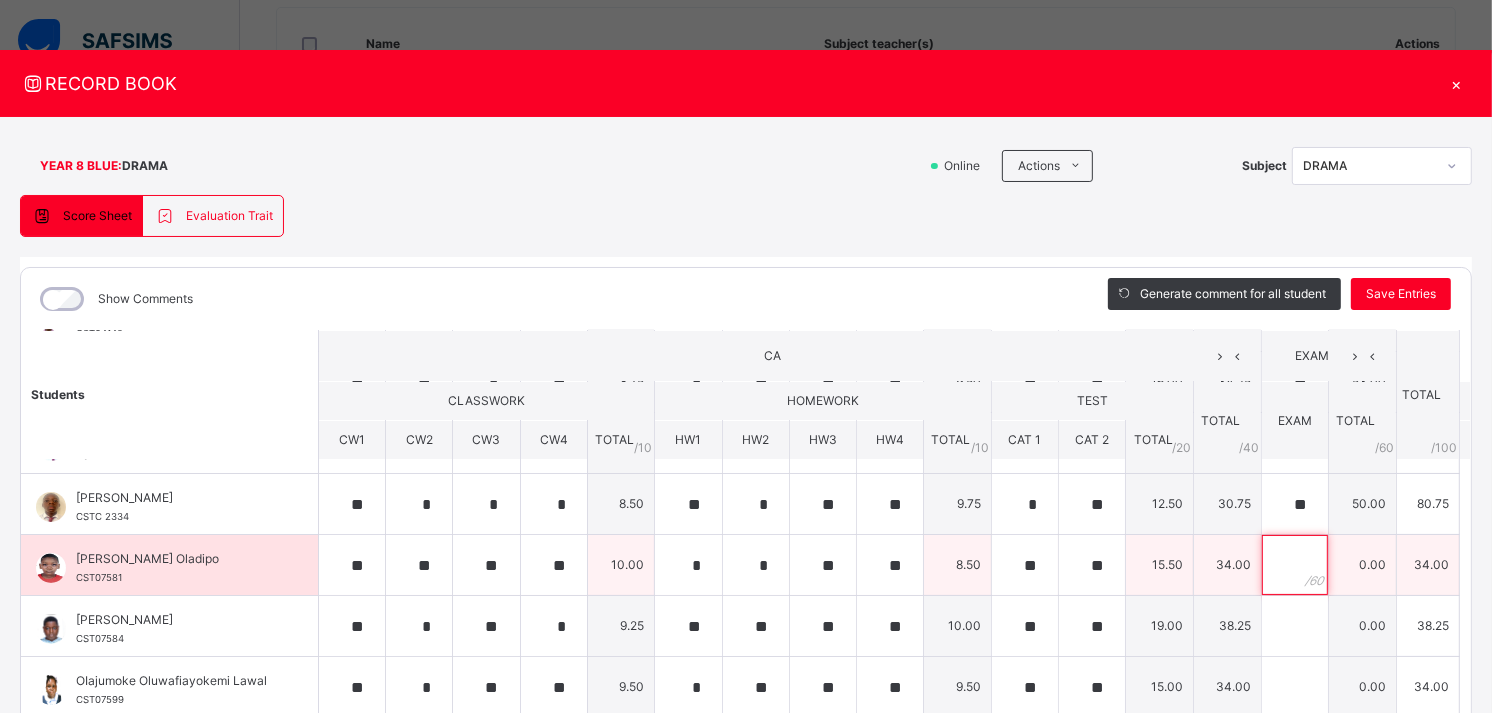 click at bounding box center (1295, 565) 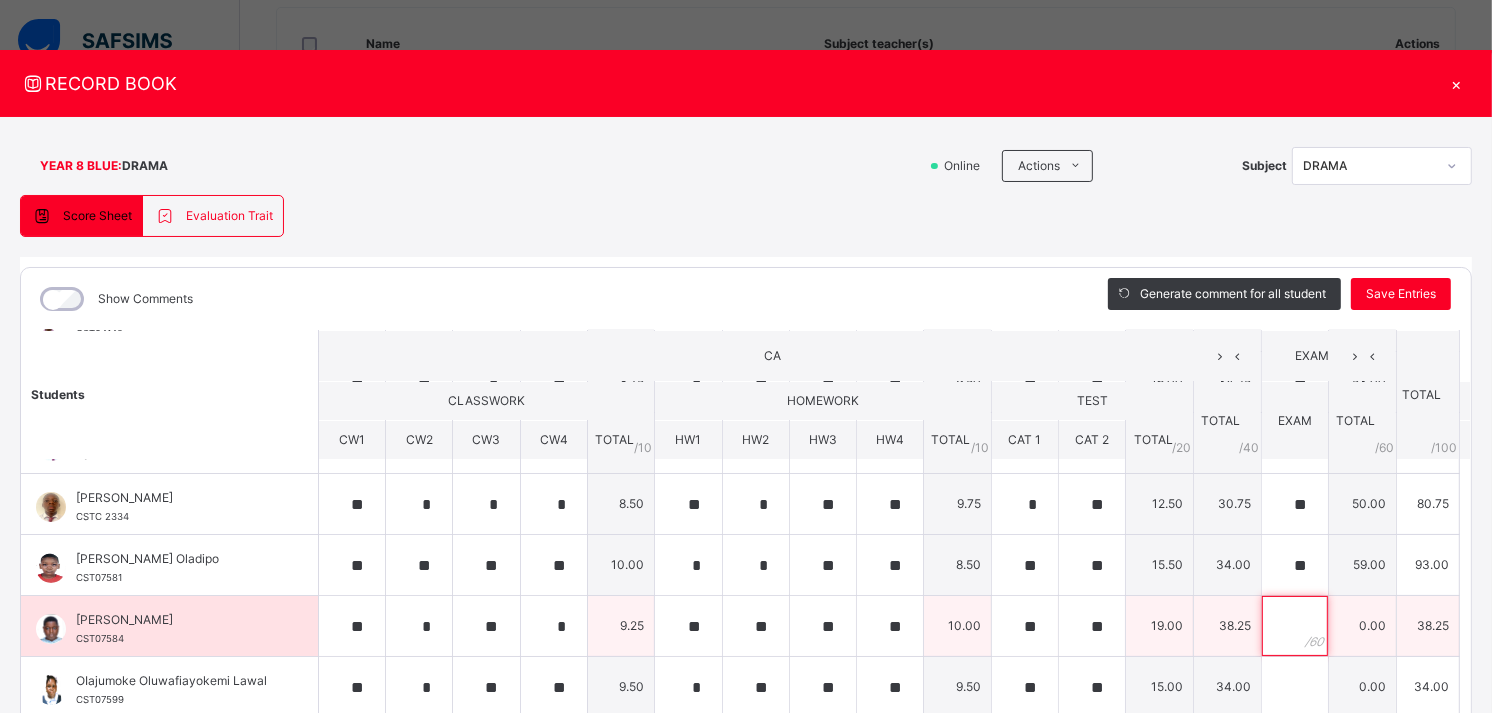 click at bounding box center [1295, 626] 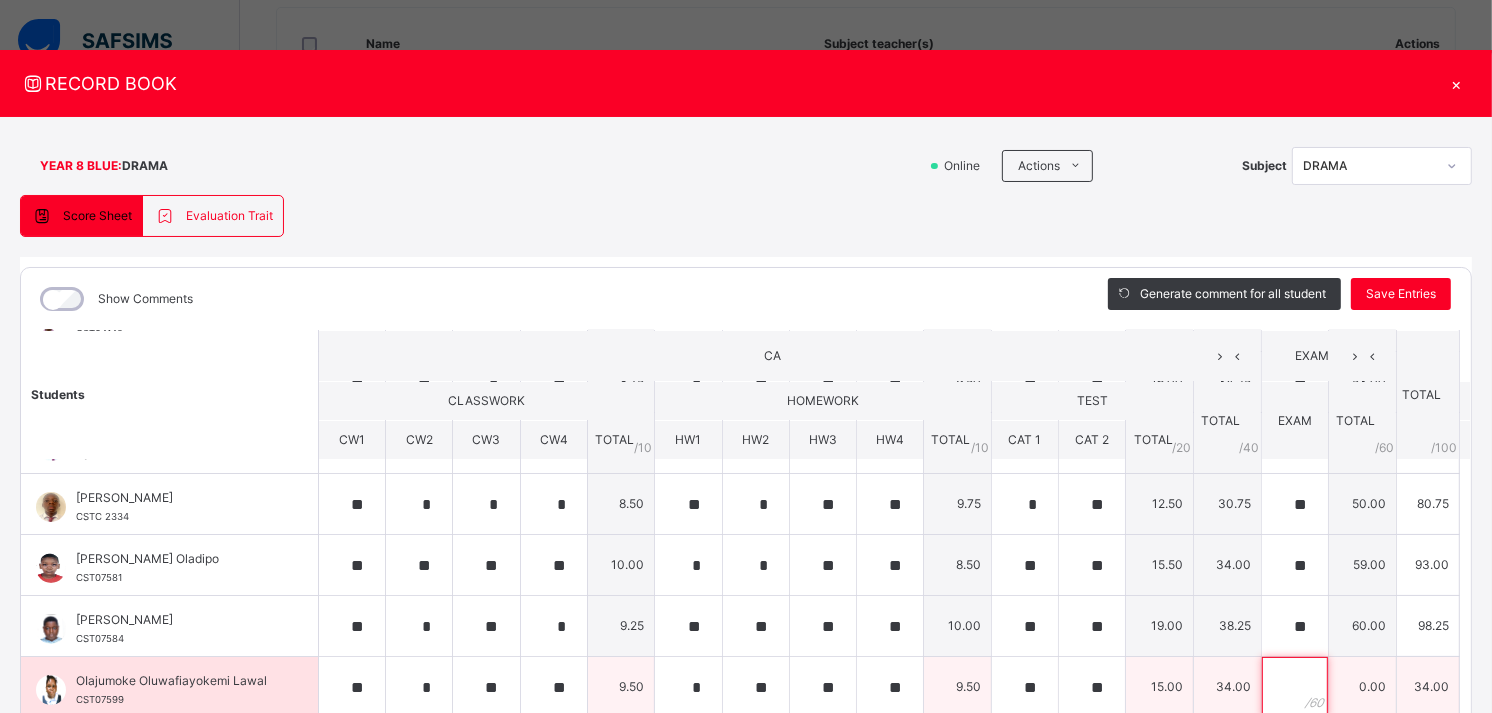 click at bounding box center [1295, 687] 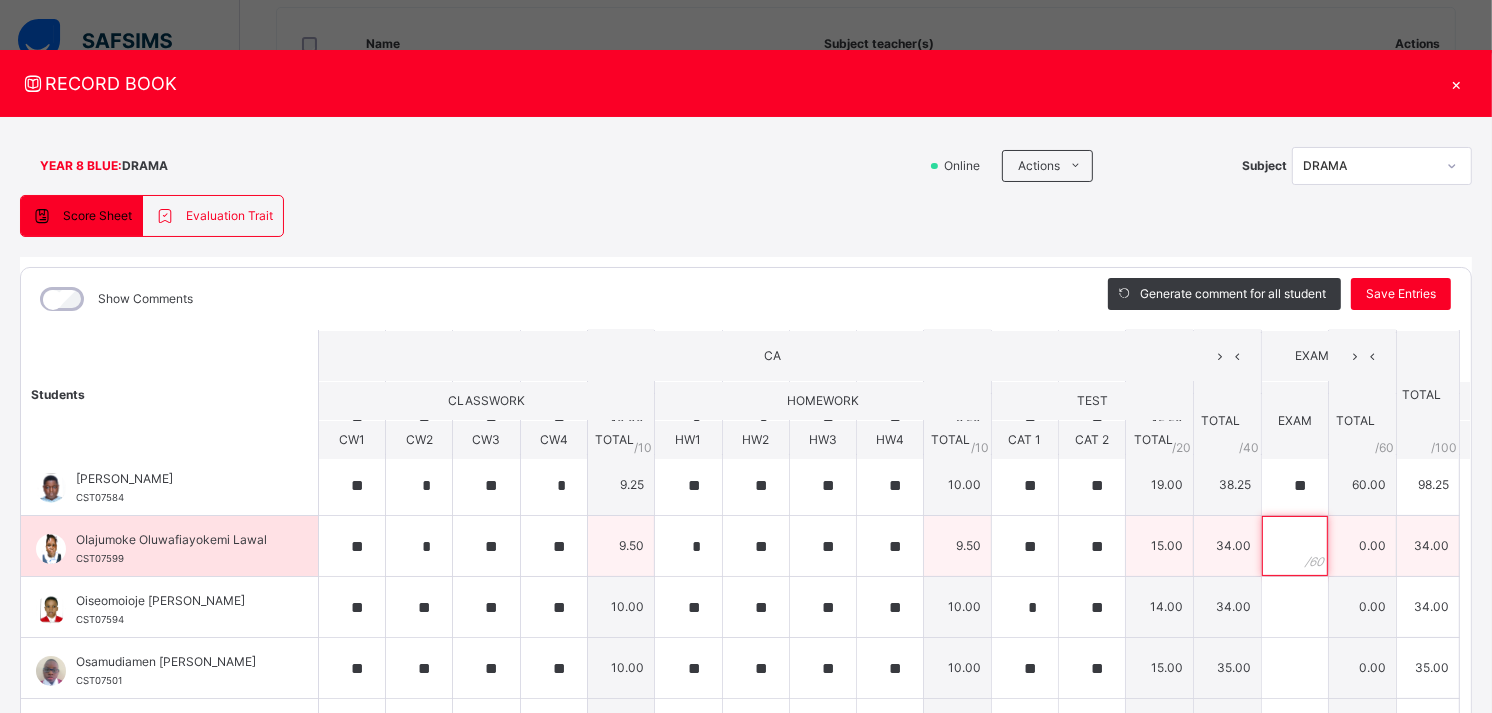 scroll, scrollTop: 500, scrollLeft: 0, axis: vertical 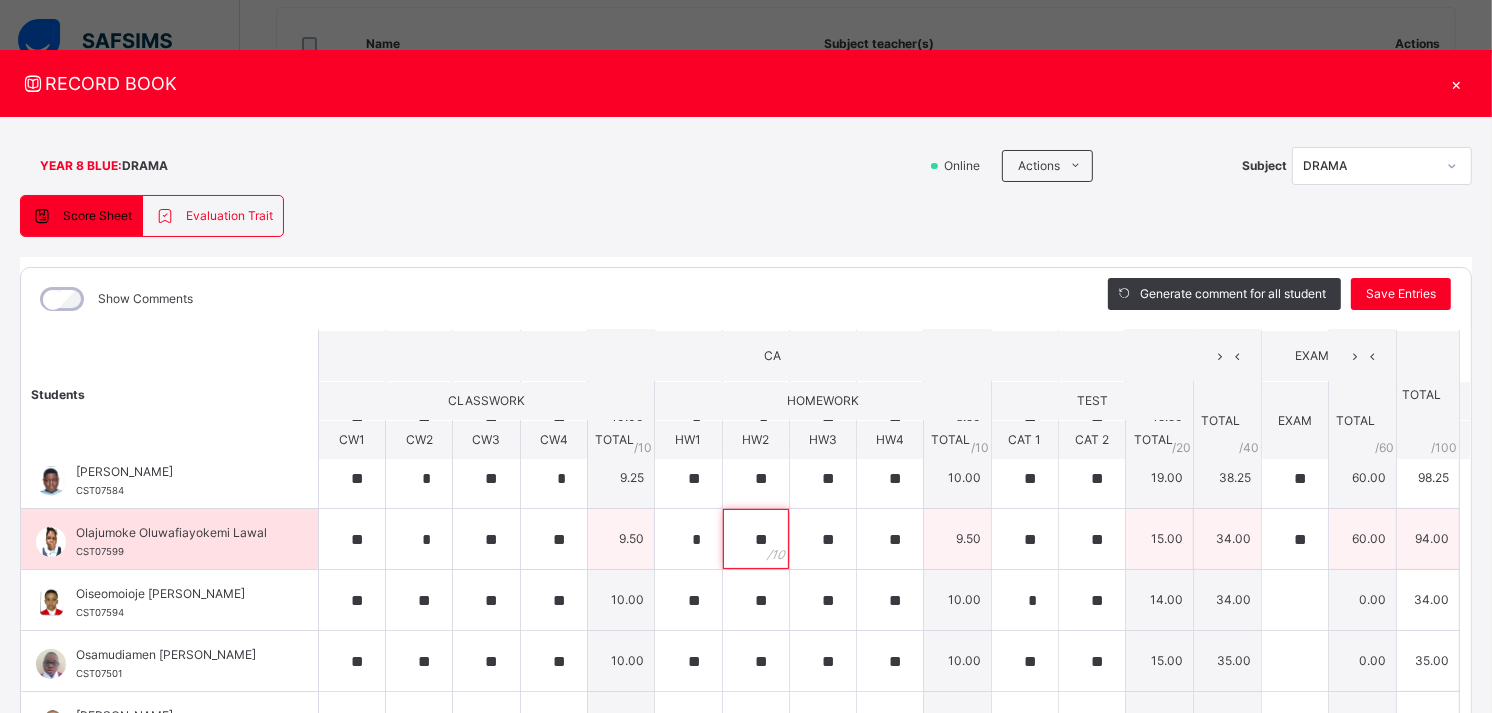 click on "**" at bounding box center [756, 539] 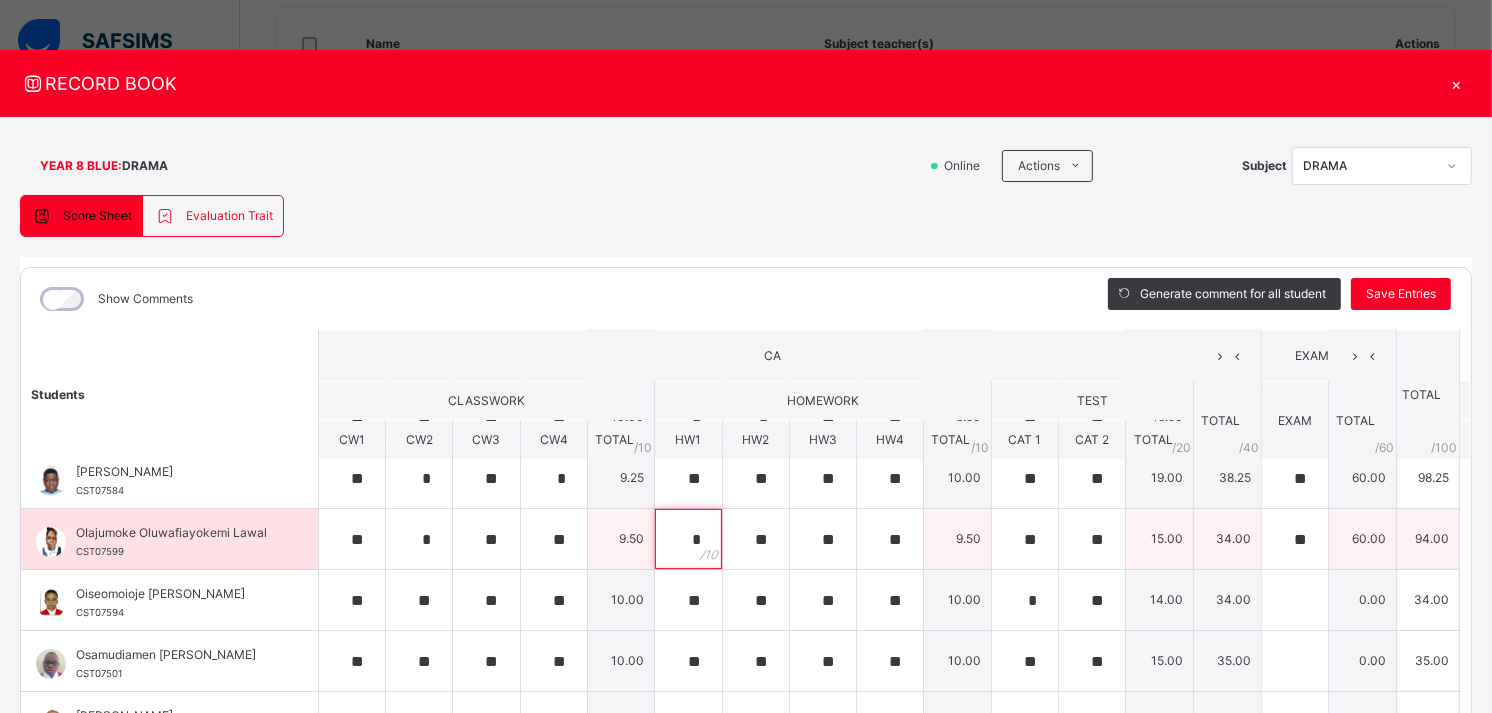click on "*" at bounding box center [688, 539] 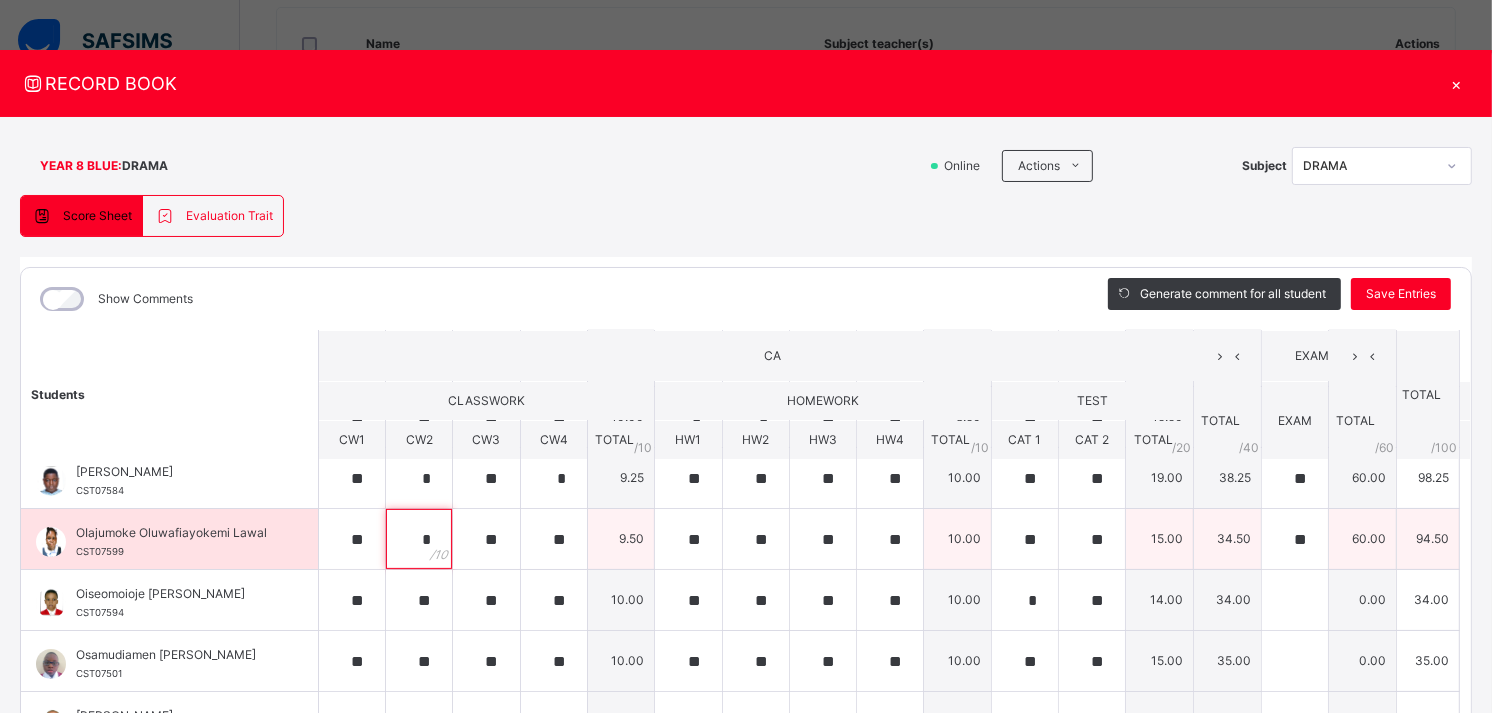 click on "*" at bounding box center (419, 539) 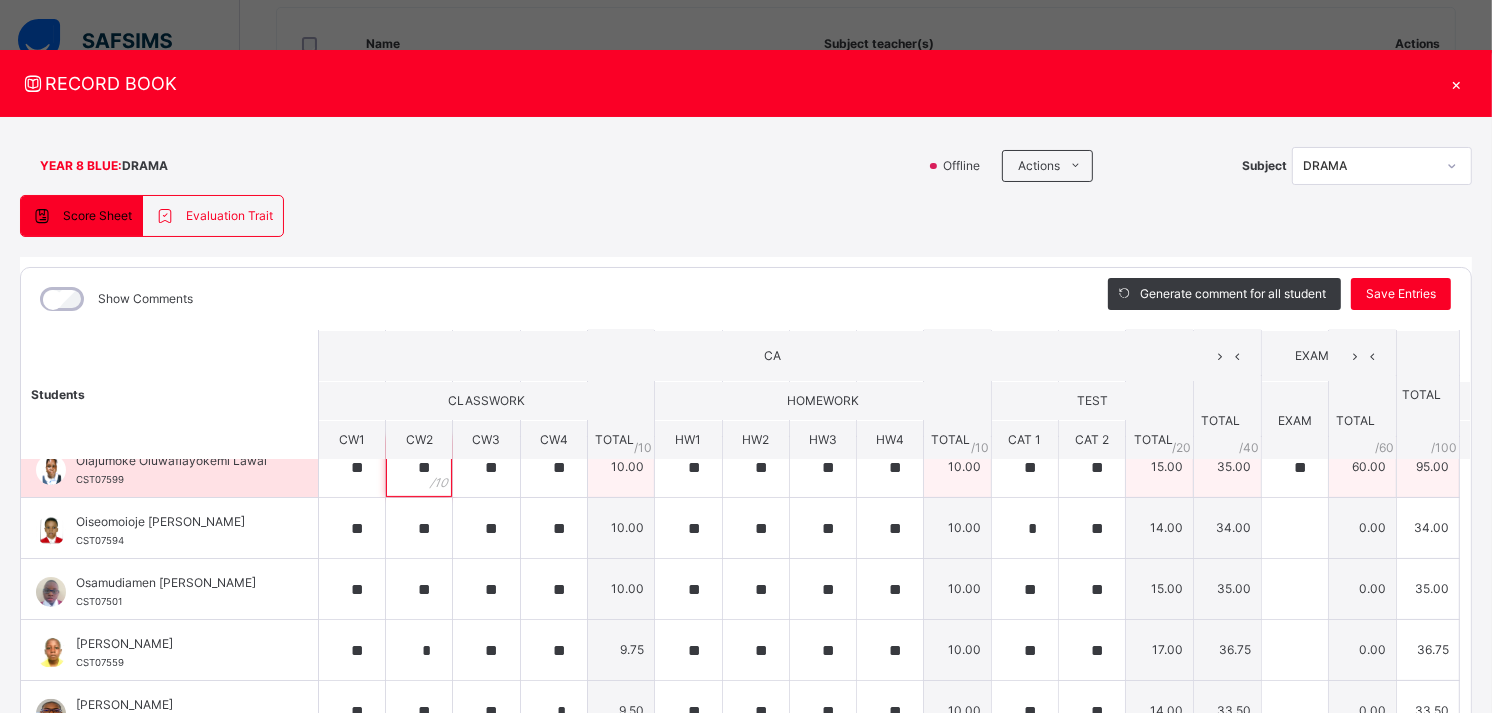 scroll, scrollTop: 571, scrollLeft: 0, axis: vertical 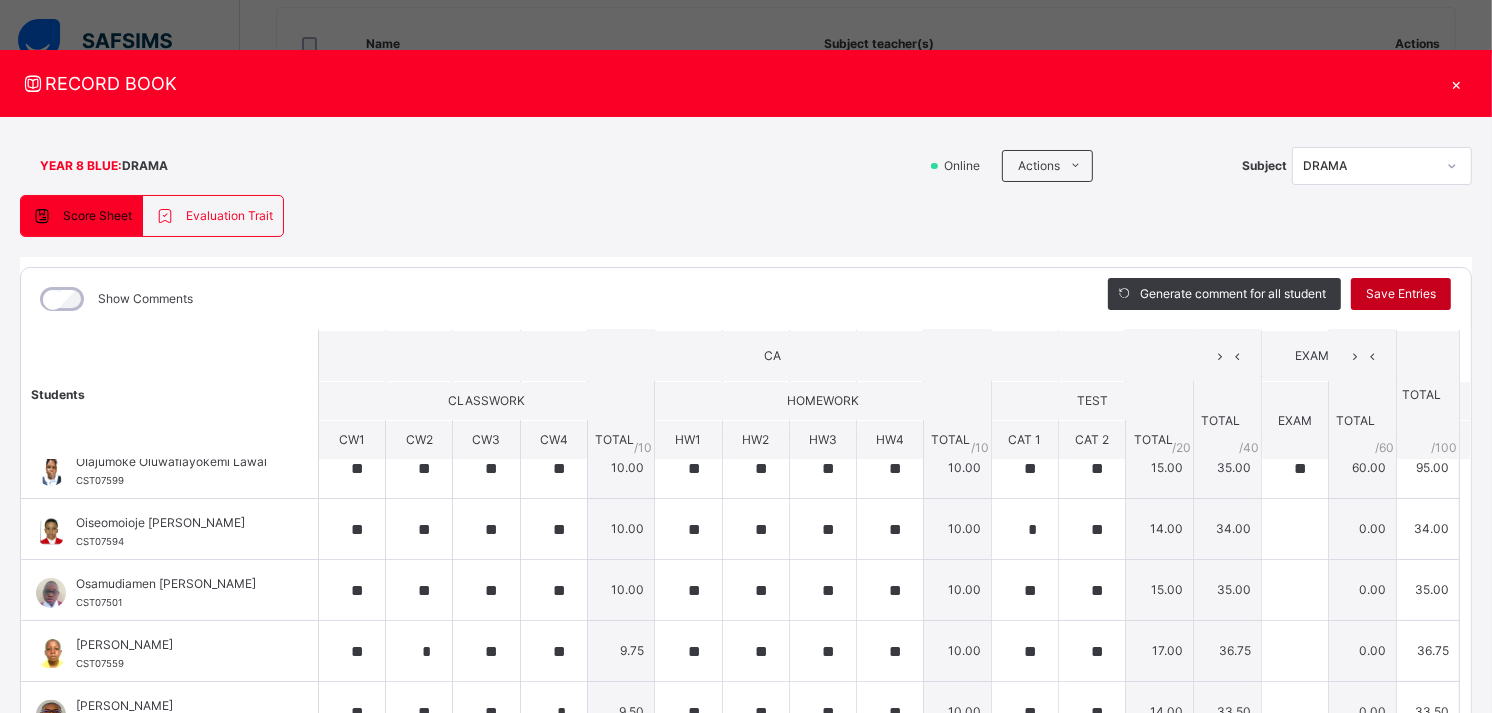 click on "Save Entries" at bounding box center [1401, 294] 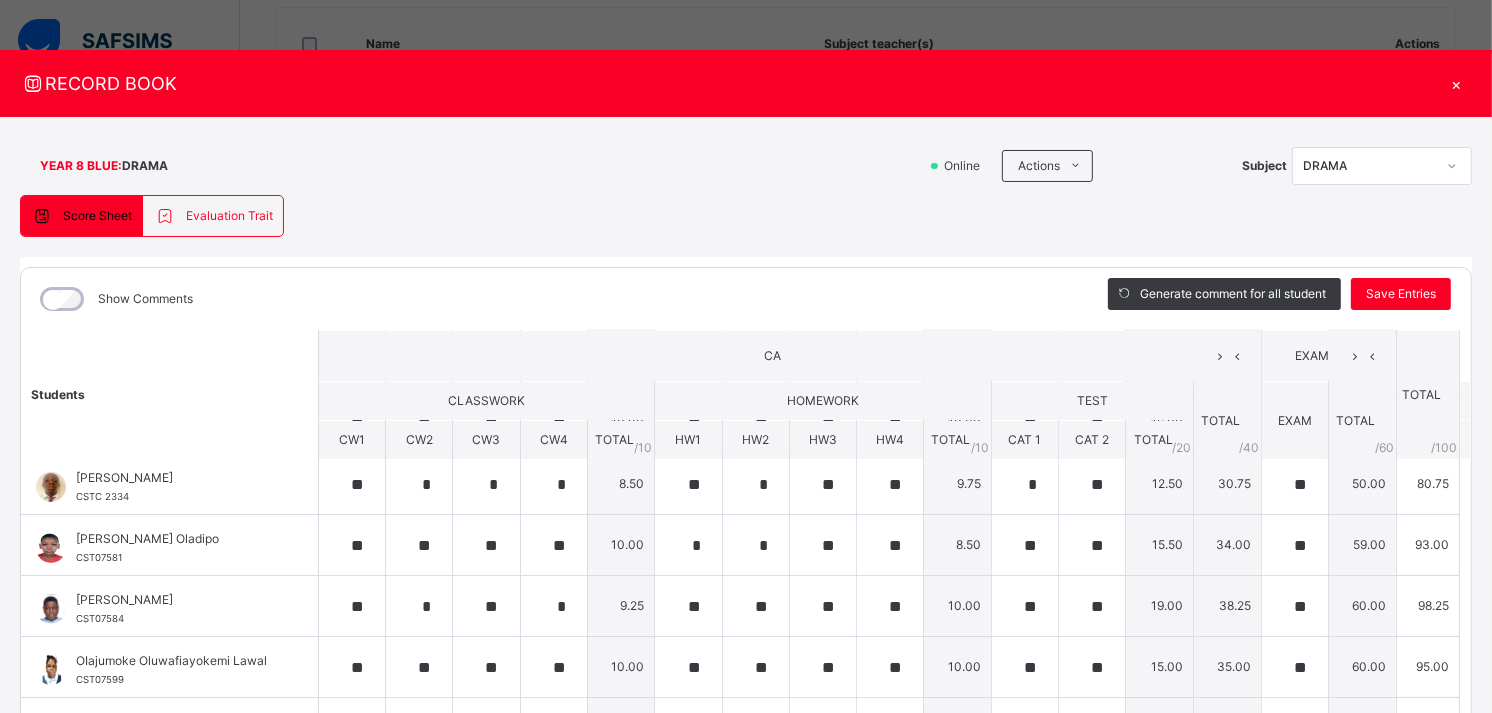 scroll, scrollTop: 373, scrollLeft: 0, axis: vertical 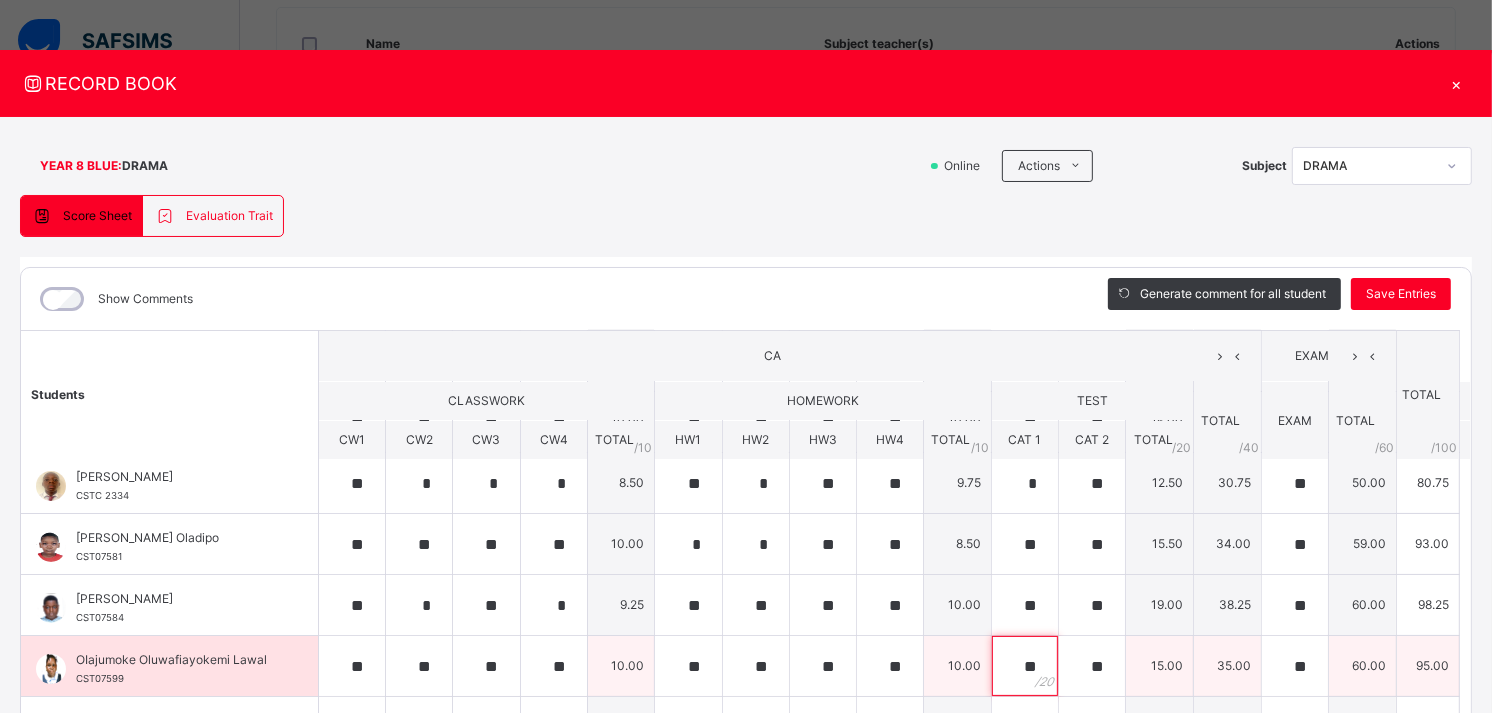 click on "**" at bounding box center [1025, 666] 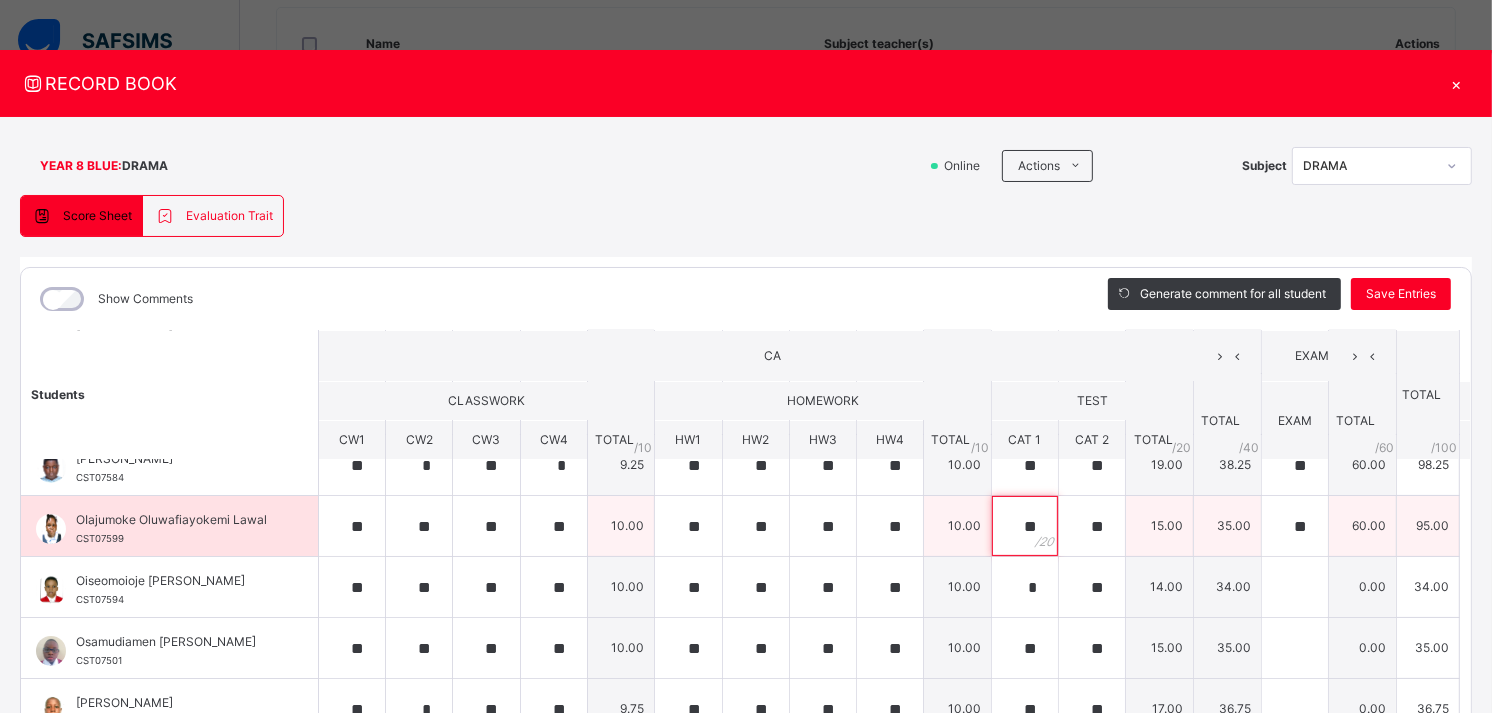 scroll, scrollTop: 515, scrollLeft: 0, axis: vertical 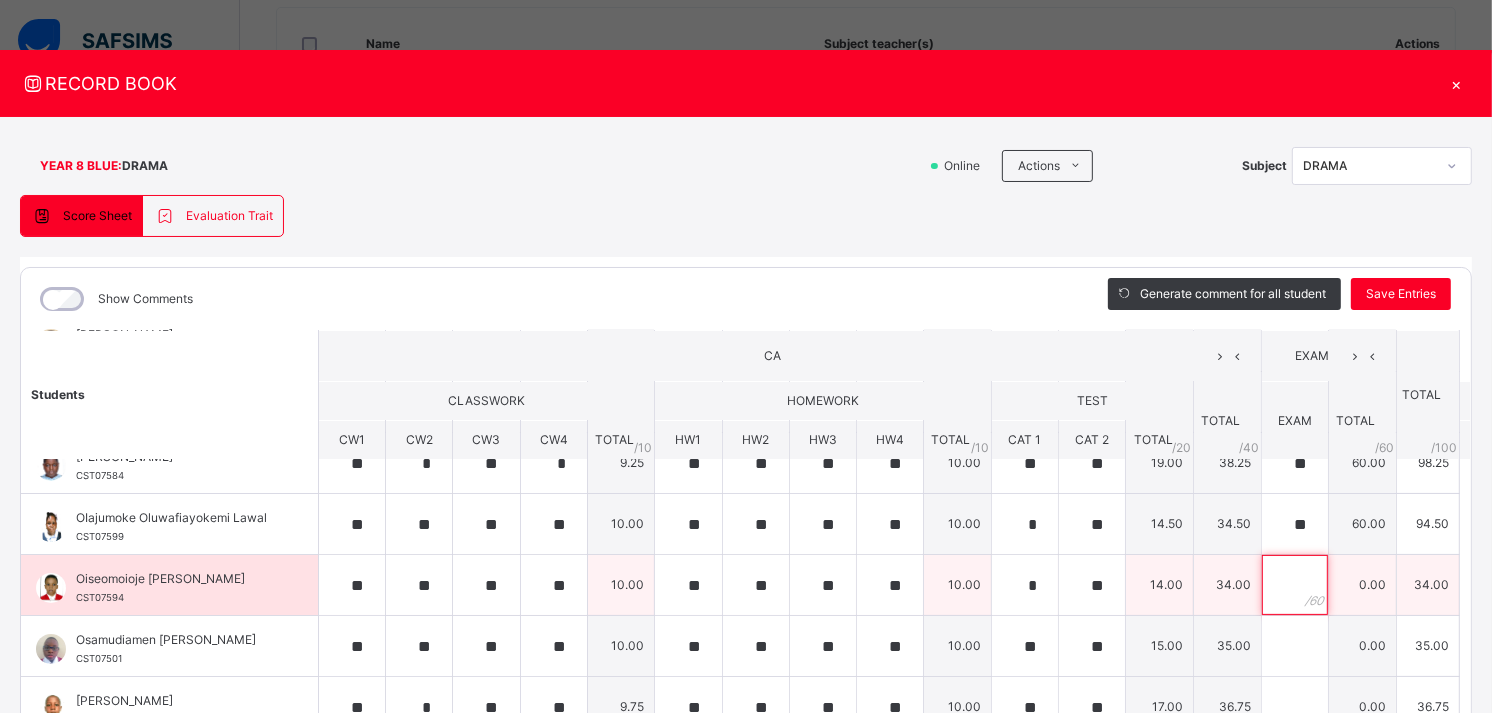 click at bounding box center (1295, 585) 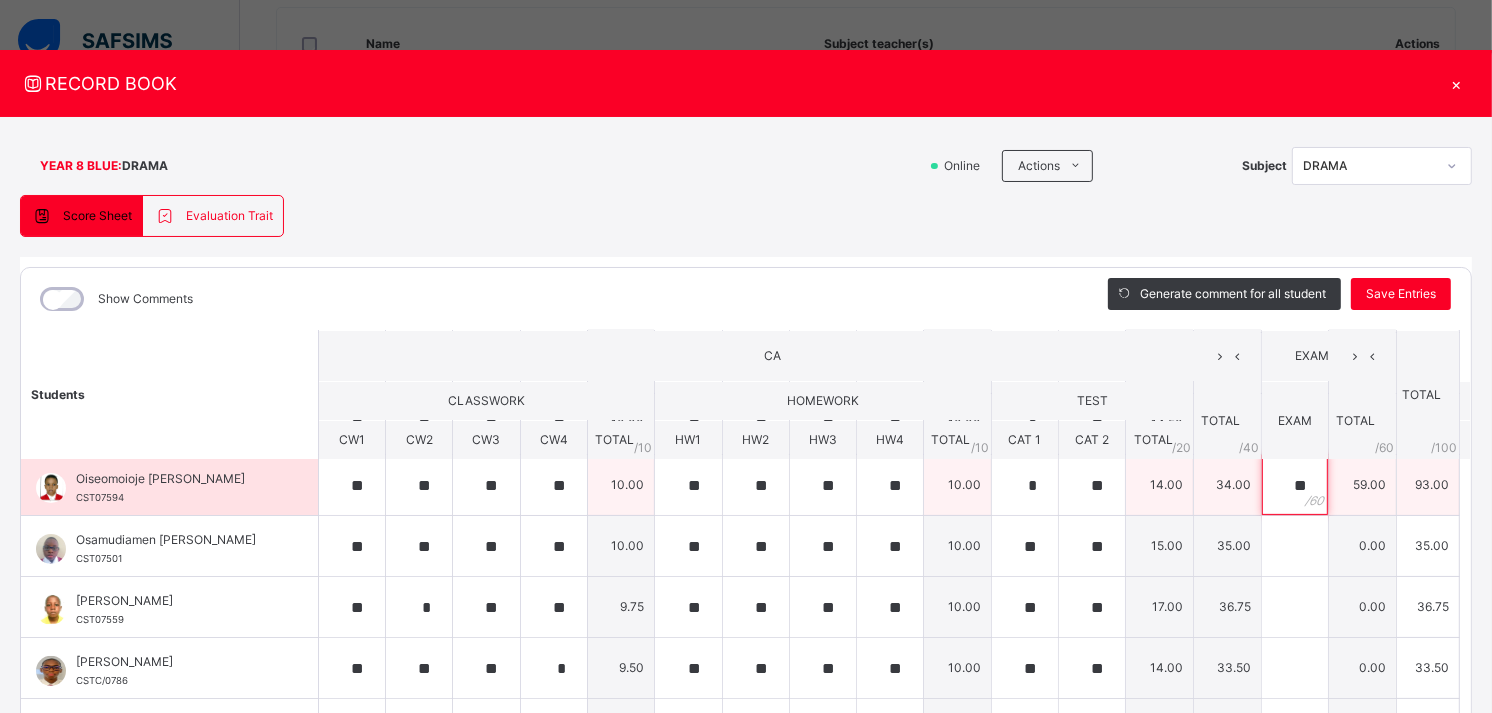 scroll, scrollTop: 617, scrollLeft: 0, axis: vertical 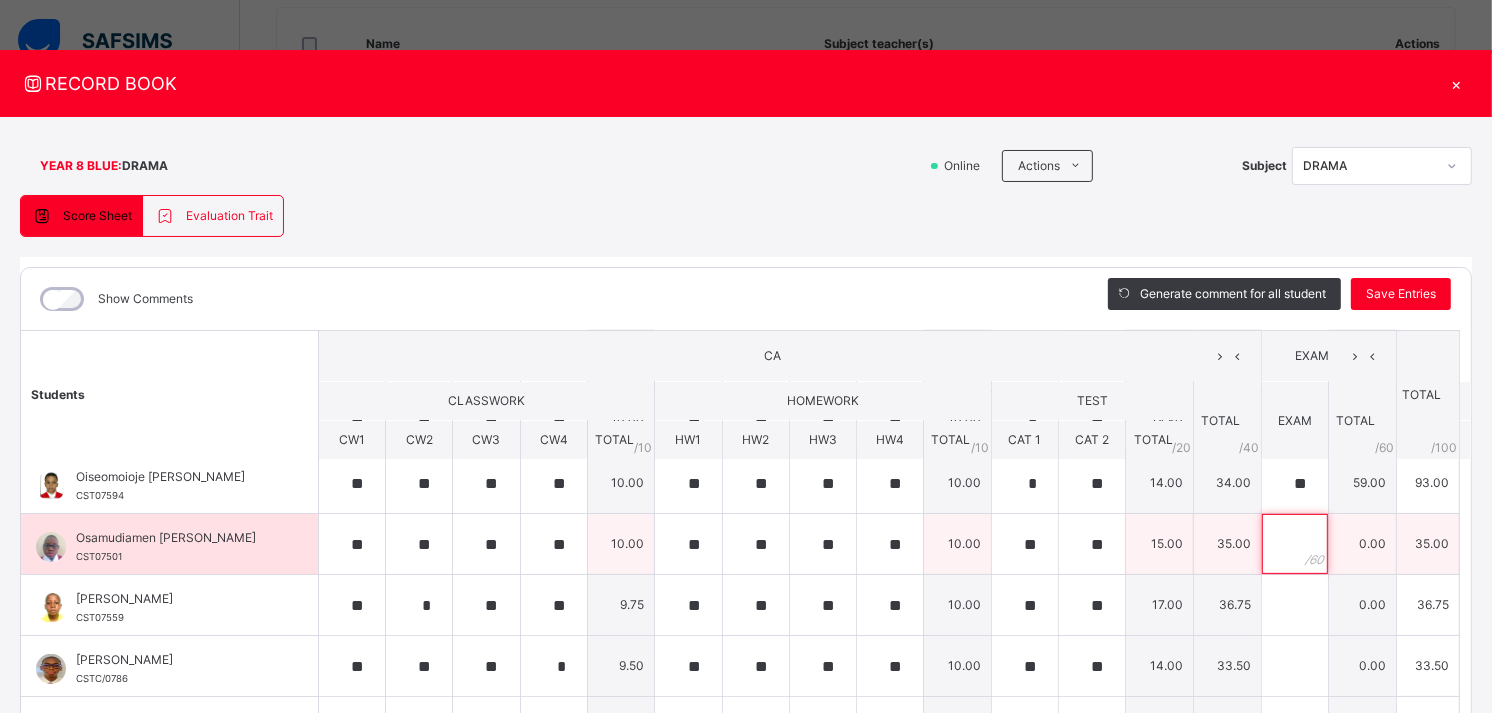 click at bounding box center (1295, 544) 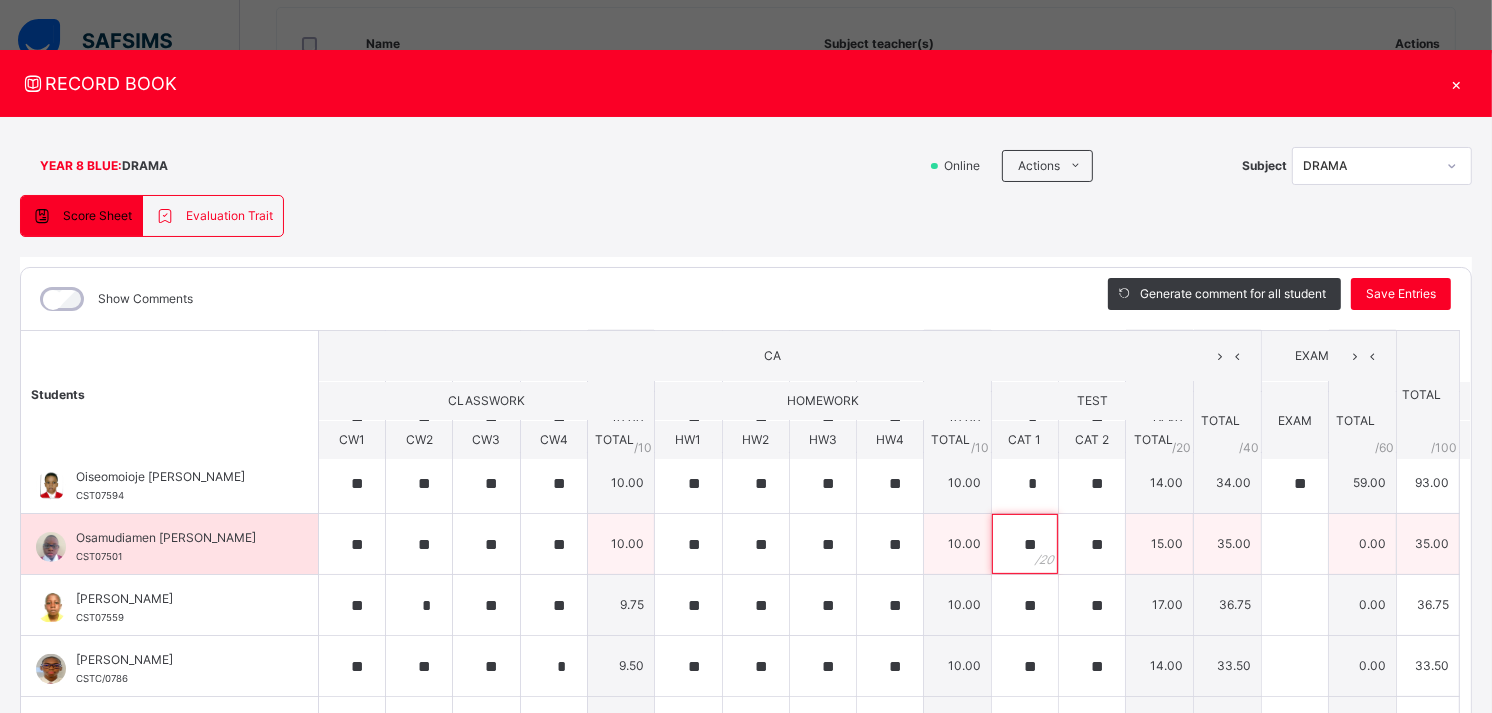 click on "**" at bounding box center [1025, 544] 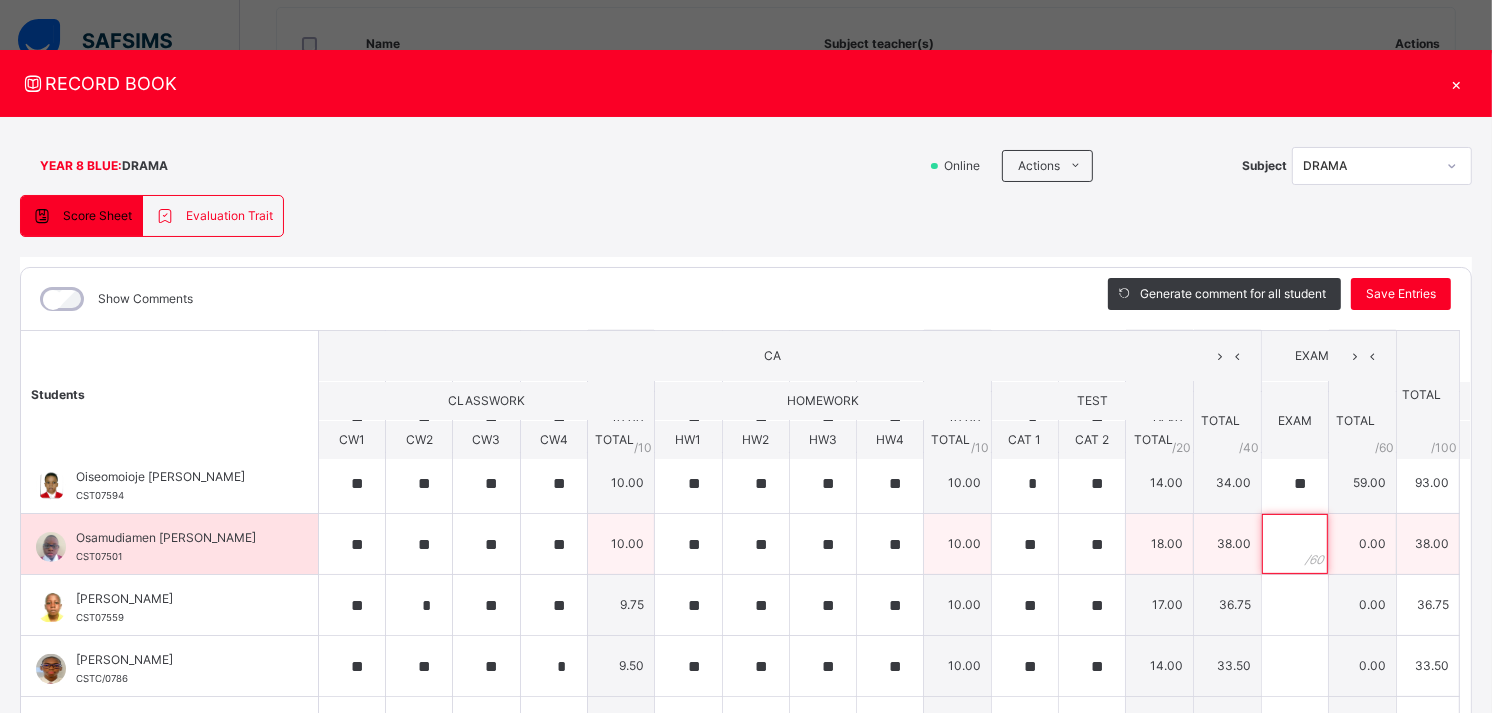 click at bounding box center (1295, 544) 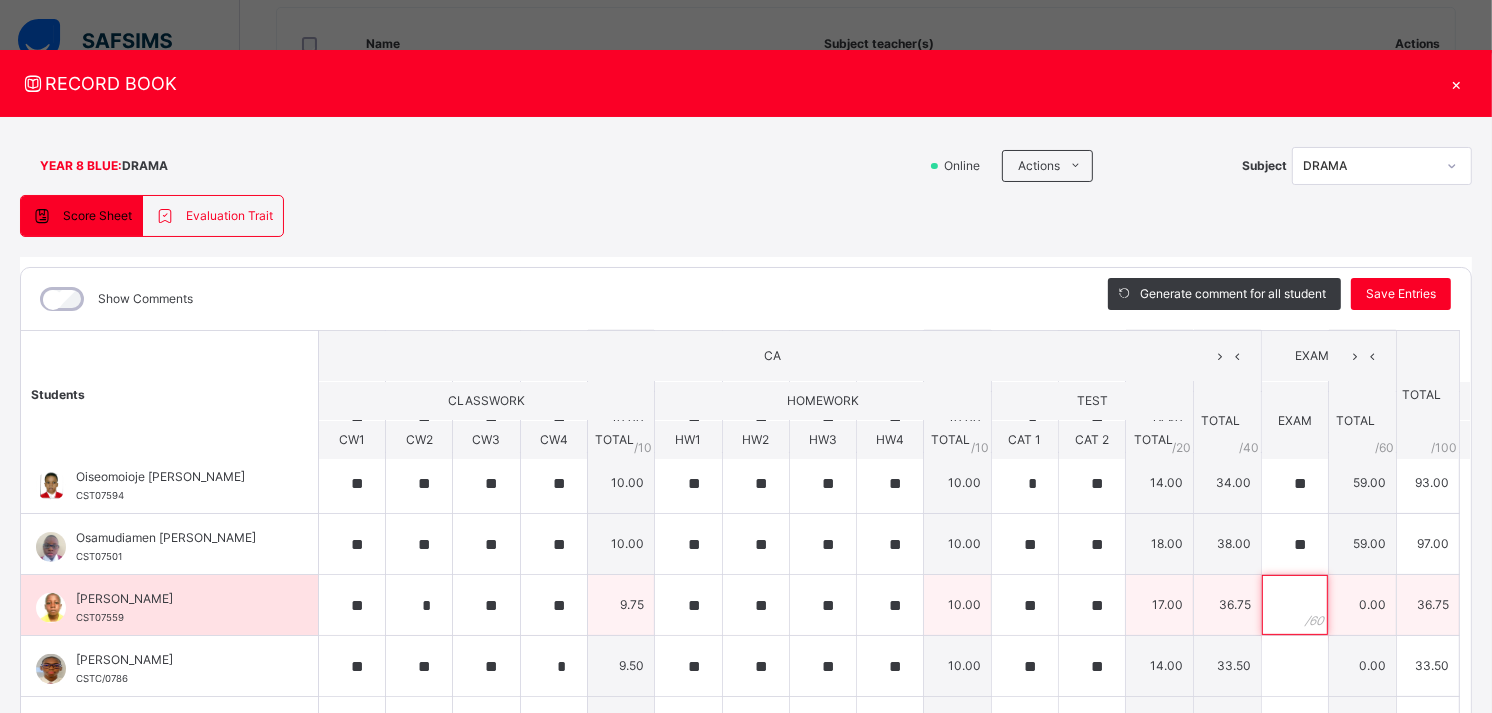 click at bounding box center [1295, 605] 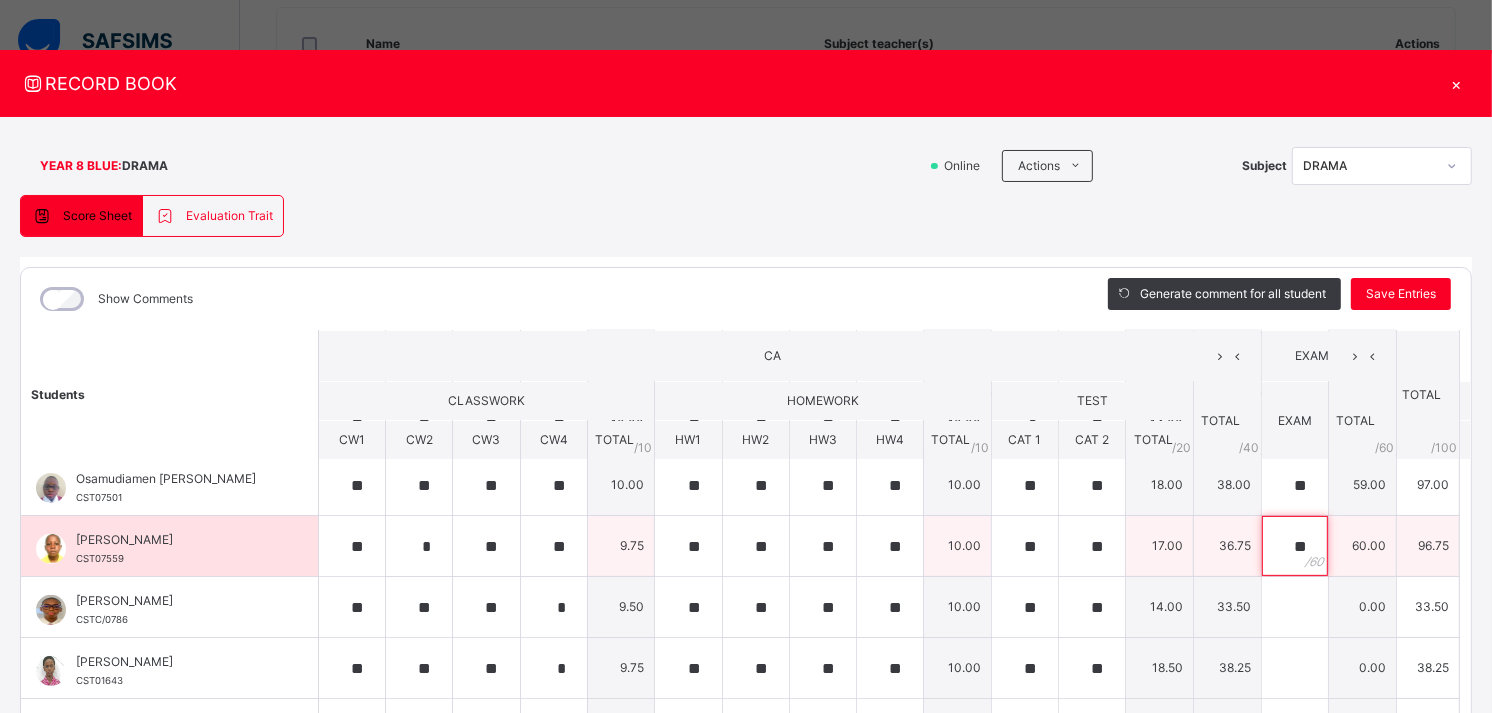 scroll, scrollTop: 703, scrollLeft: 0, axis: vertical 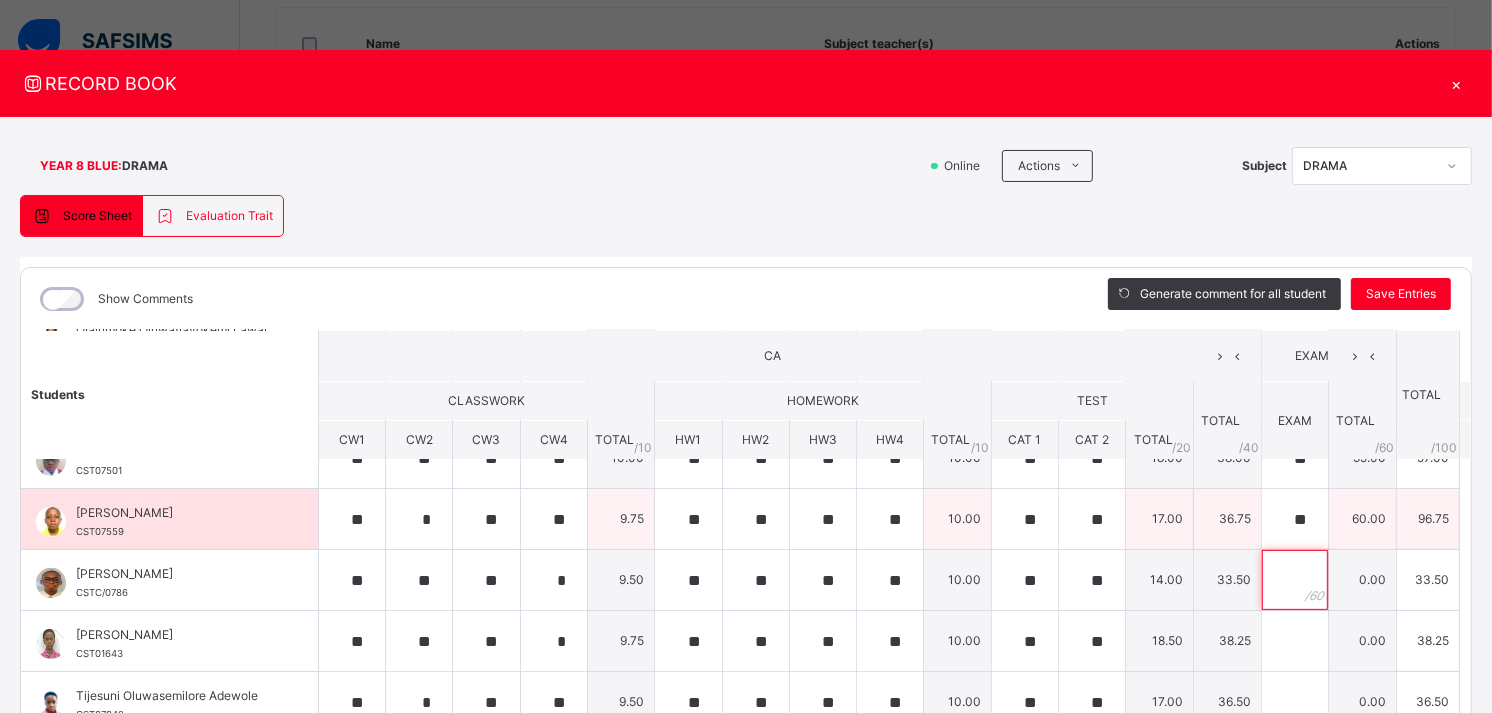 click at bounding box center [1295, 580] 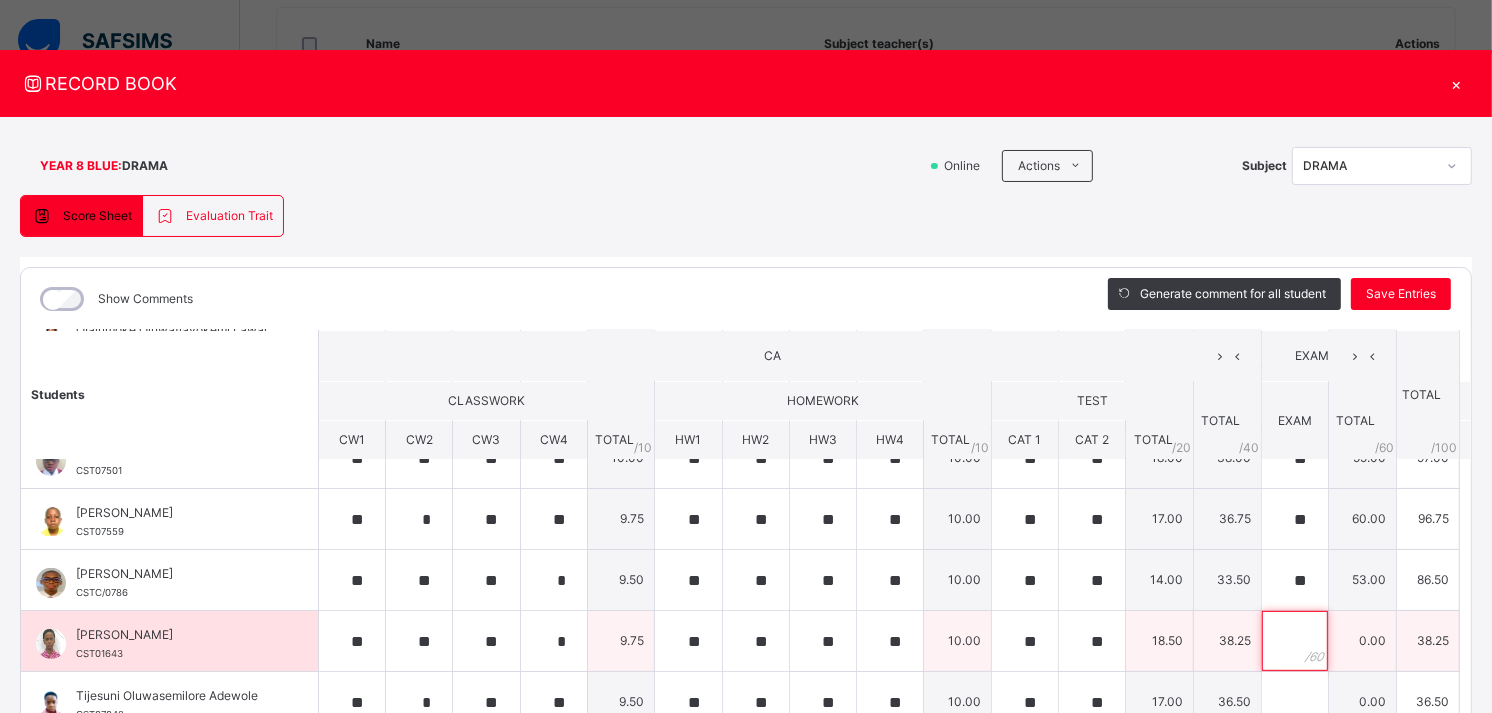 click at bounding box center [1295, 641] 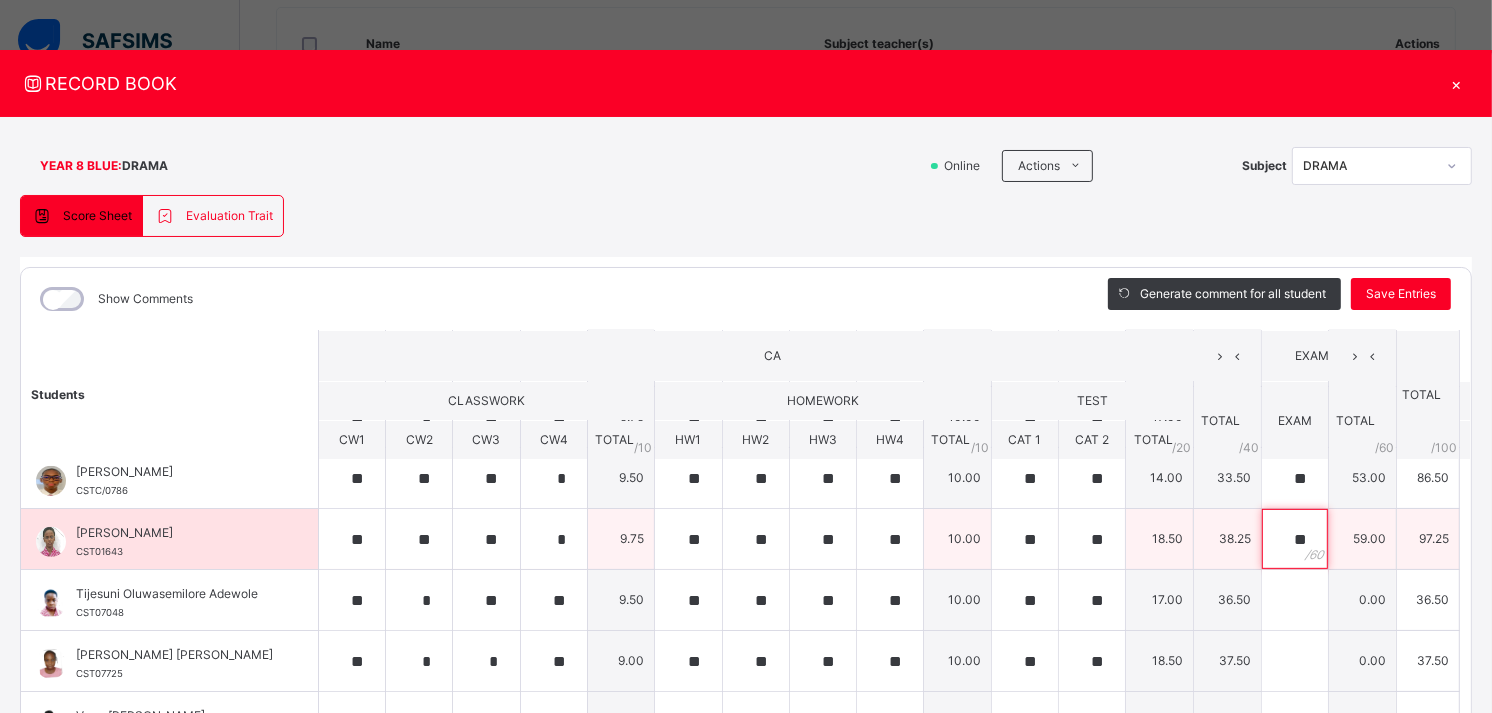 scroll, scrollTop: 806, scrollLeft: 0, axis: vertical 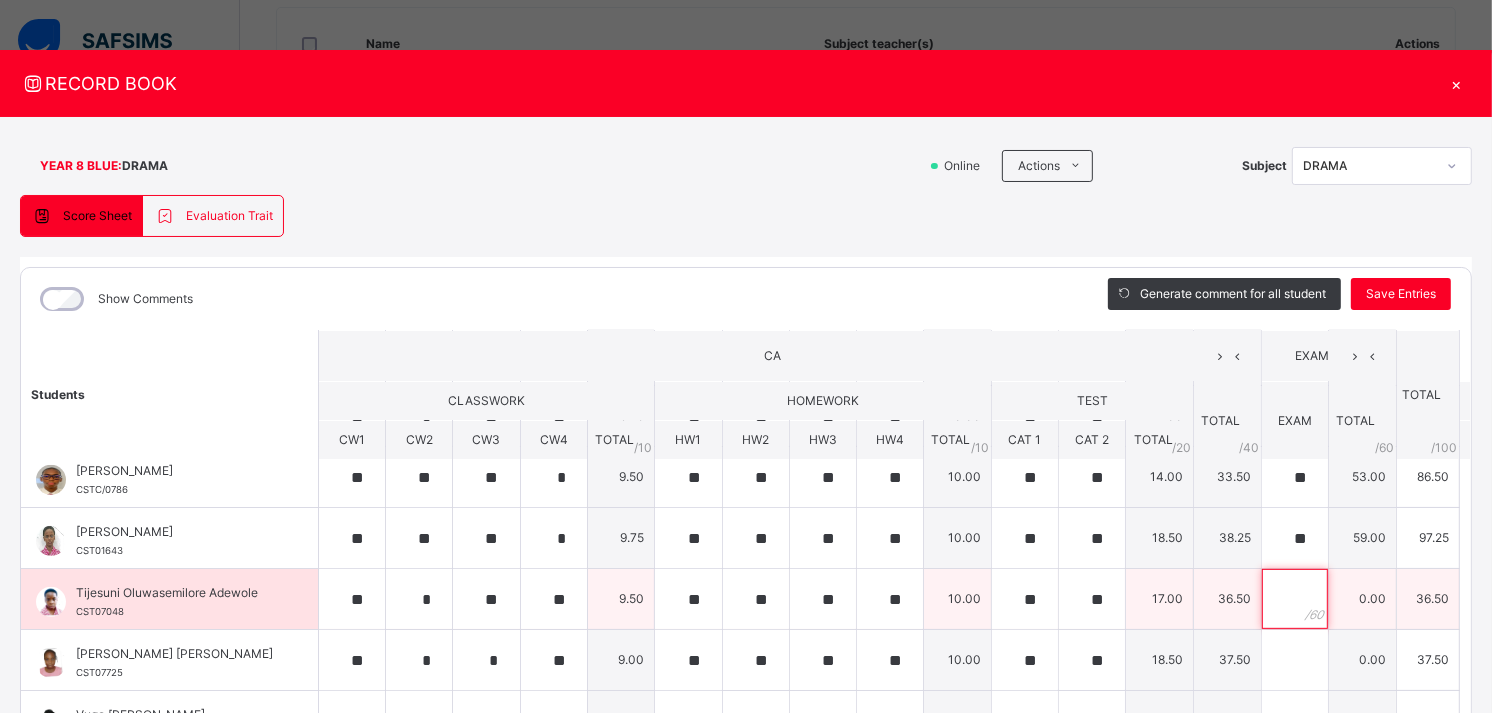 click at bounding box center [1295, 599] 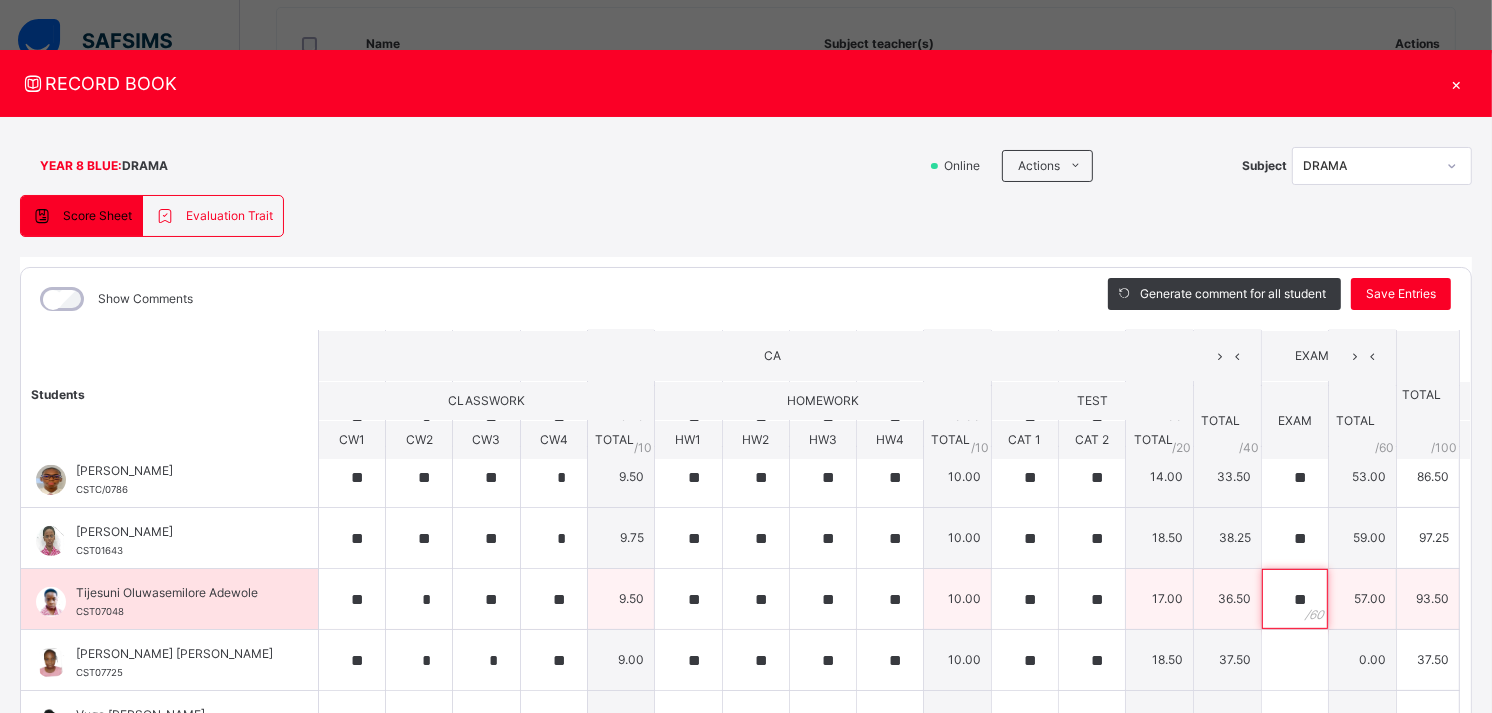 scroll, scrollTop: 852, scrollLeft: 0, axis: vertical 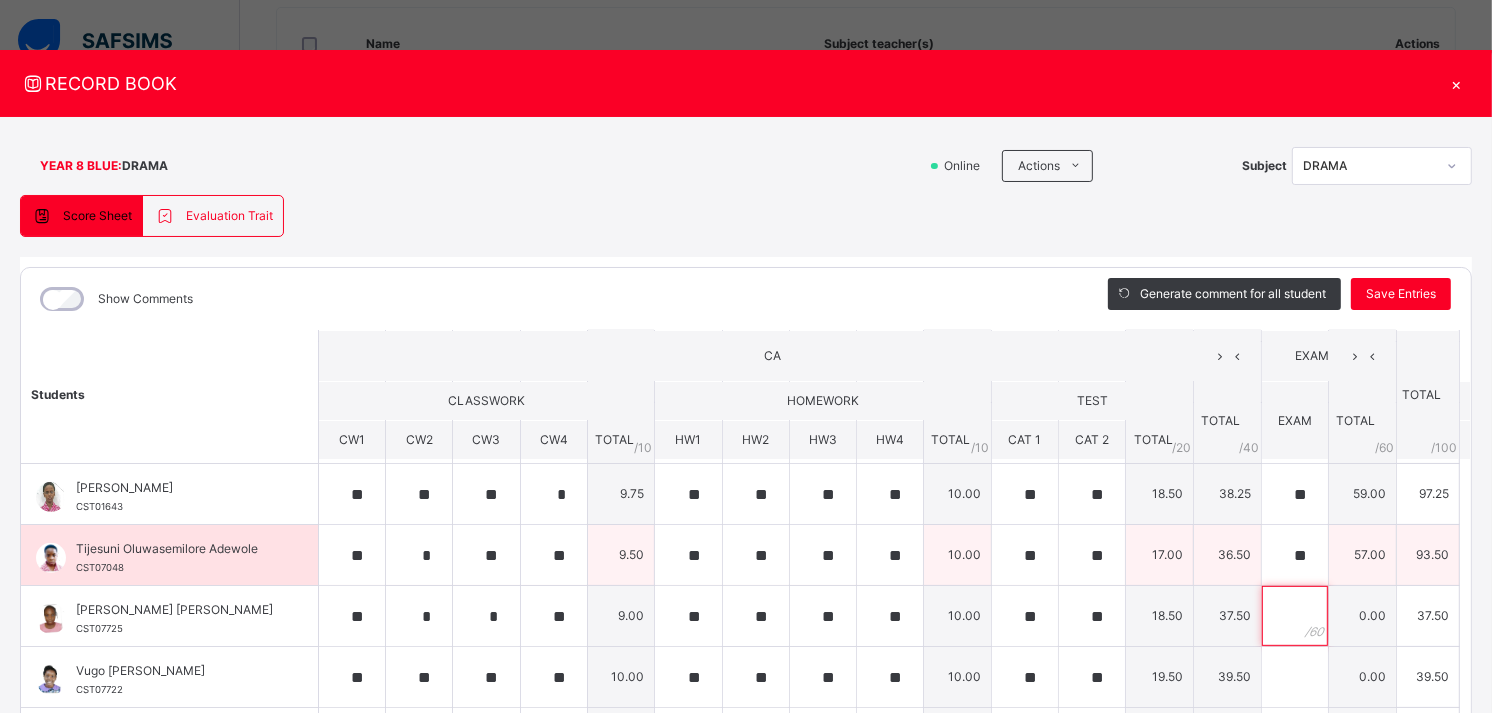 click at bounding box center (1295, 616) 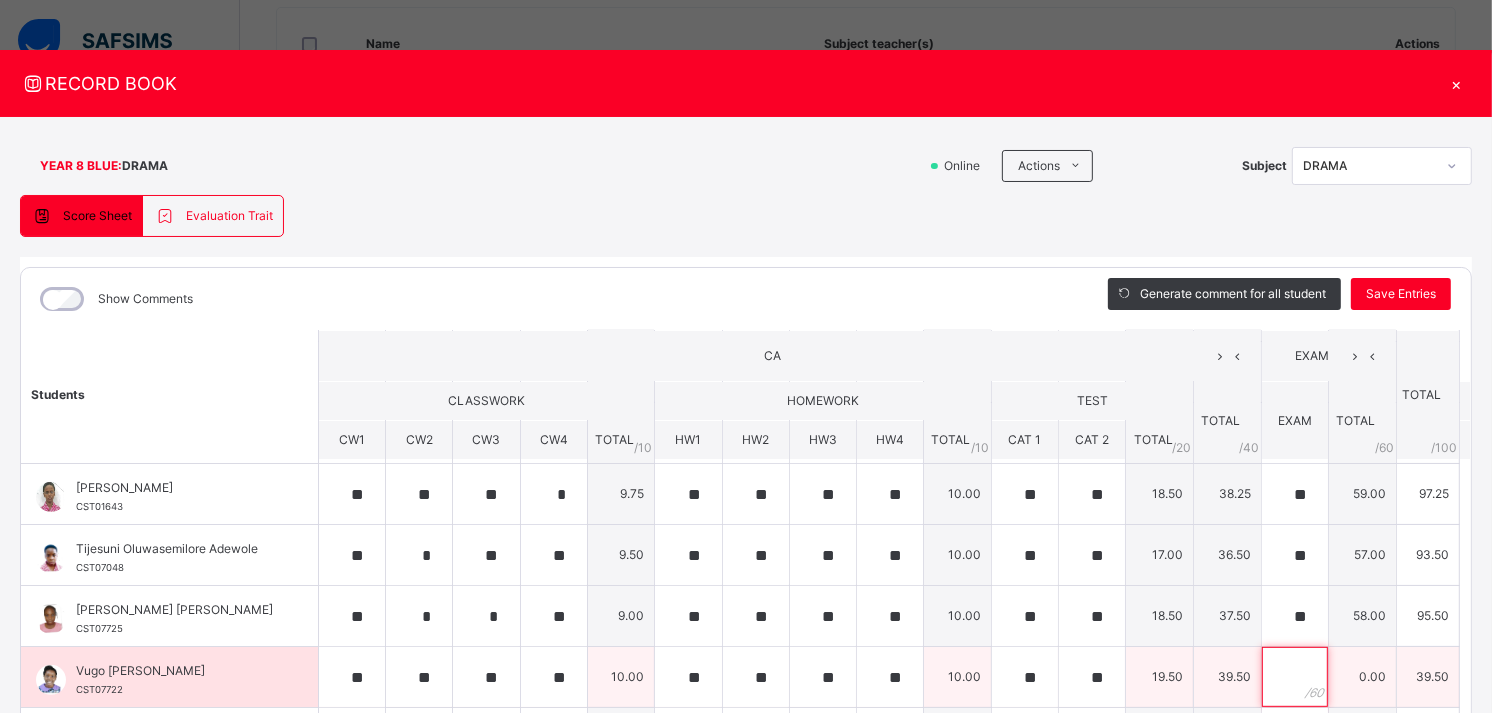 click at bounding box center (1295, 677) 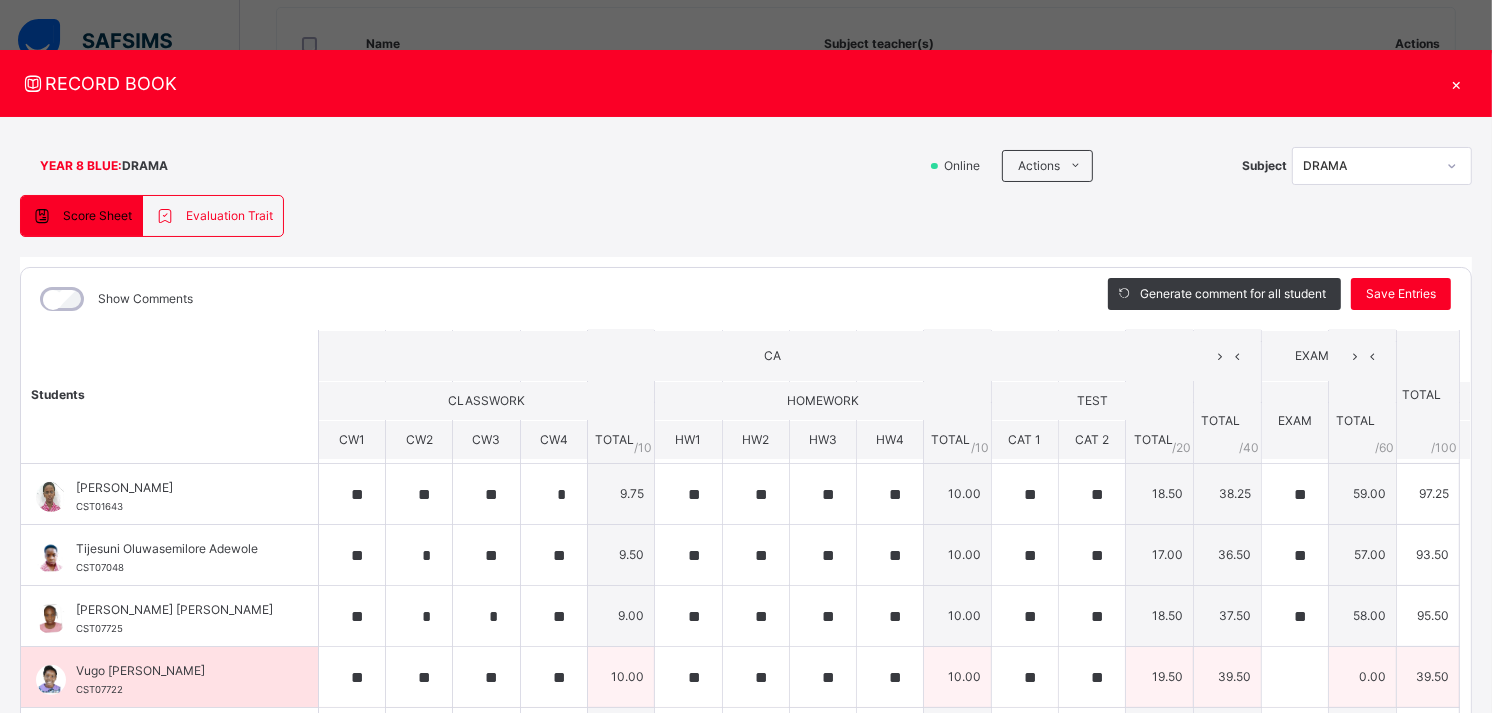 click at bounding box center [1295, 677] 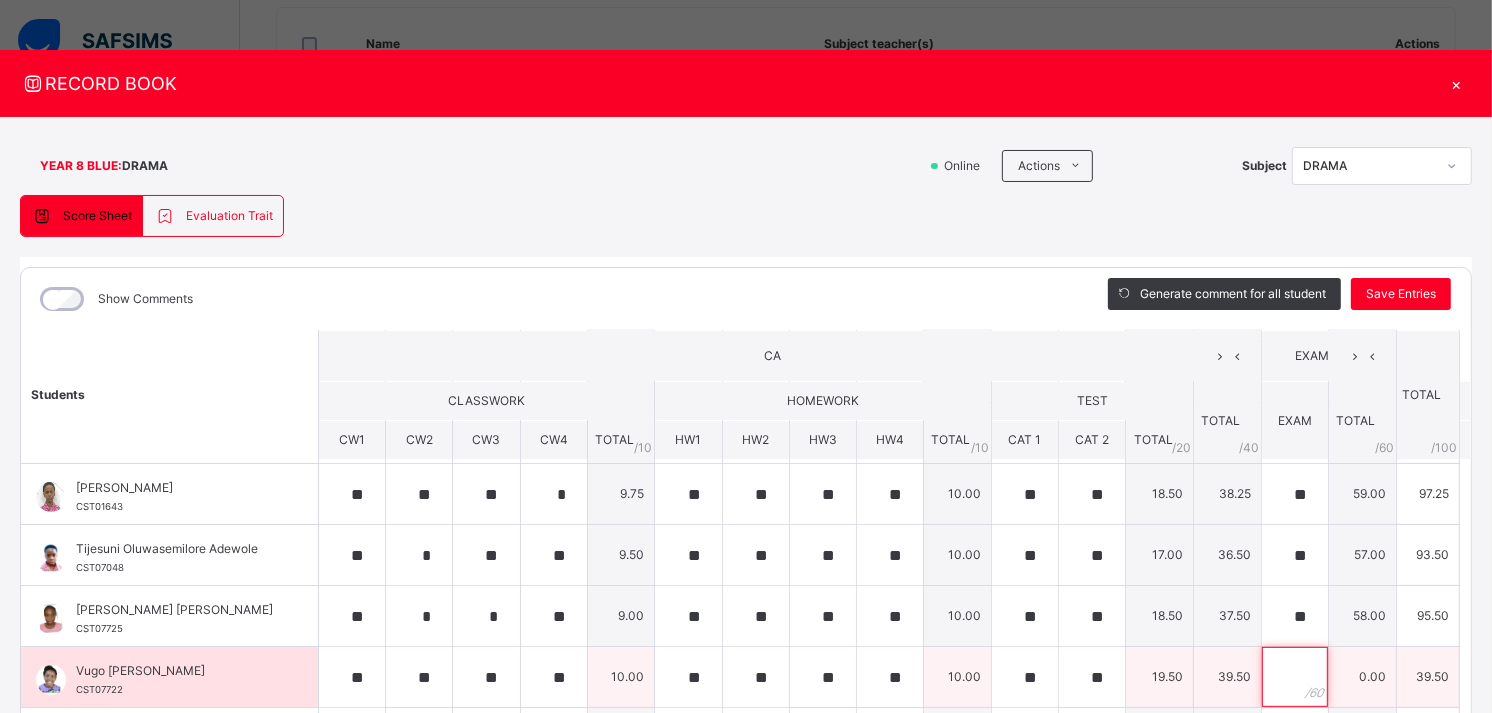 click at bounding box center (1295, 677) 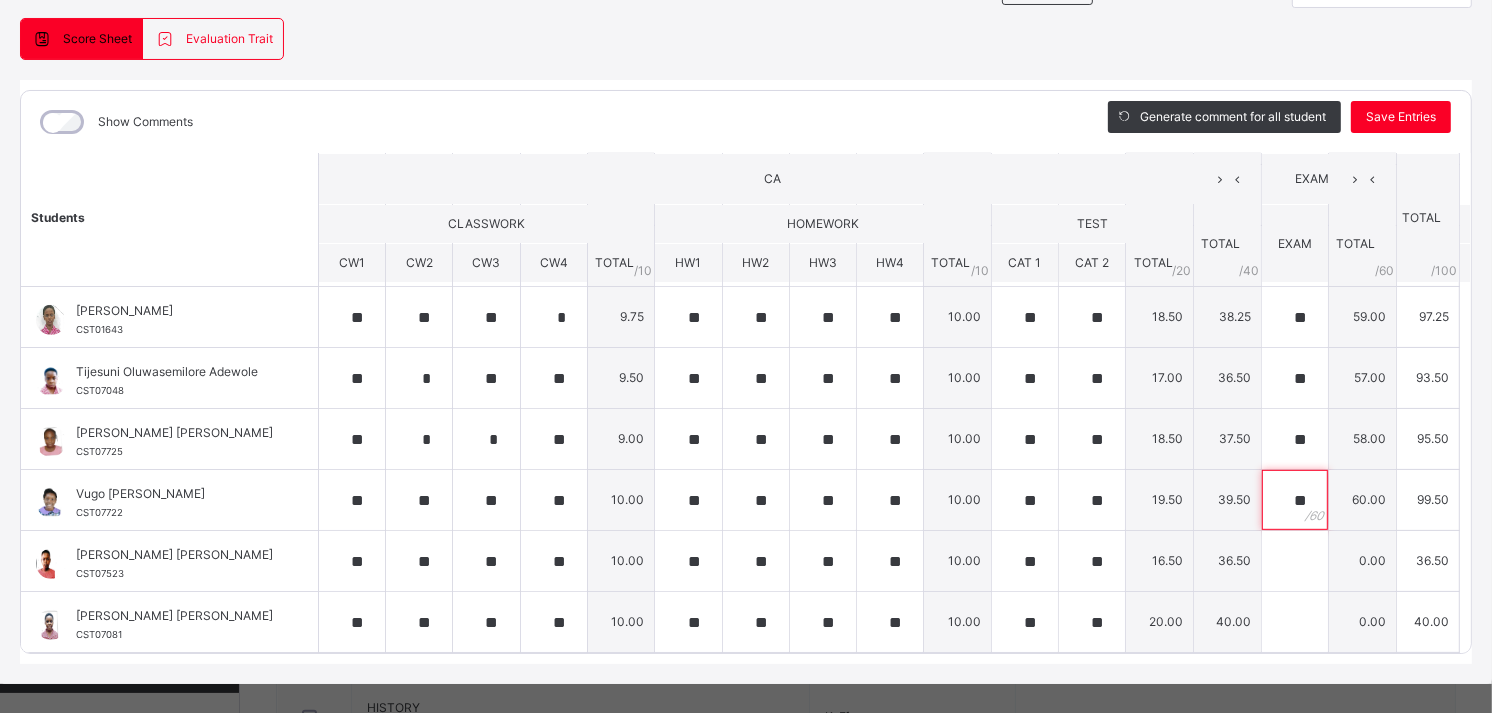 scroll, scrollTop: 178, scrollLeft: 0, axis: vertical 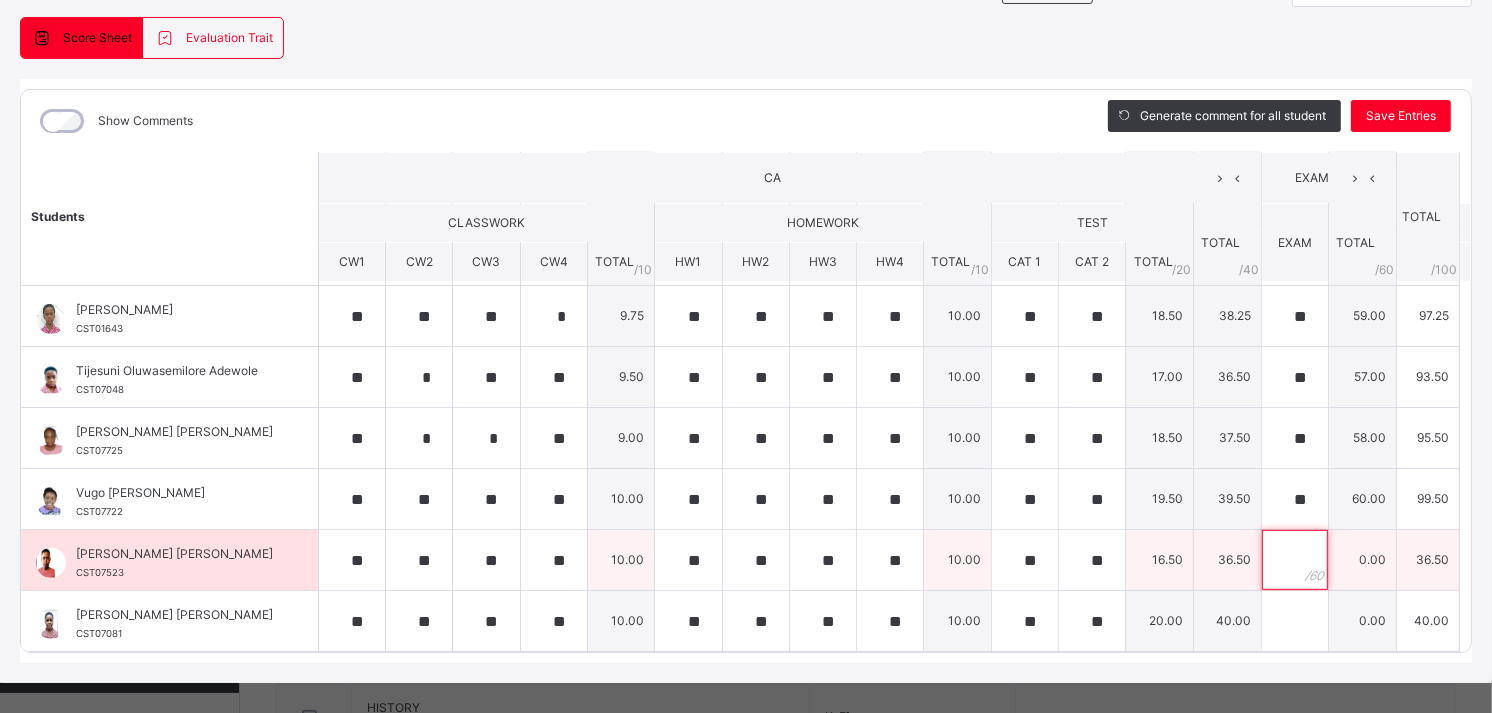 click at bounding box center (1295, 560) 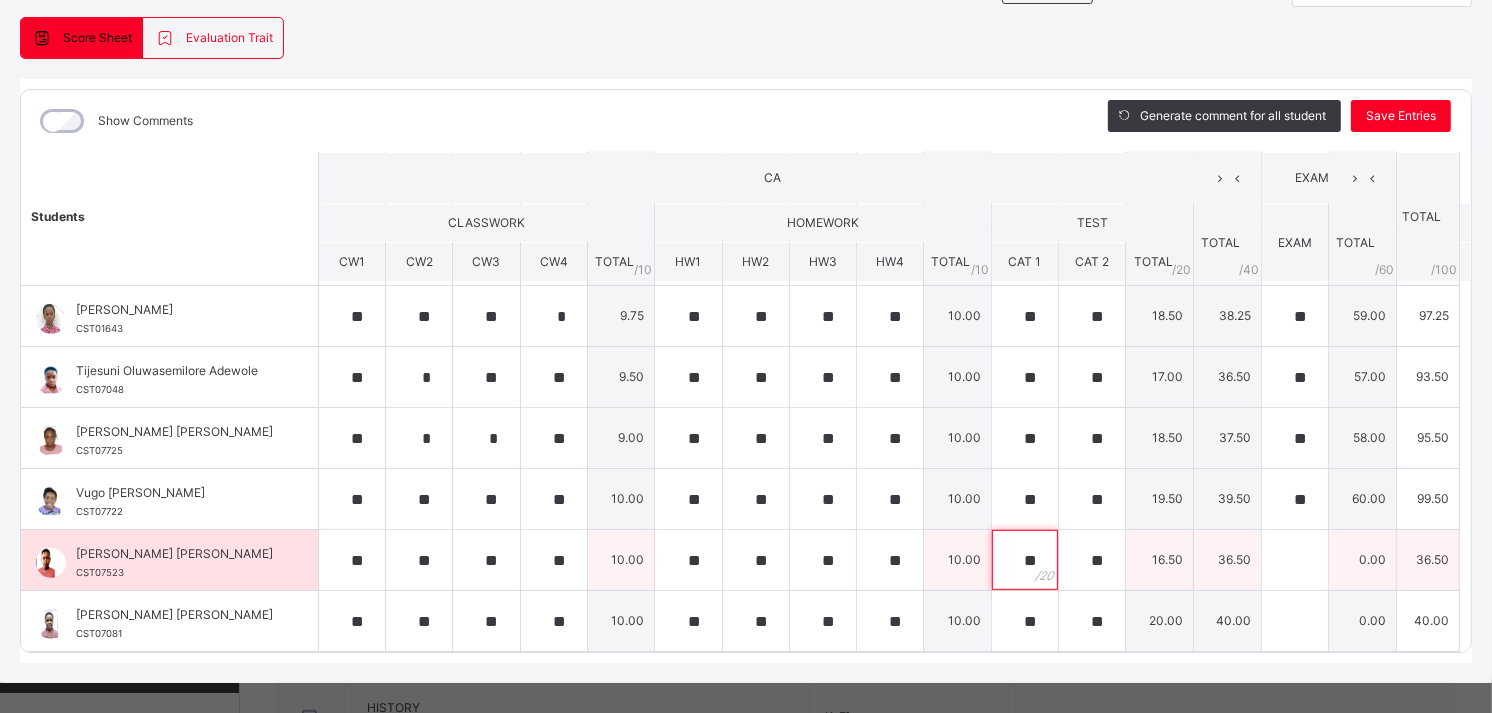 click on "**" at bounding box center [1025, 560] 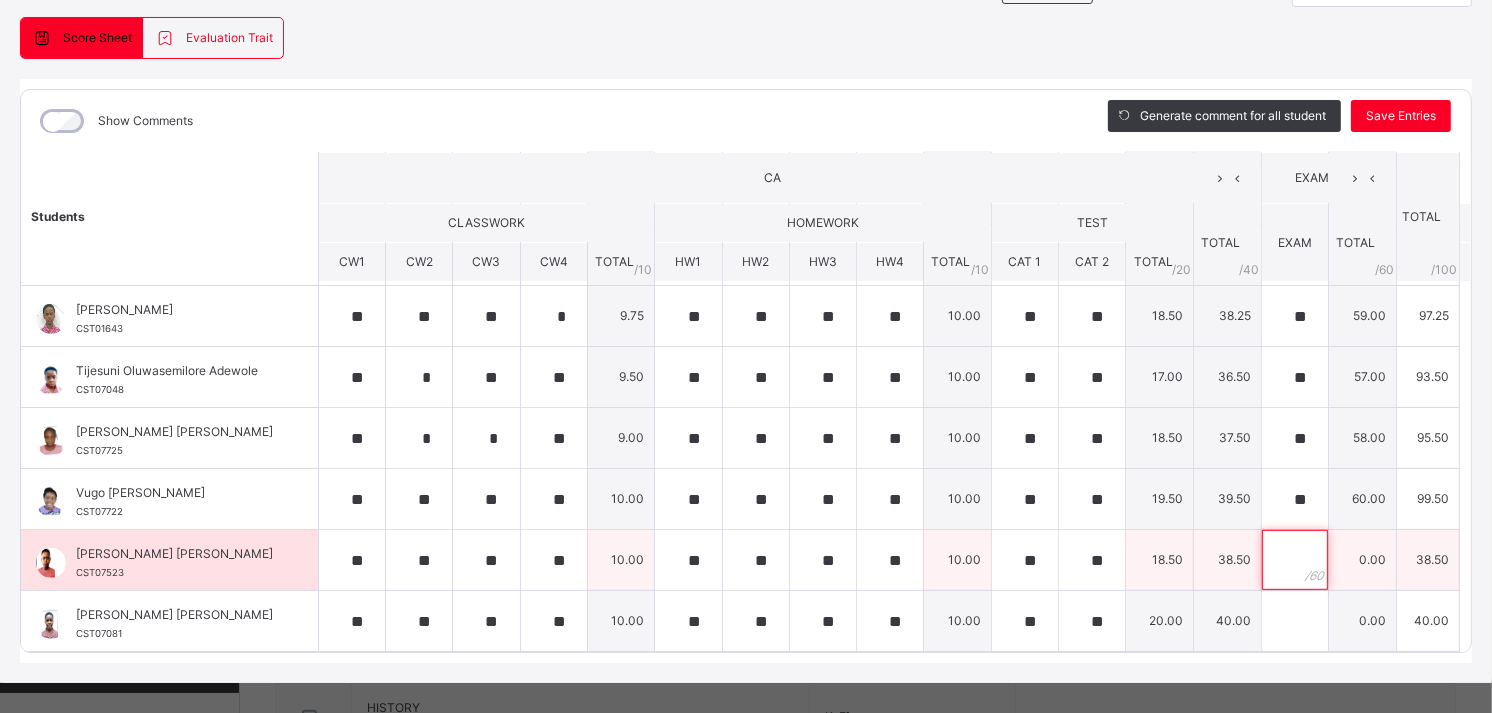 click at bounding box center [1295, 560] 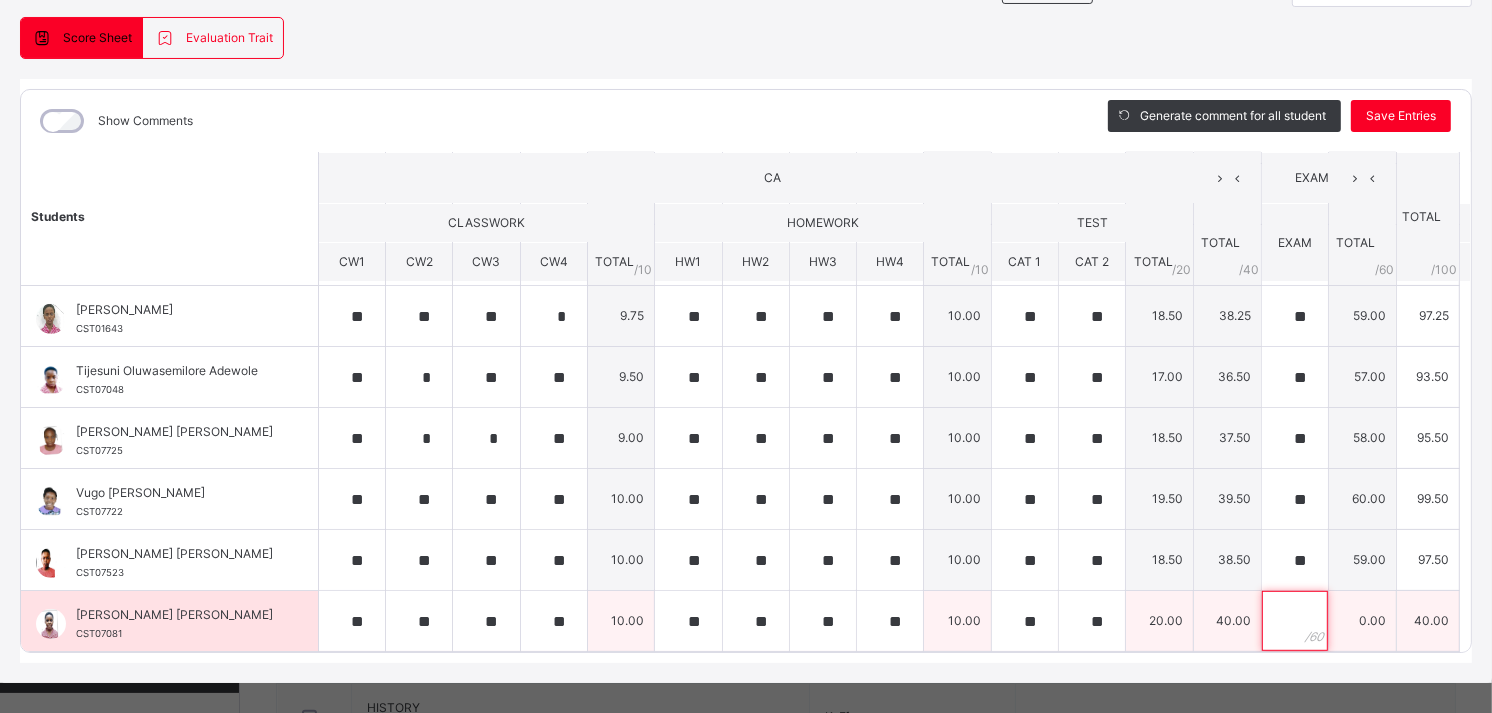 click at bounding box center (1295, 621) 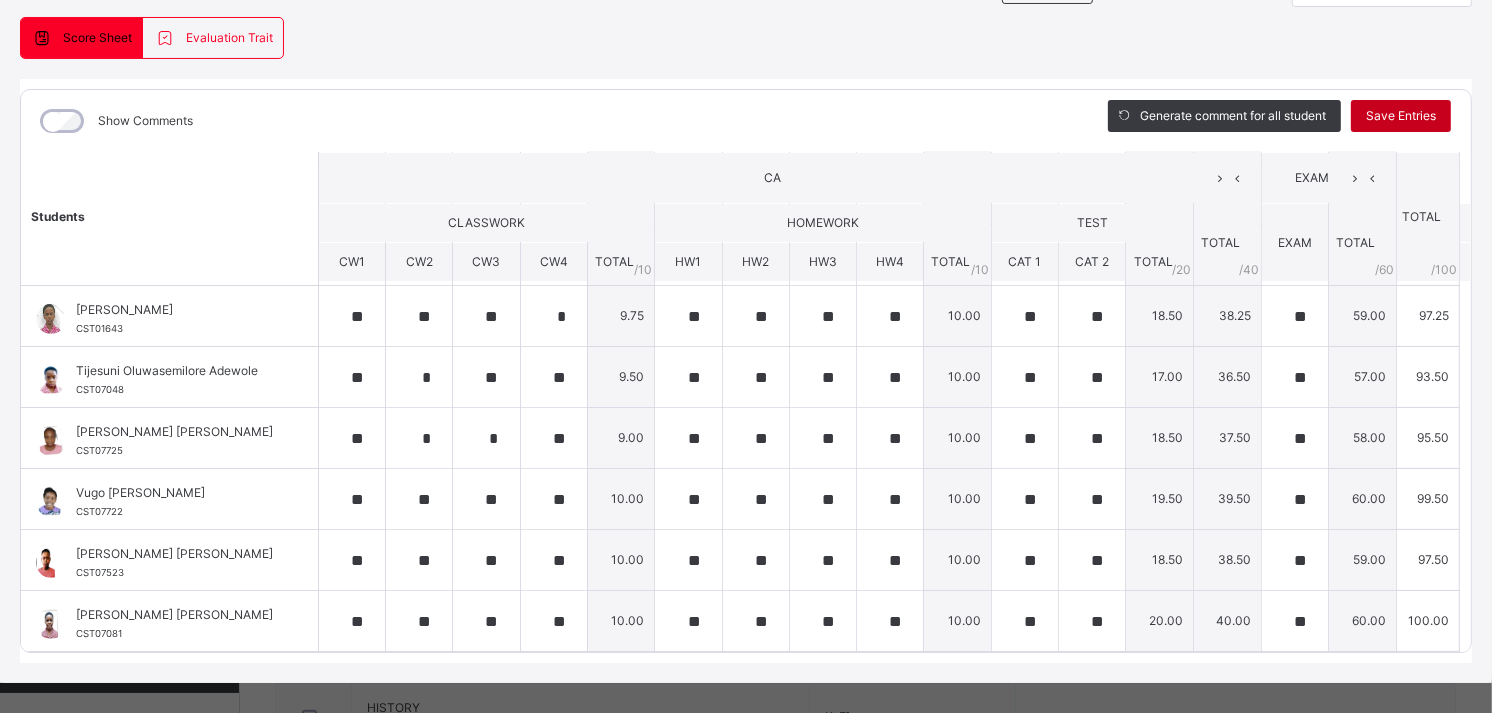 click on "Save Entries" at bounding box center (1401, 116) 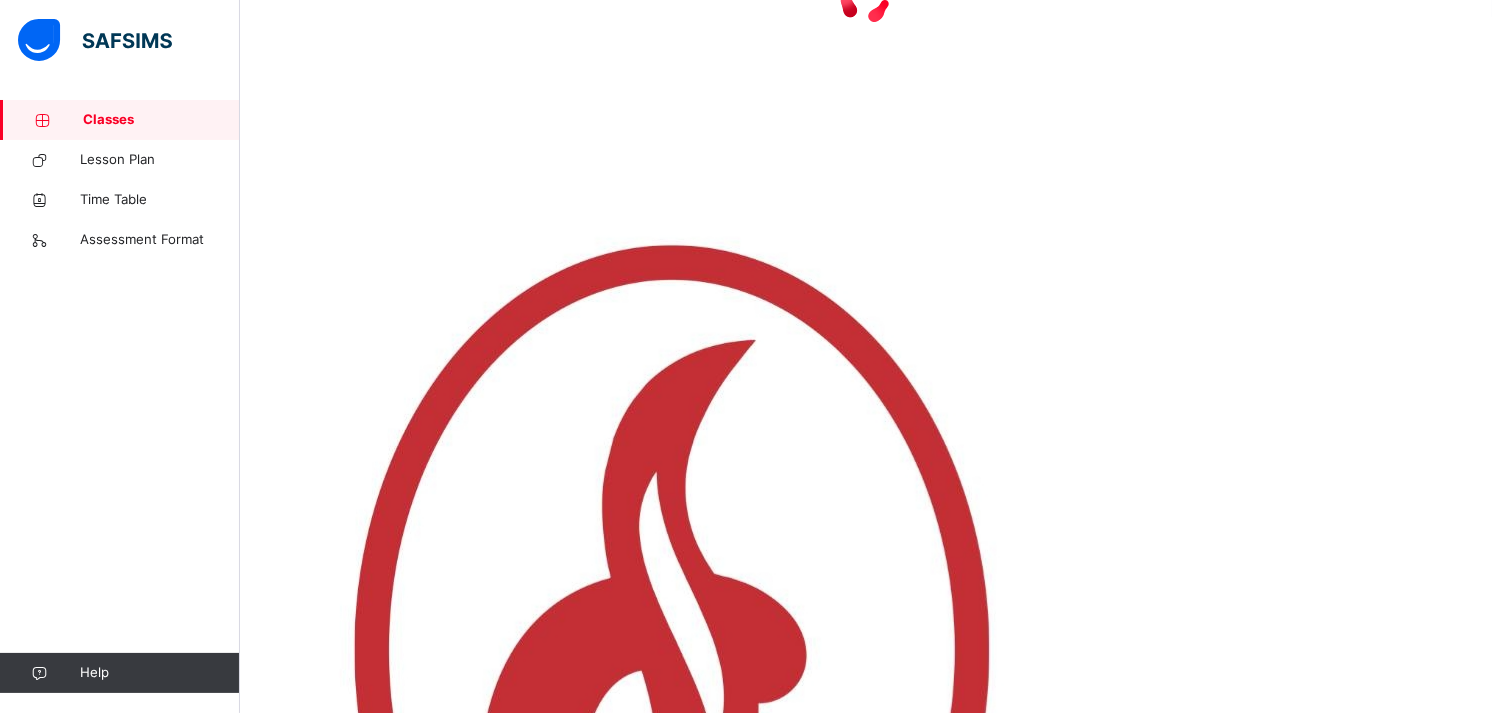 scroll, scrollTop: 0, scrollLeft: 0, axis: both 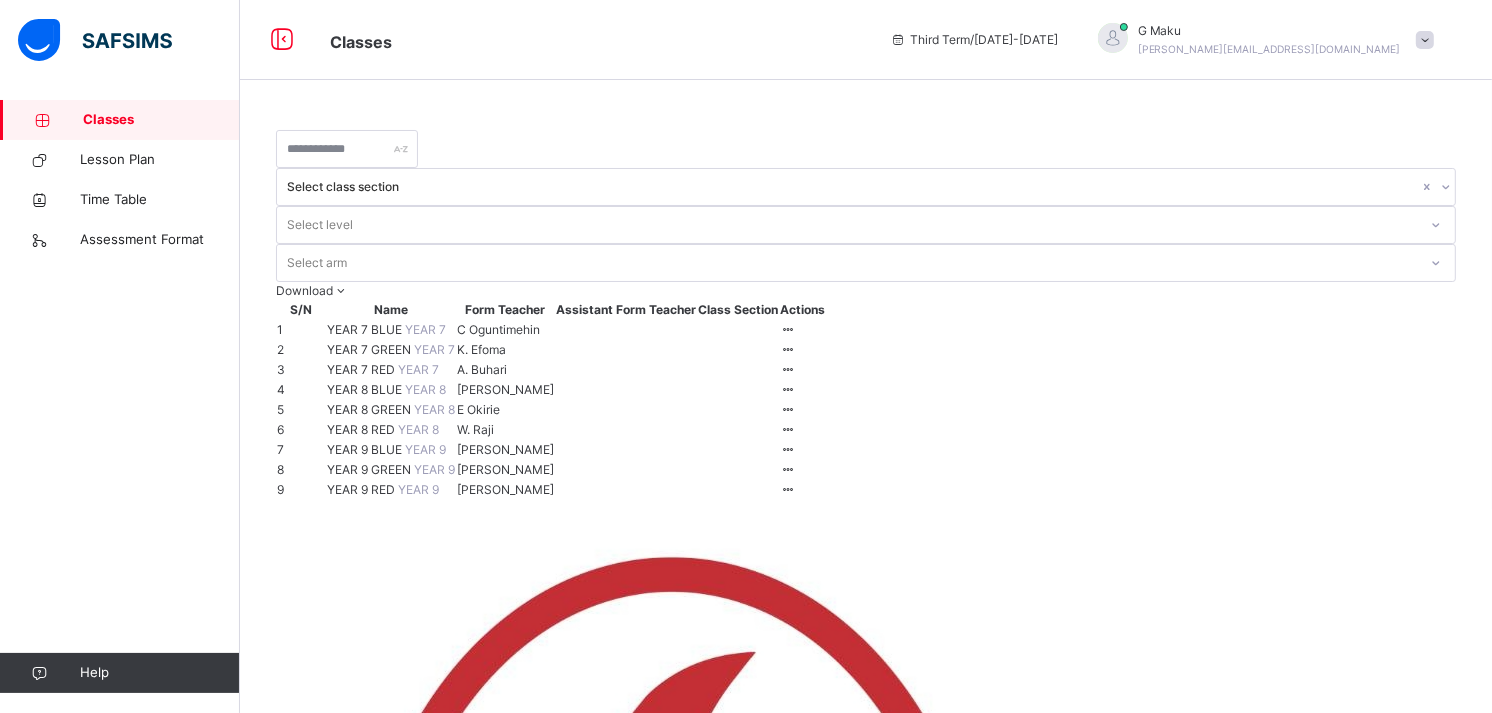 click on "YEAR 8   GREEN" at bounding box center (370, 409) 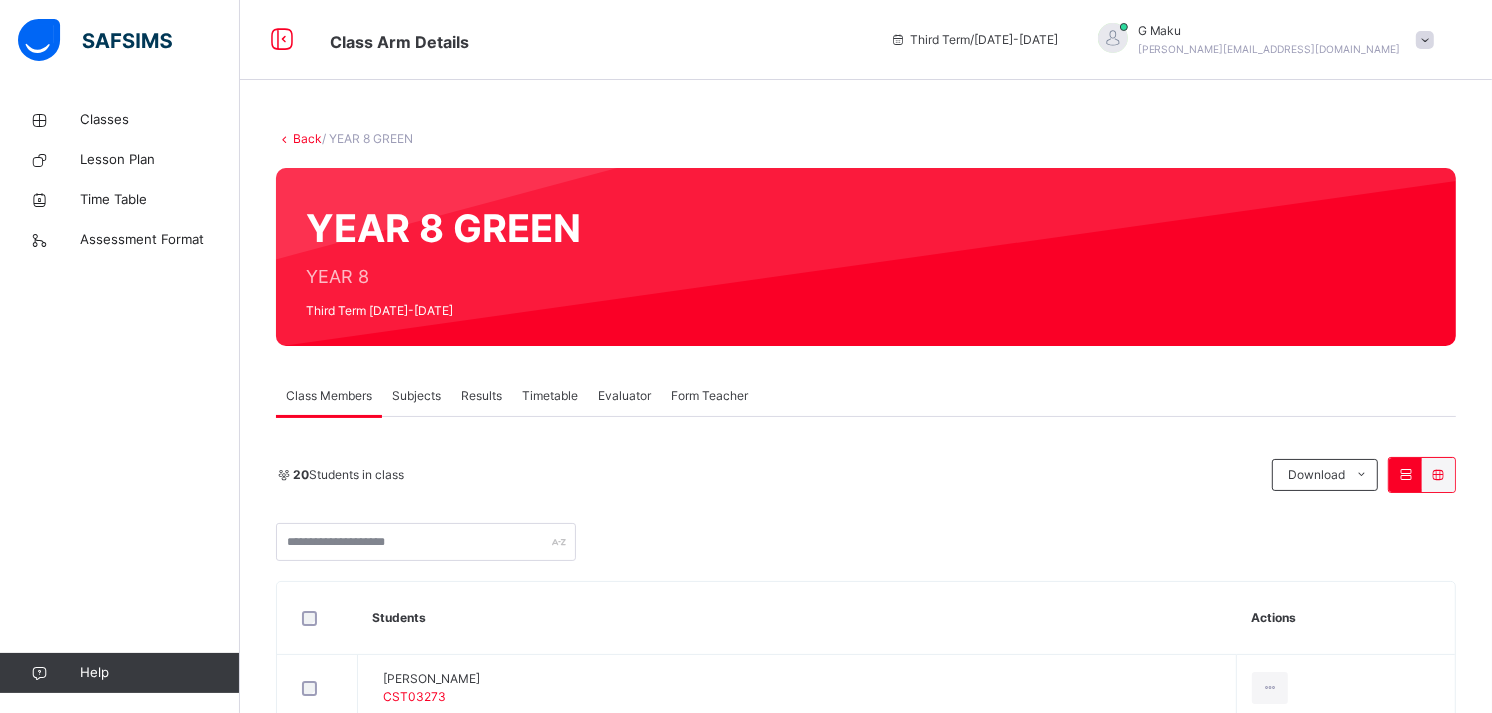 click on "Subjects" at bounding box center (416, 396) 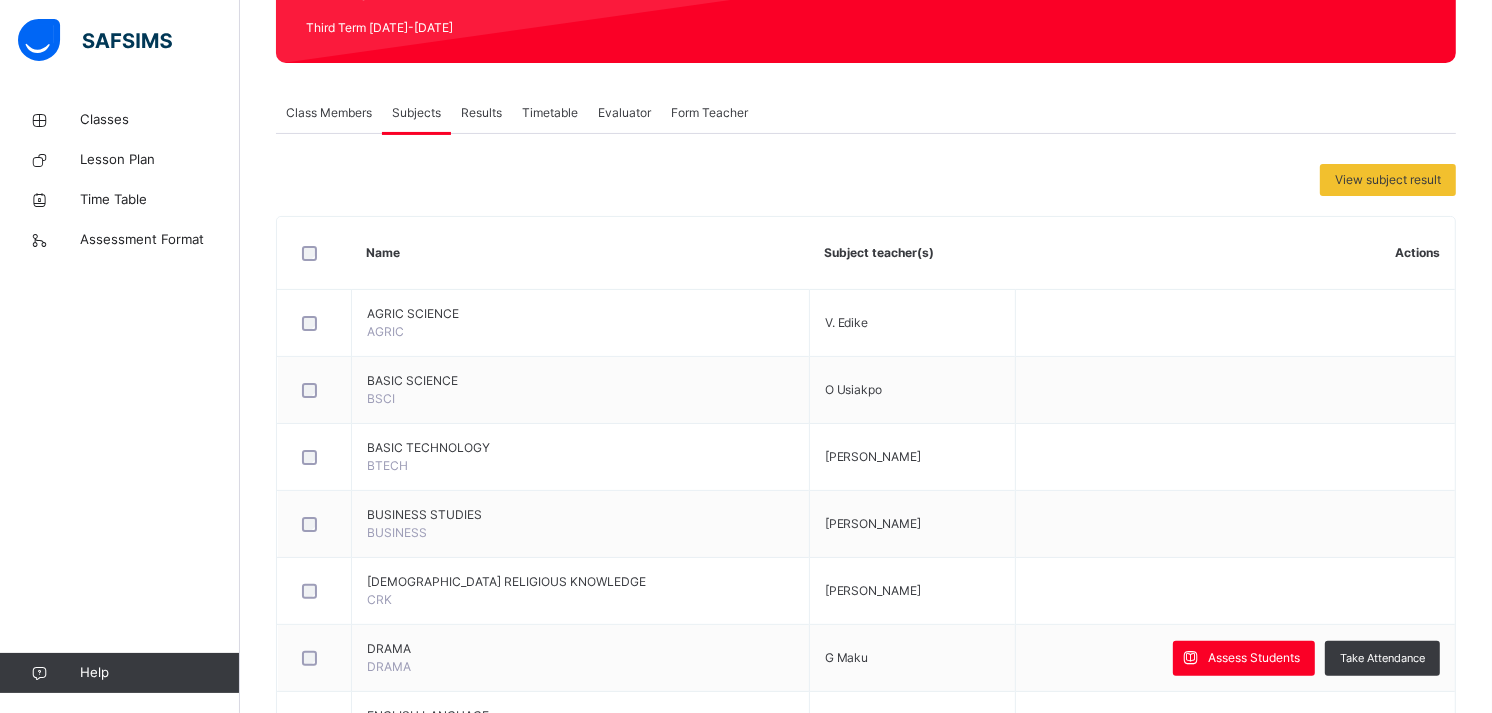 scroll, scrollTop: 284, scrollLeft: 0, axis: vertical 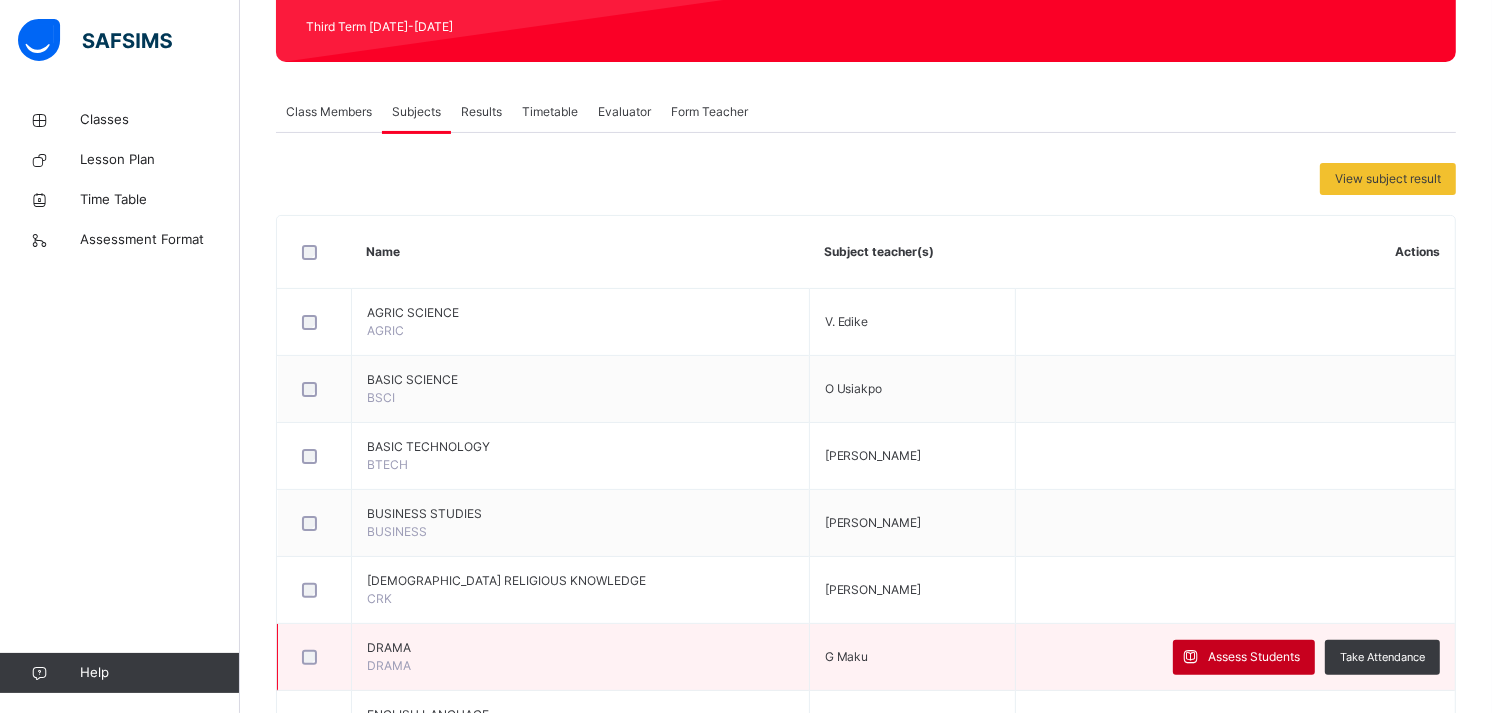 click on "Assess Students" at bounding box center [1254, 657] 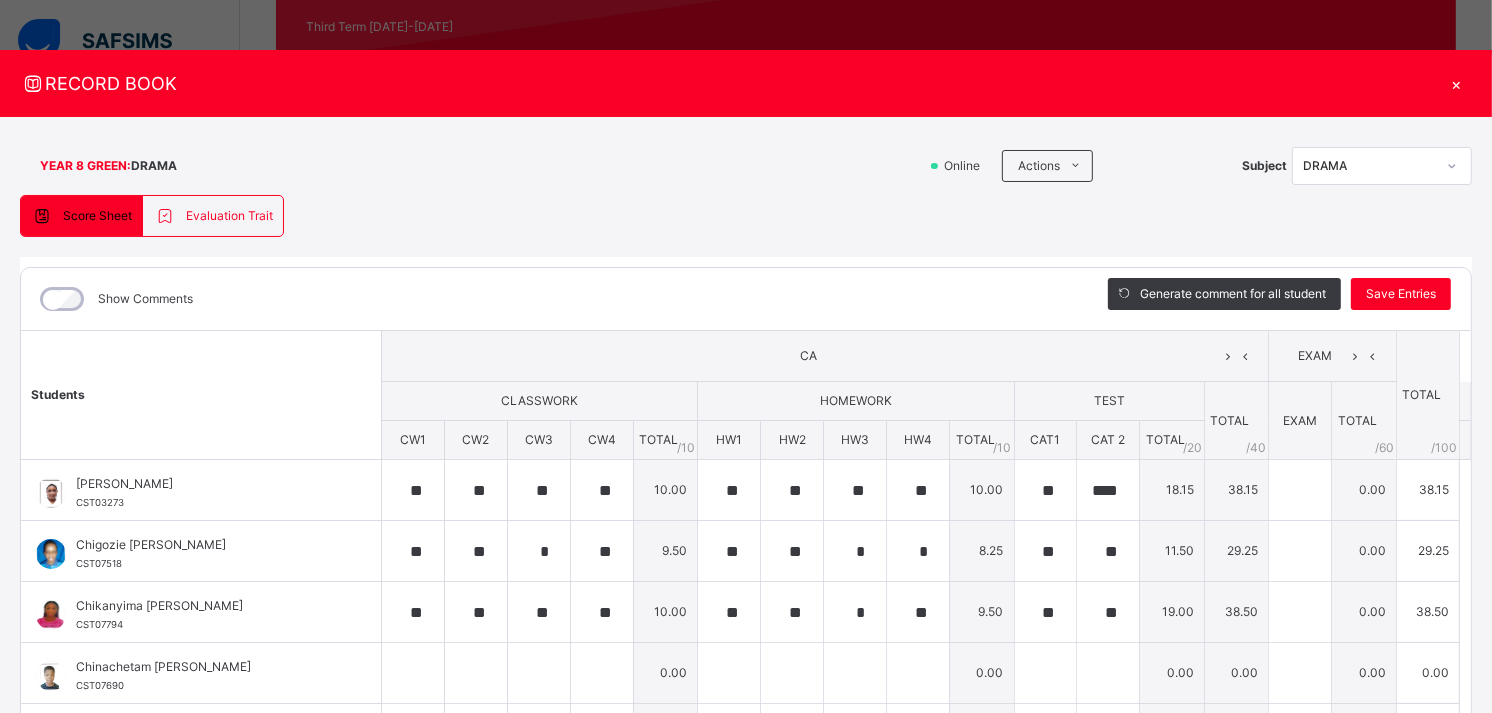 scroll, scrollTop: 171, scrollLeft: 0, axis: vertical 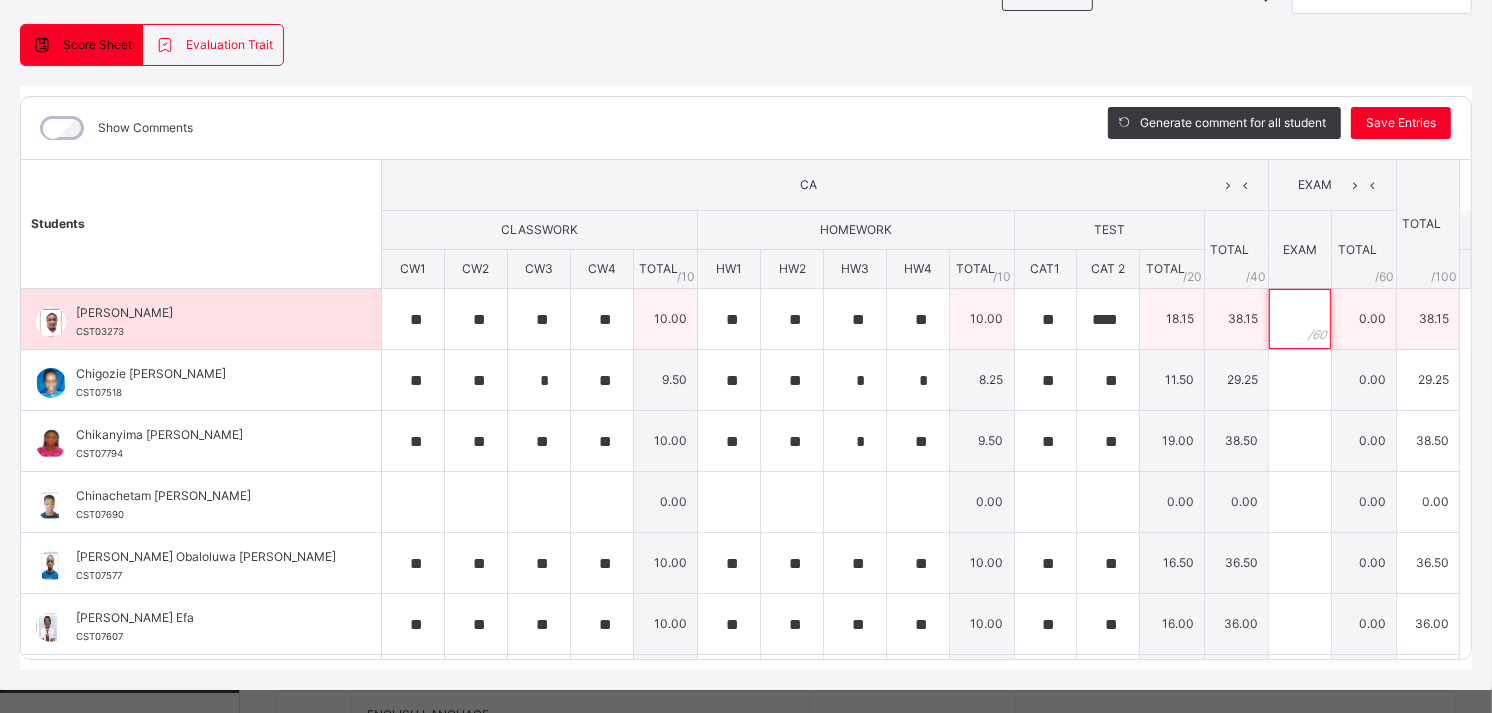 click at bounding box center (1300, 319) 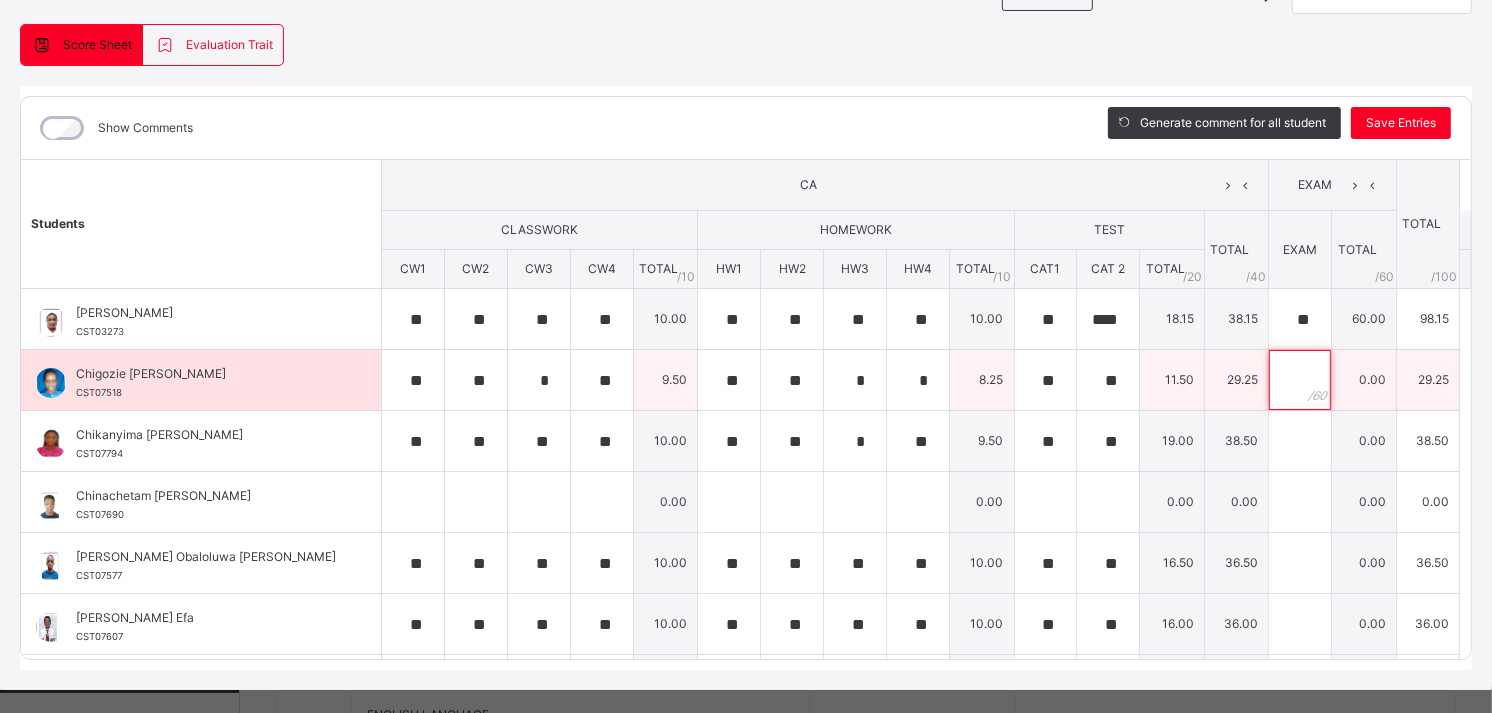 click at bounding box center (1300, 380) 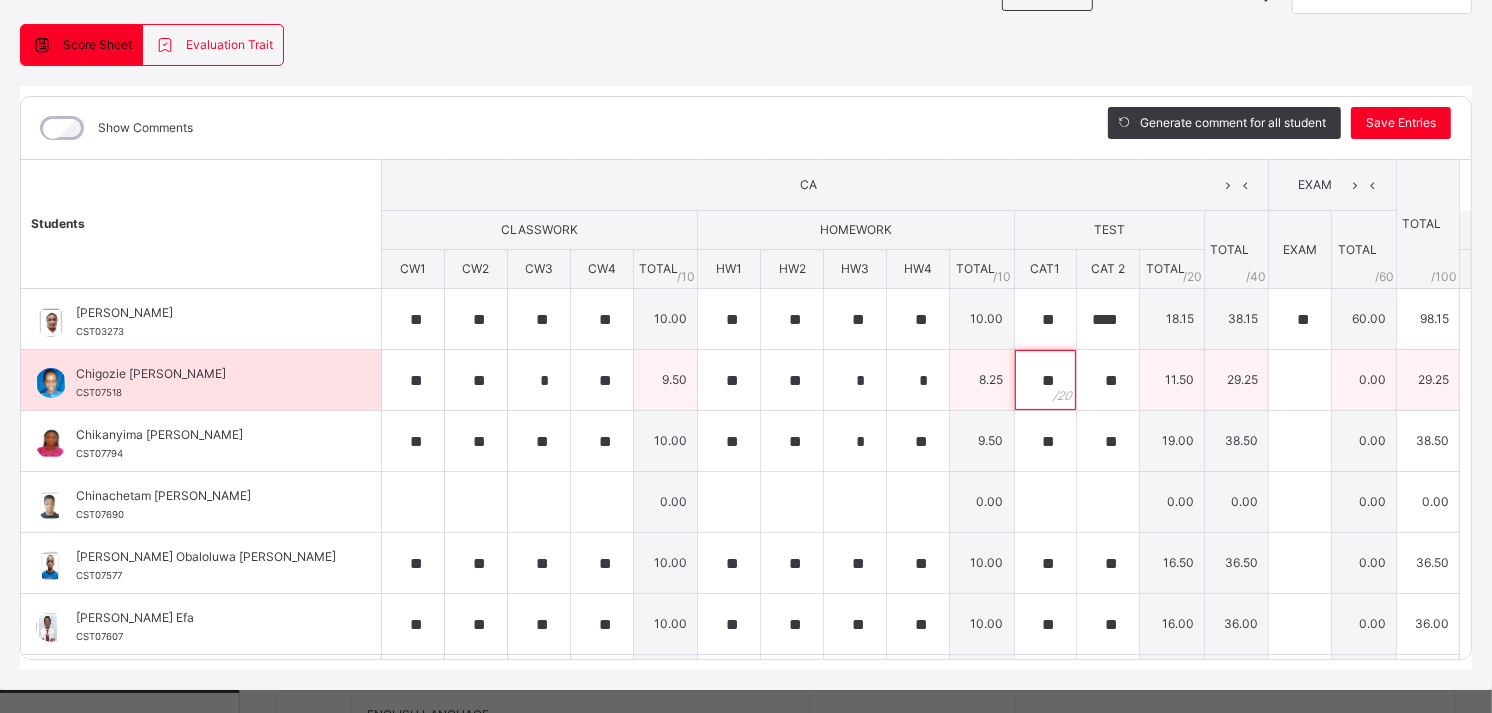 click on "**" at bounding box center (1046, 380) 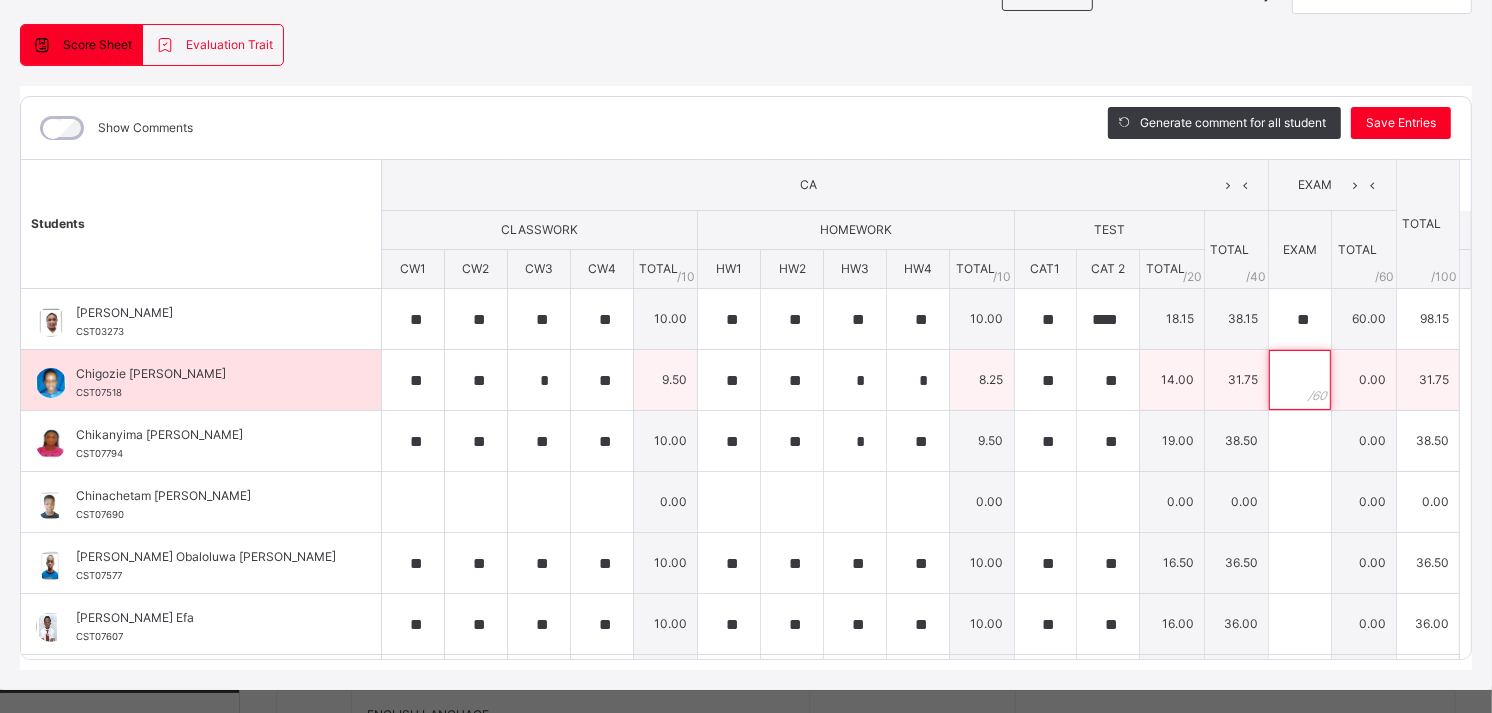 click at bounding box center [1300, 380] 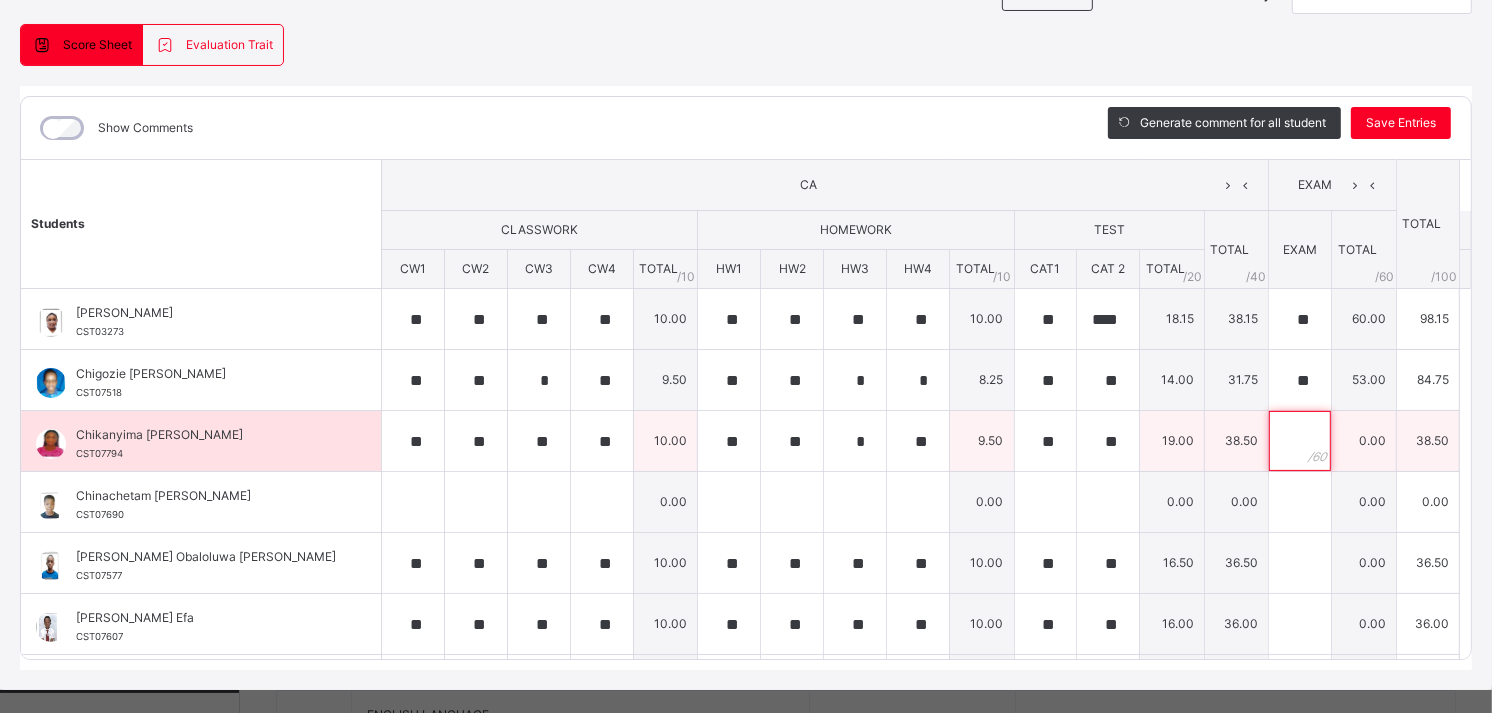 click at bounding box center (1300, 441) 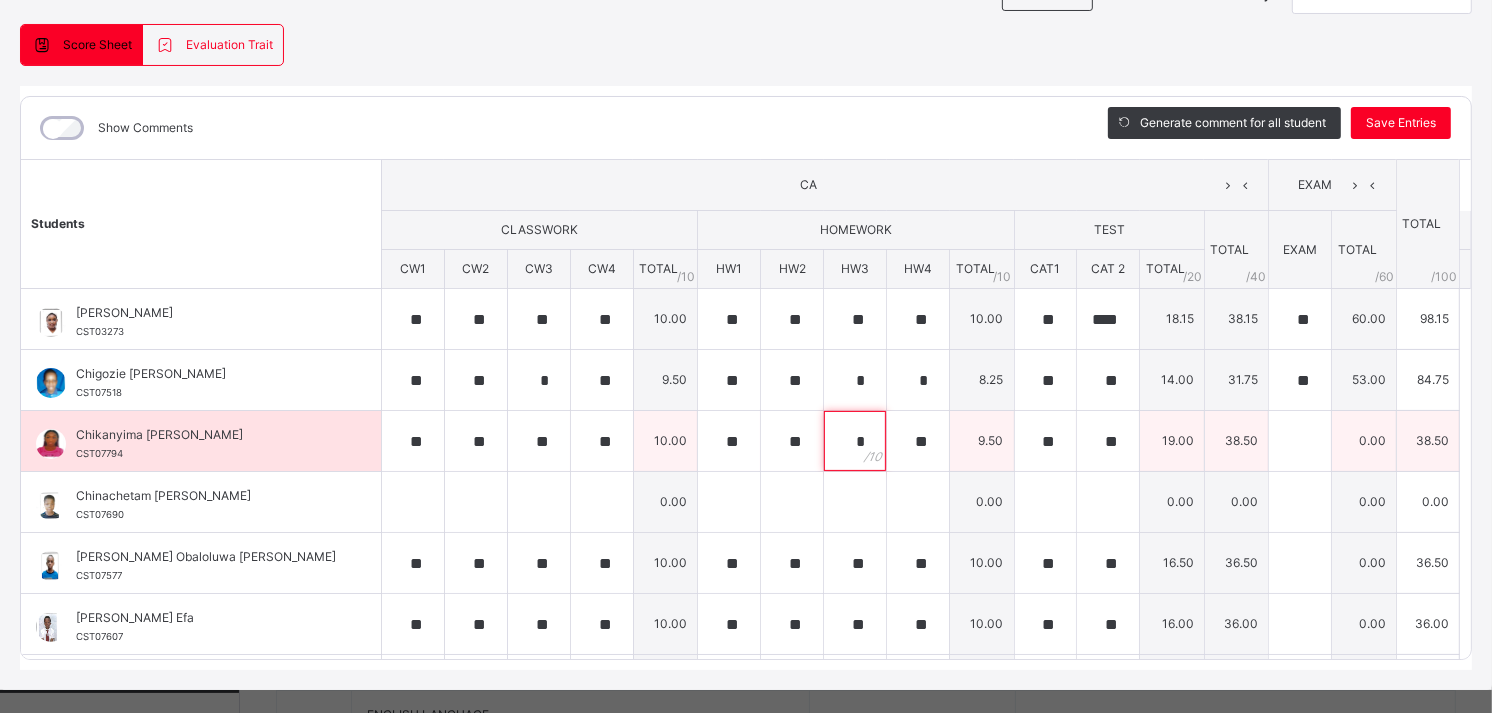 click on "*" at bounding box center (855, 441) 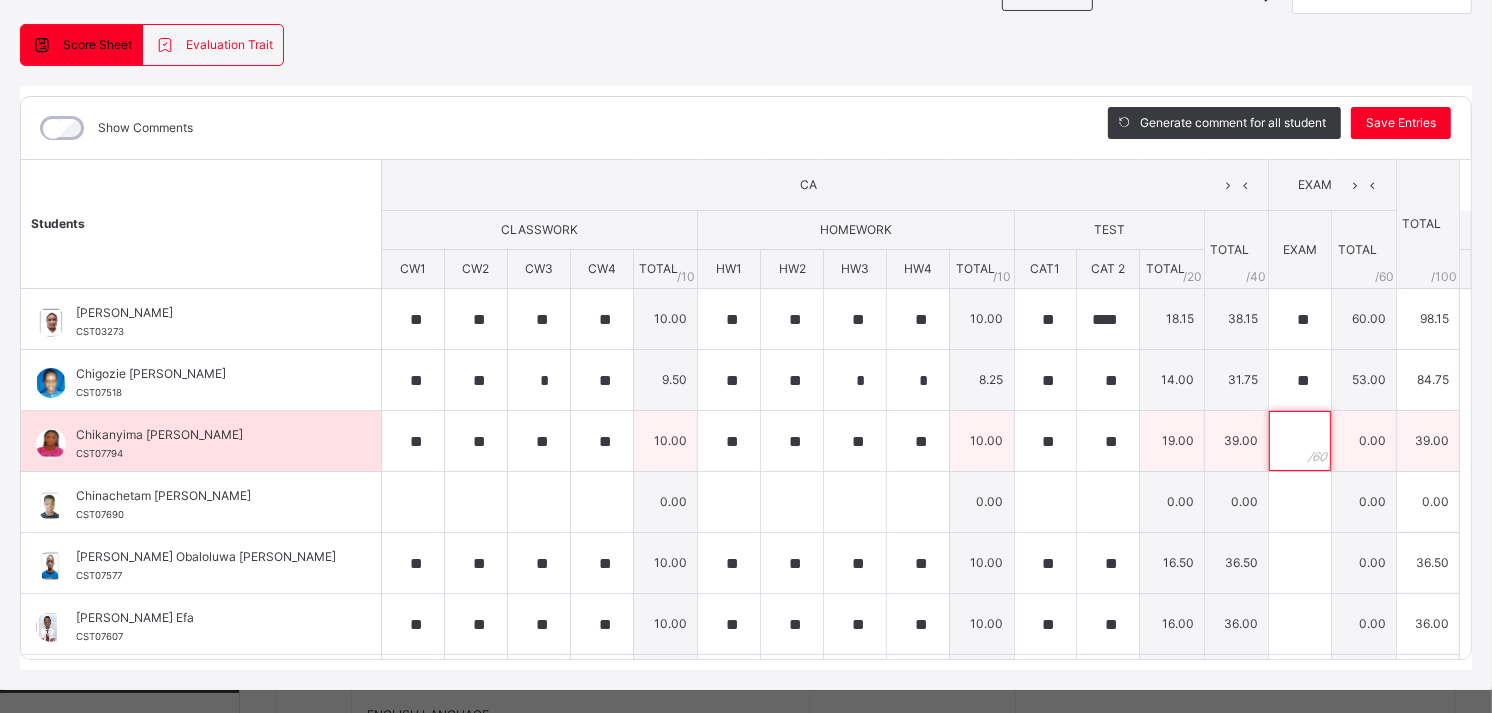 click at bounding box center (1300, 441) 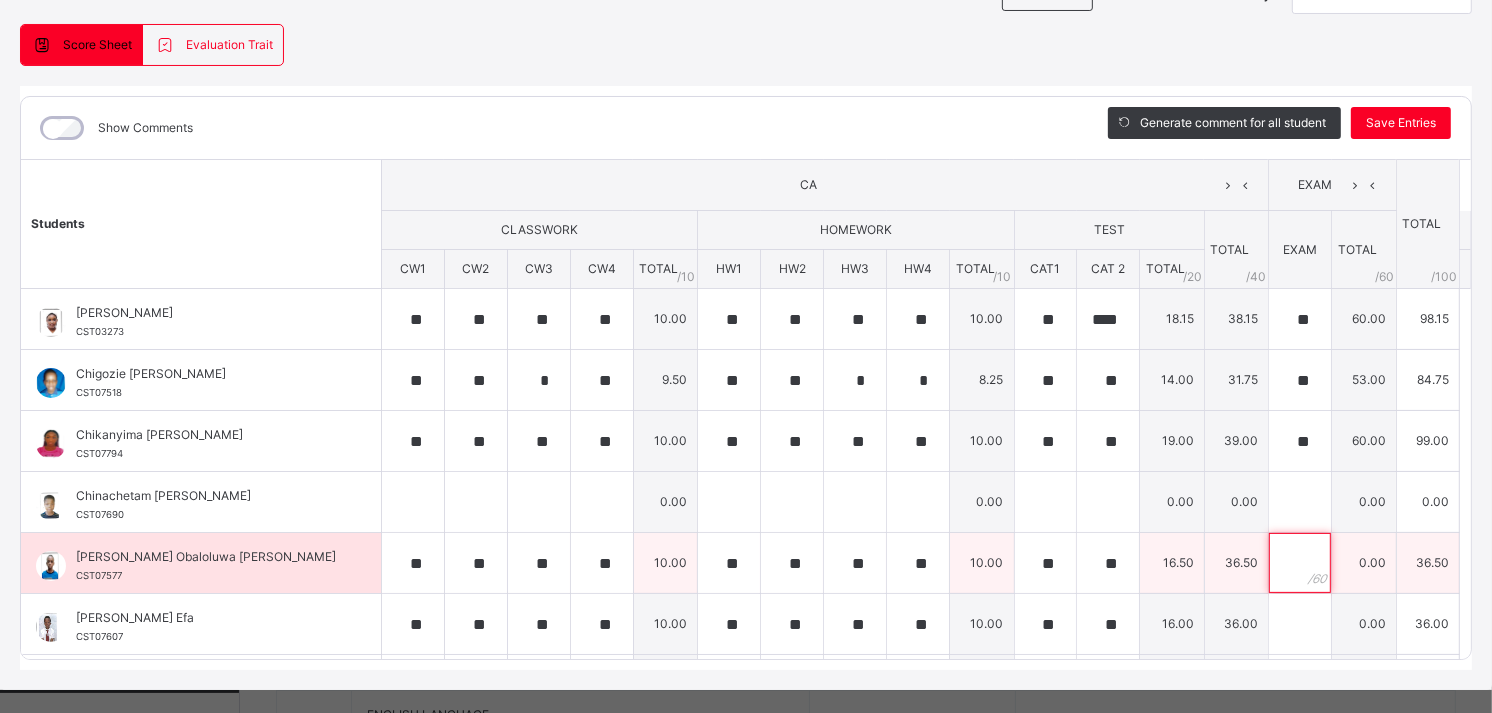 click at bounding box center [1300, 563] 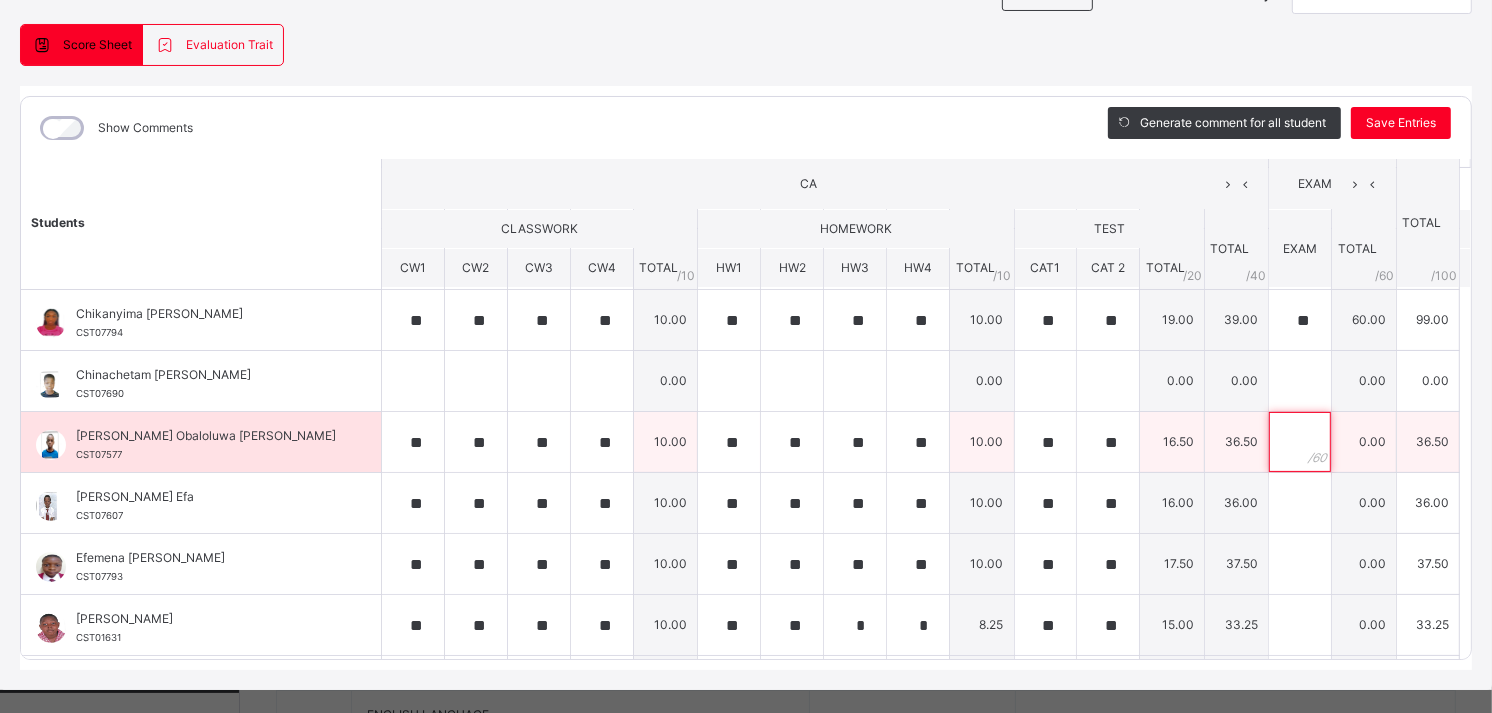 scroll, scrollTop: 122, scrollLeft: 0, axis: vertical 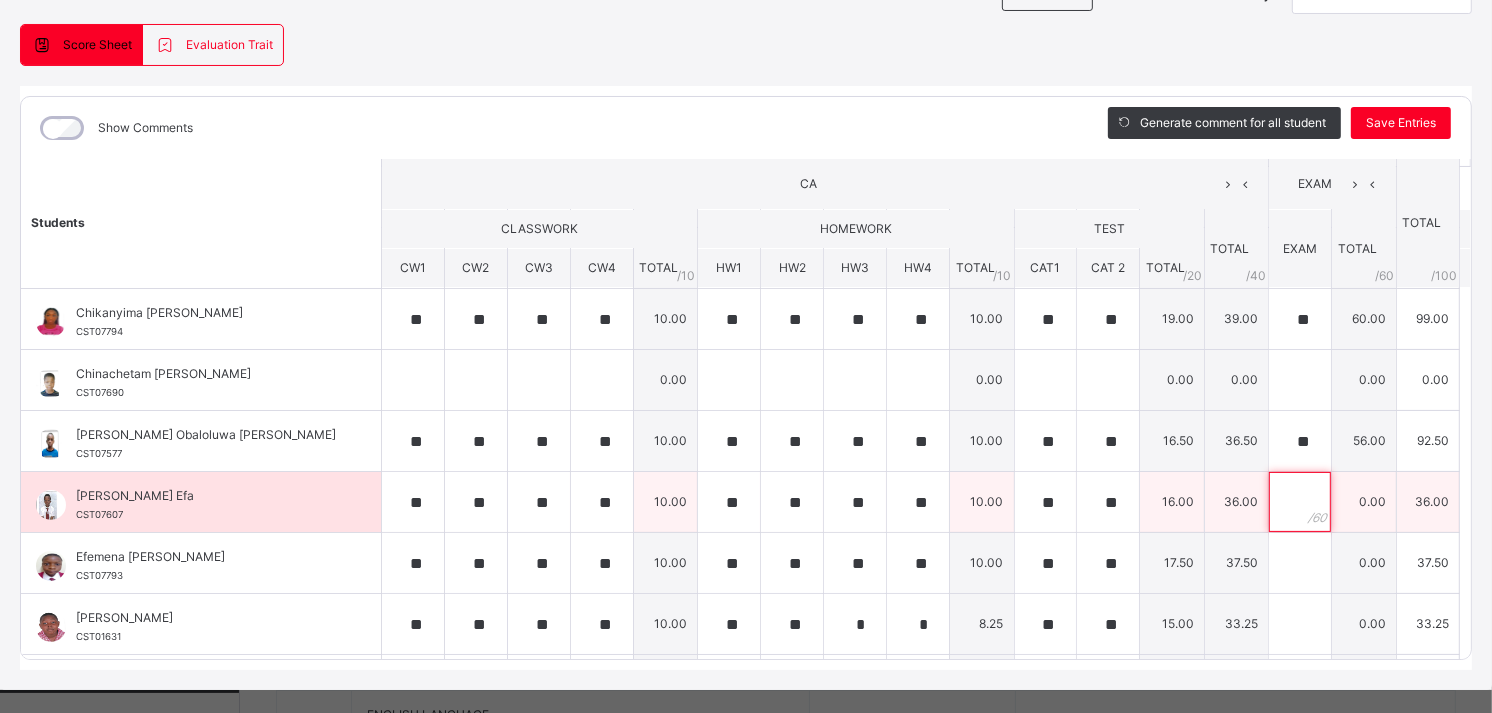 click at bounding box center (1300, 502) 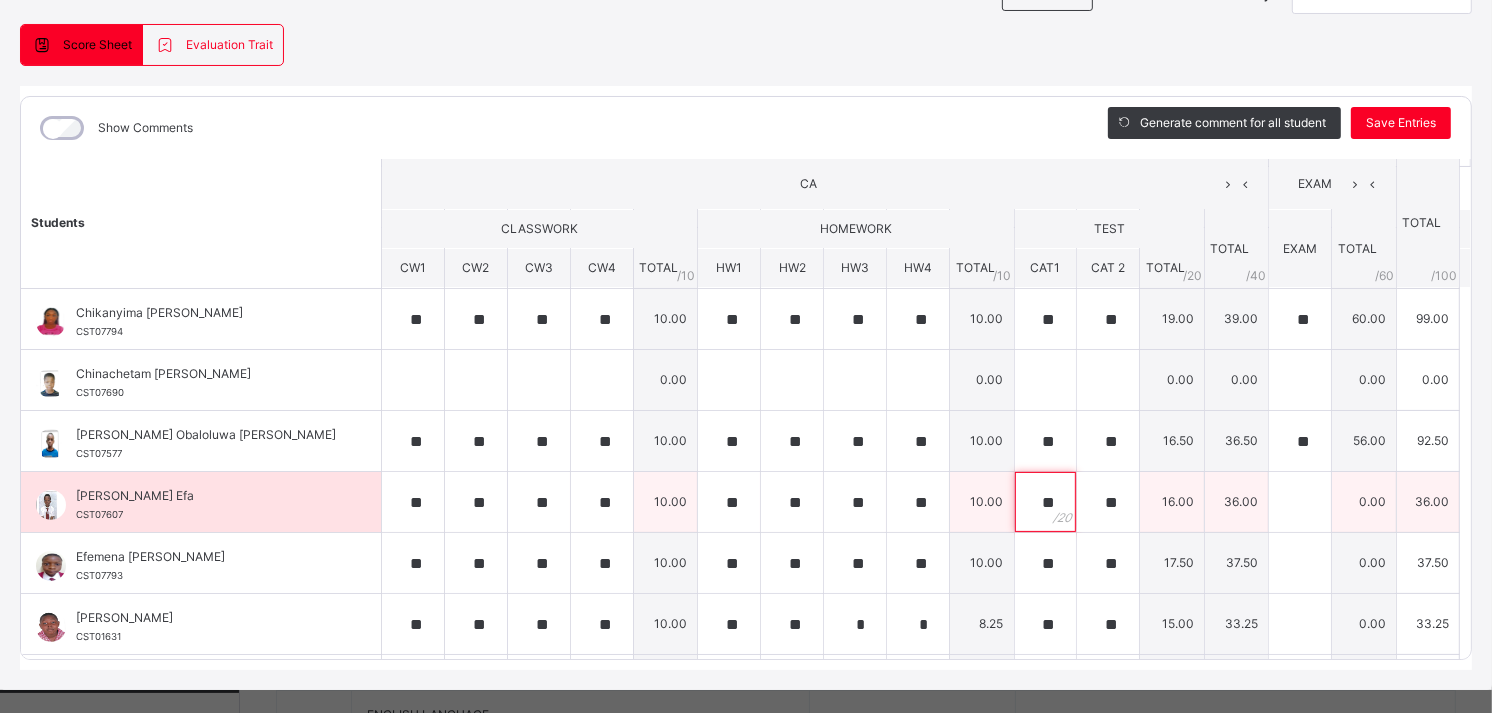 click on "**" at bounding box center (1046, 502) 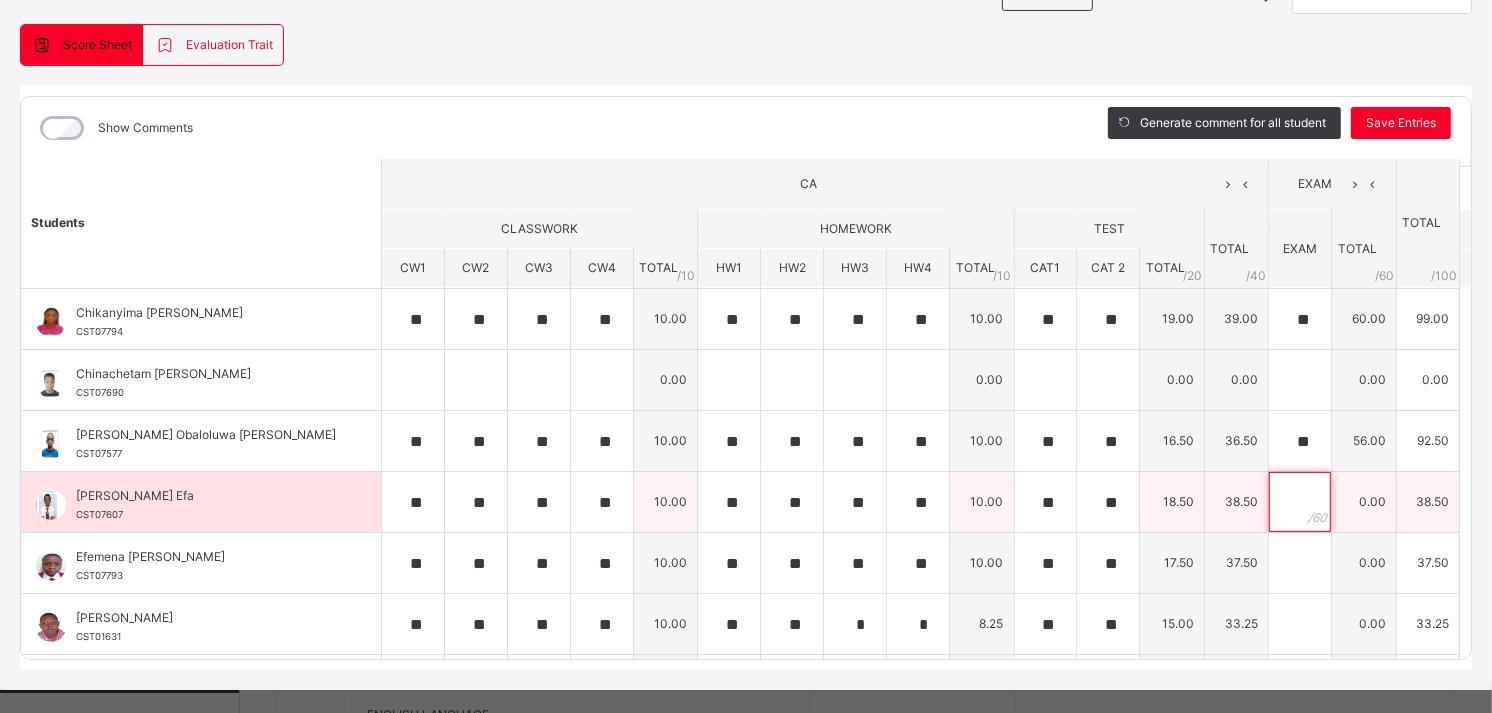 click at bounding box center [1300, 502] 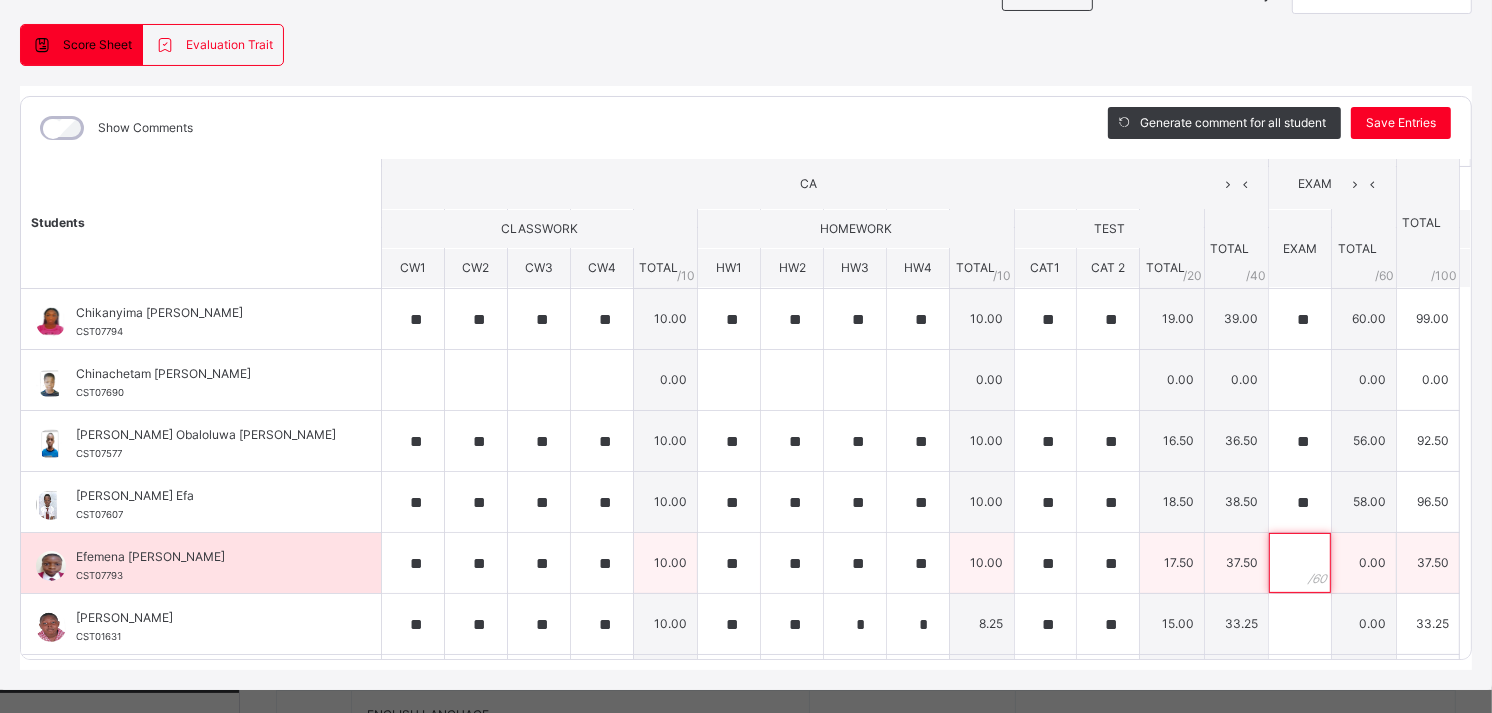 click at bounding box center [1300, 563] 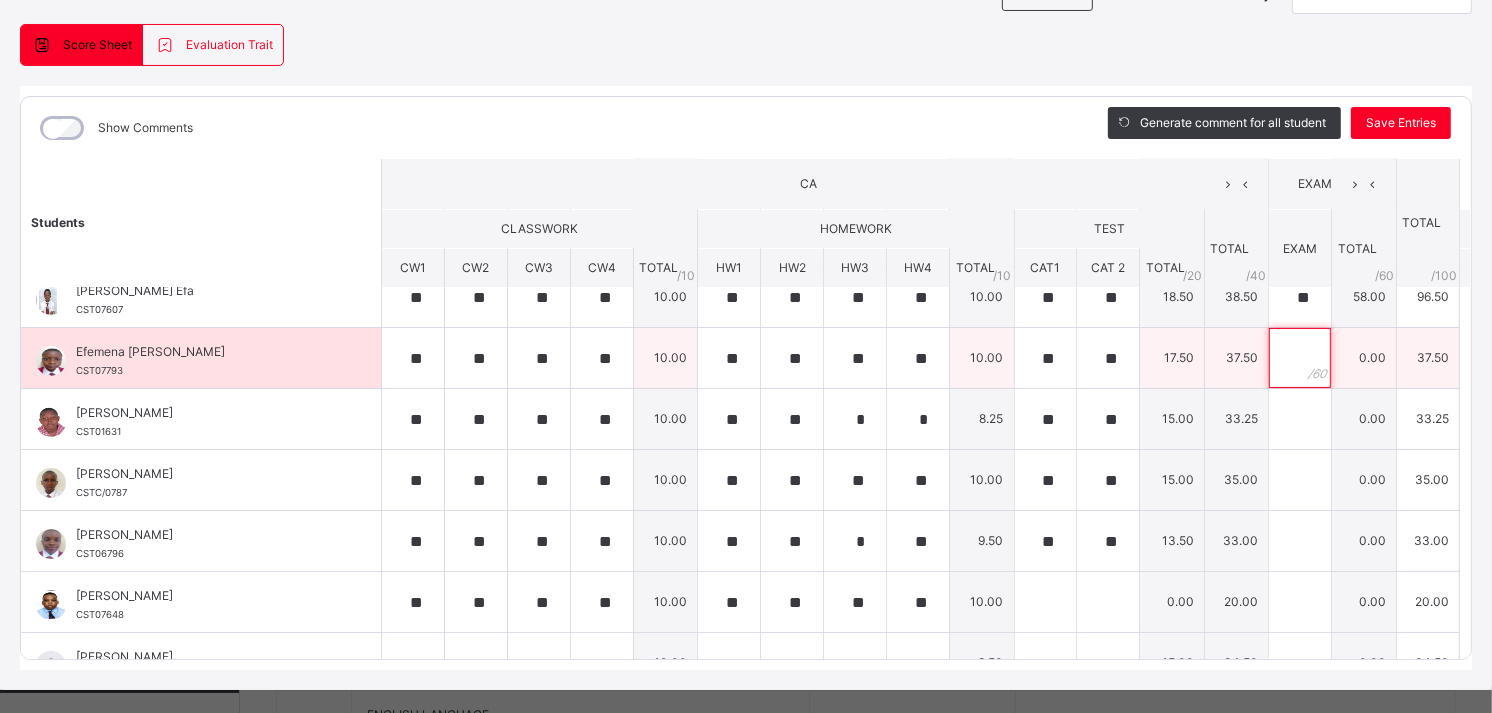 scroll, scrollTop: 337, scrollLeft: 0, axis: vertical 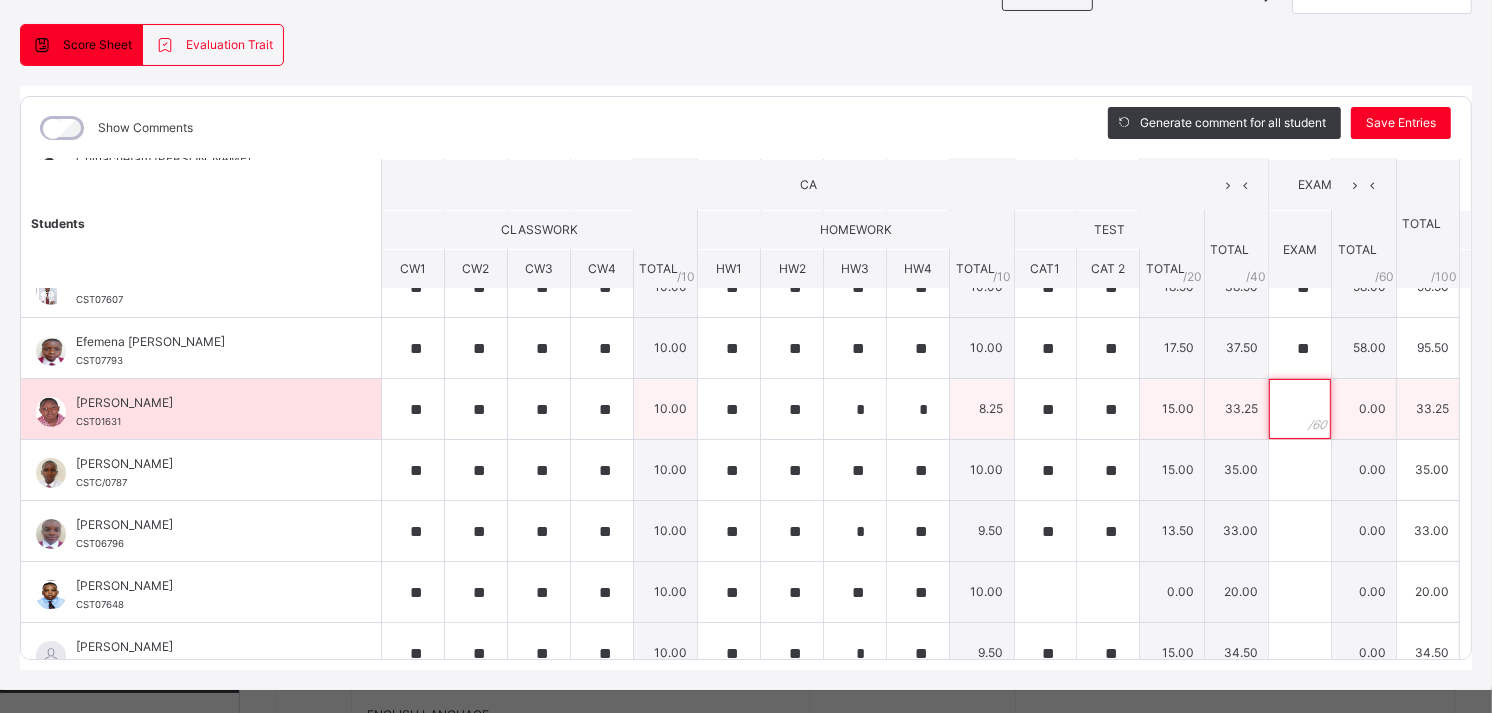 click at bounding box center (1300, 409) 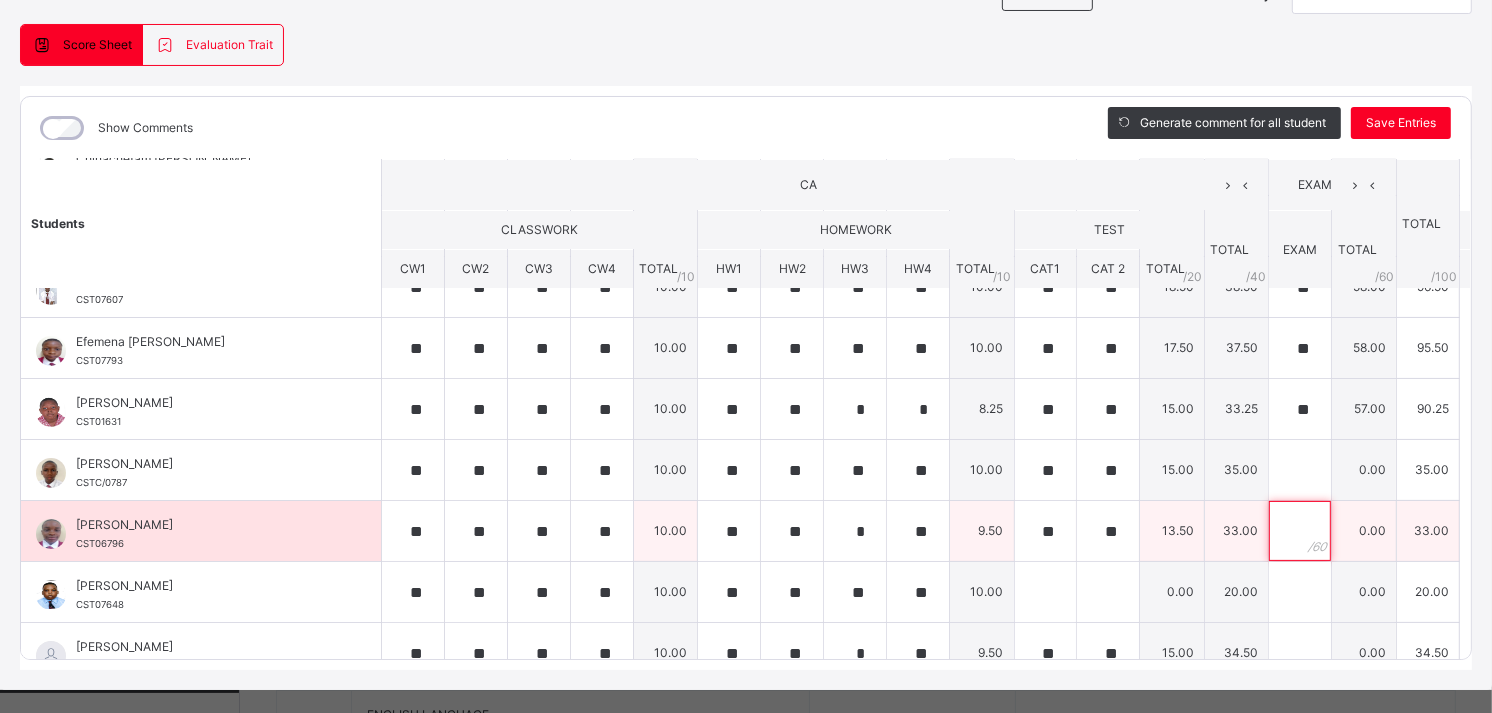 click at bounding box center [1300, 531] 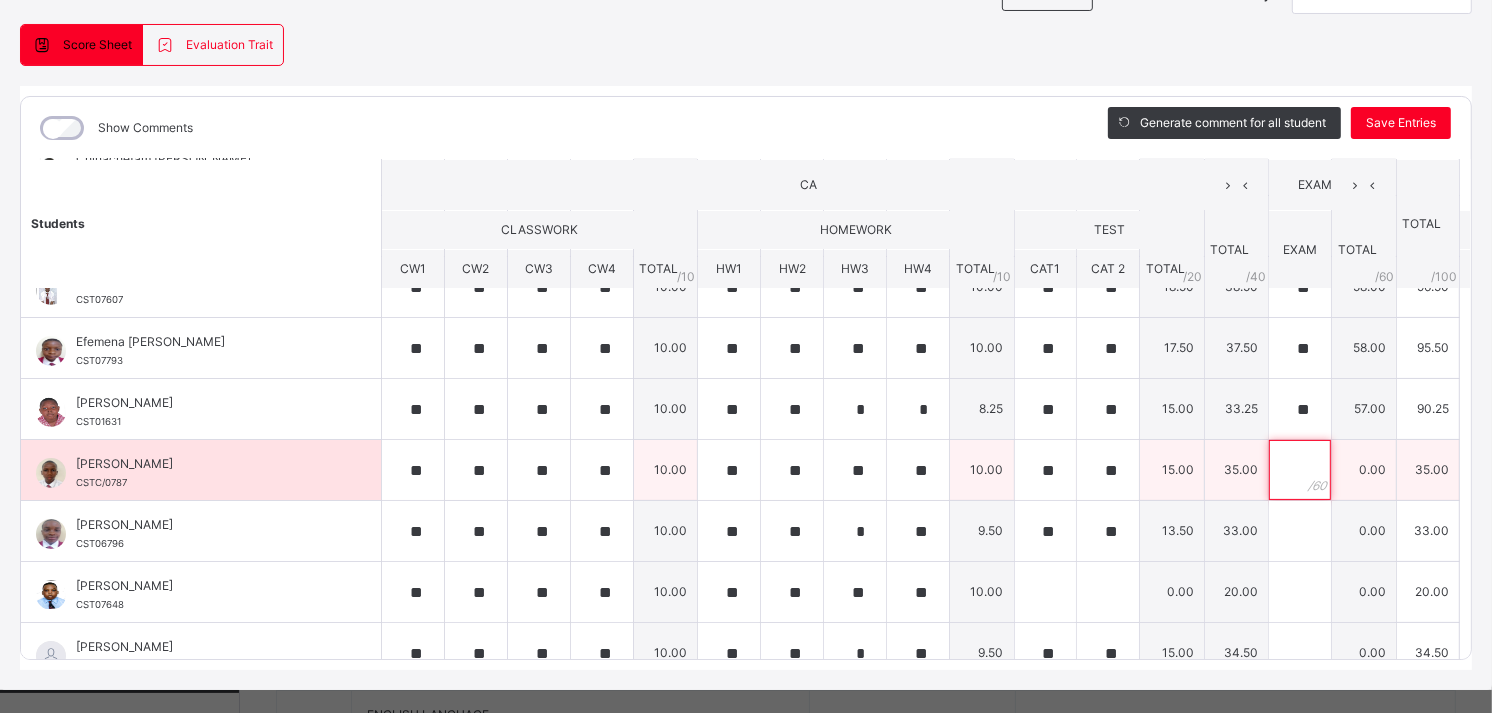 click at bounding box center [1300, 470] 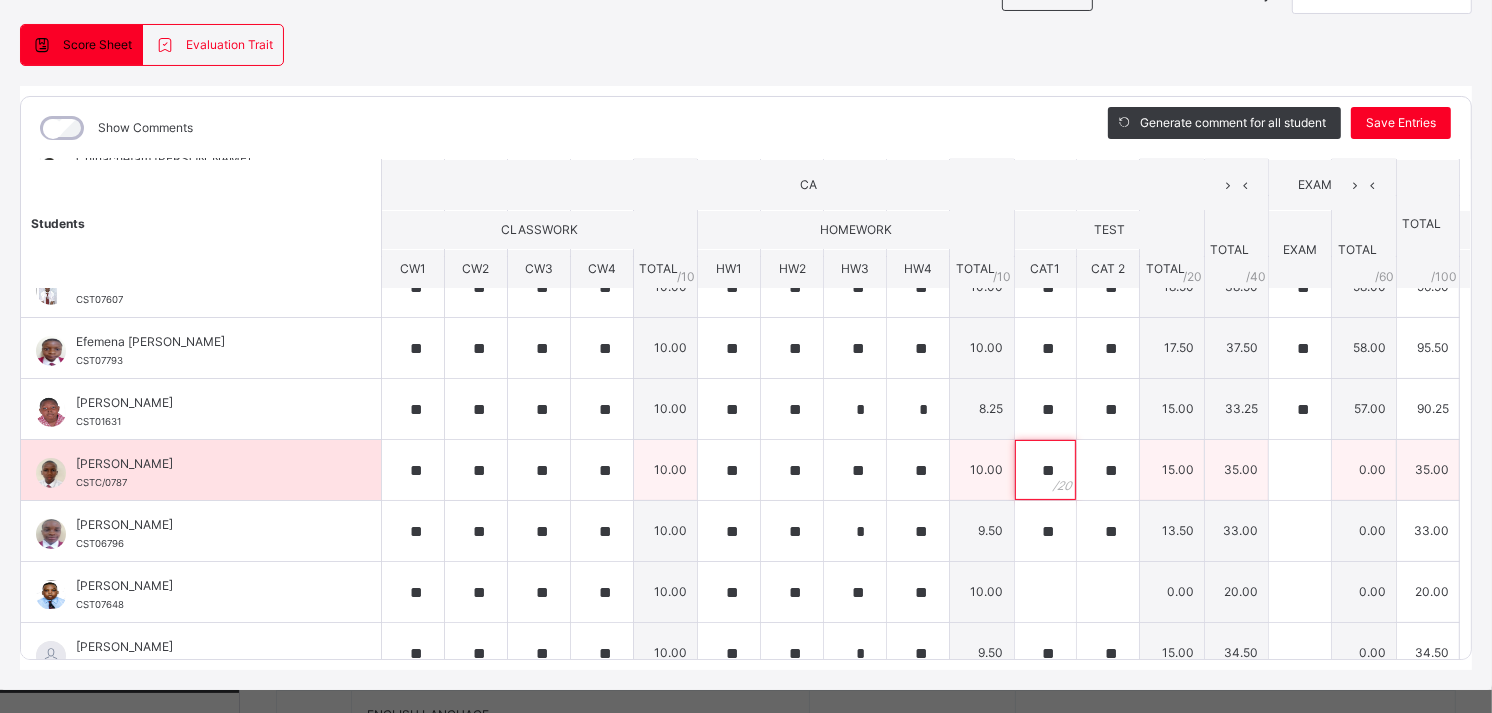 click on "**" at bounding box center [1046, 470] 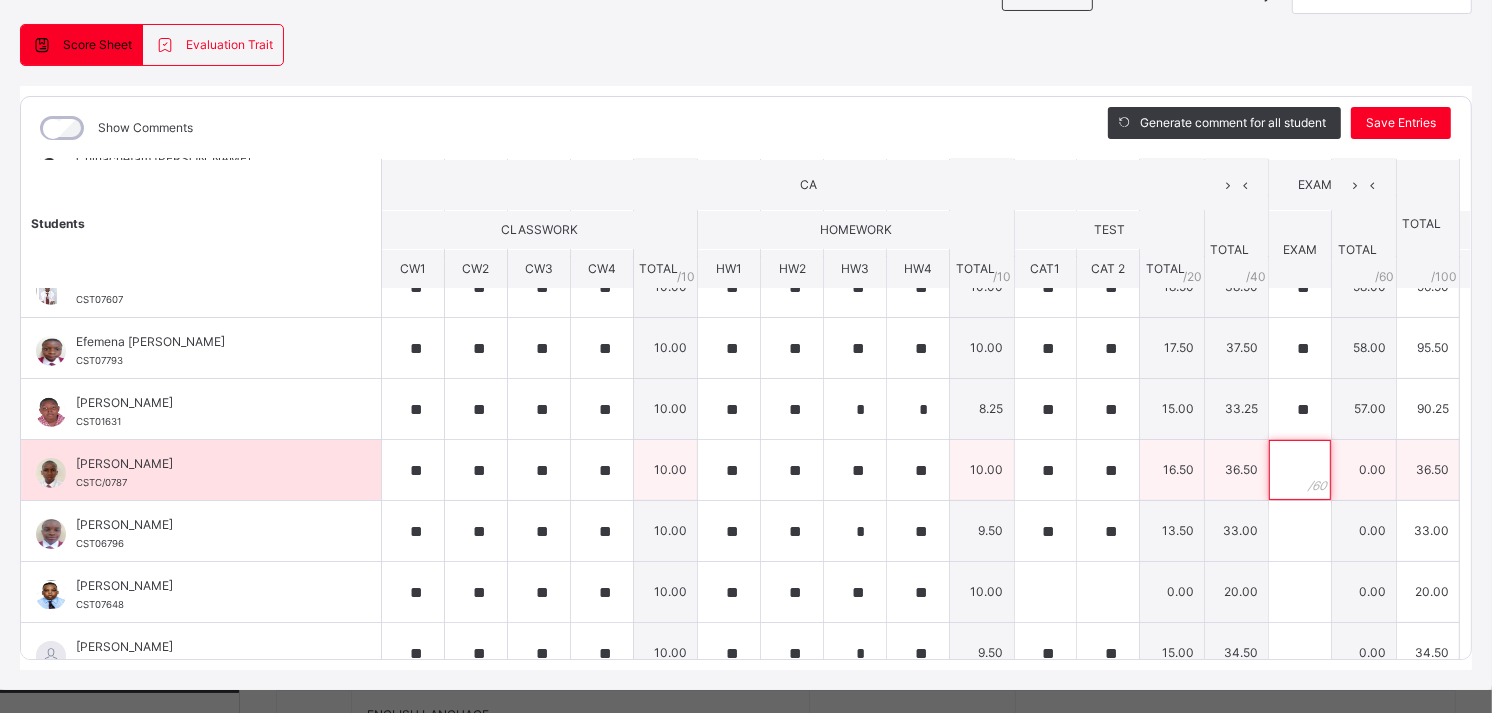 click at bounding box center (1300, 470) 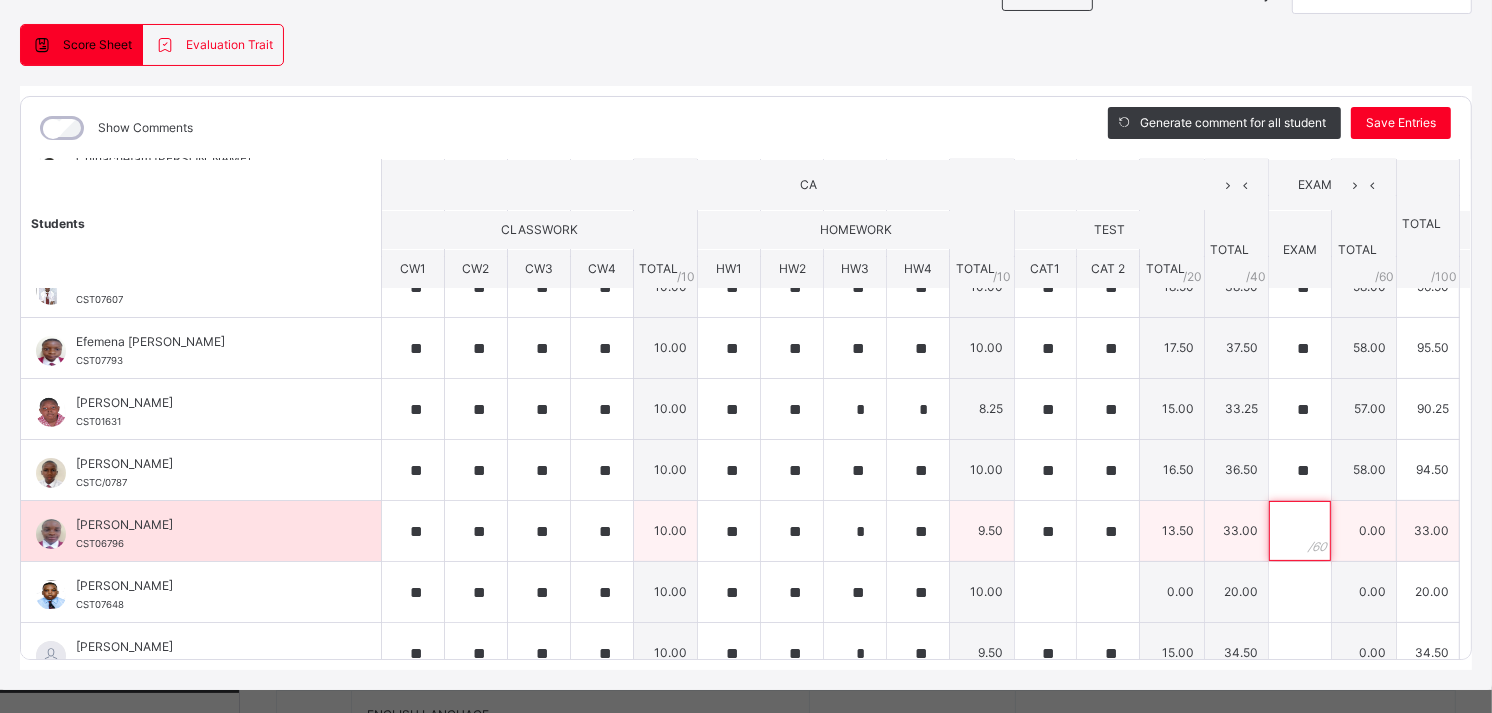 click at bounding box center [1300, 531] 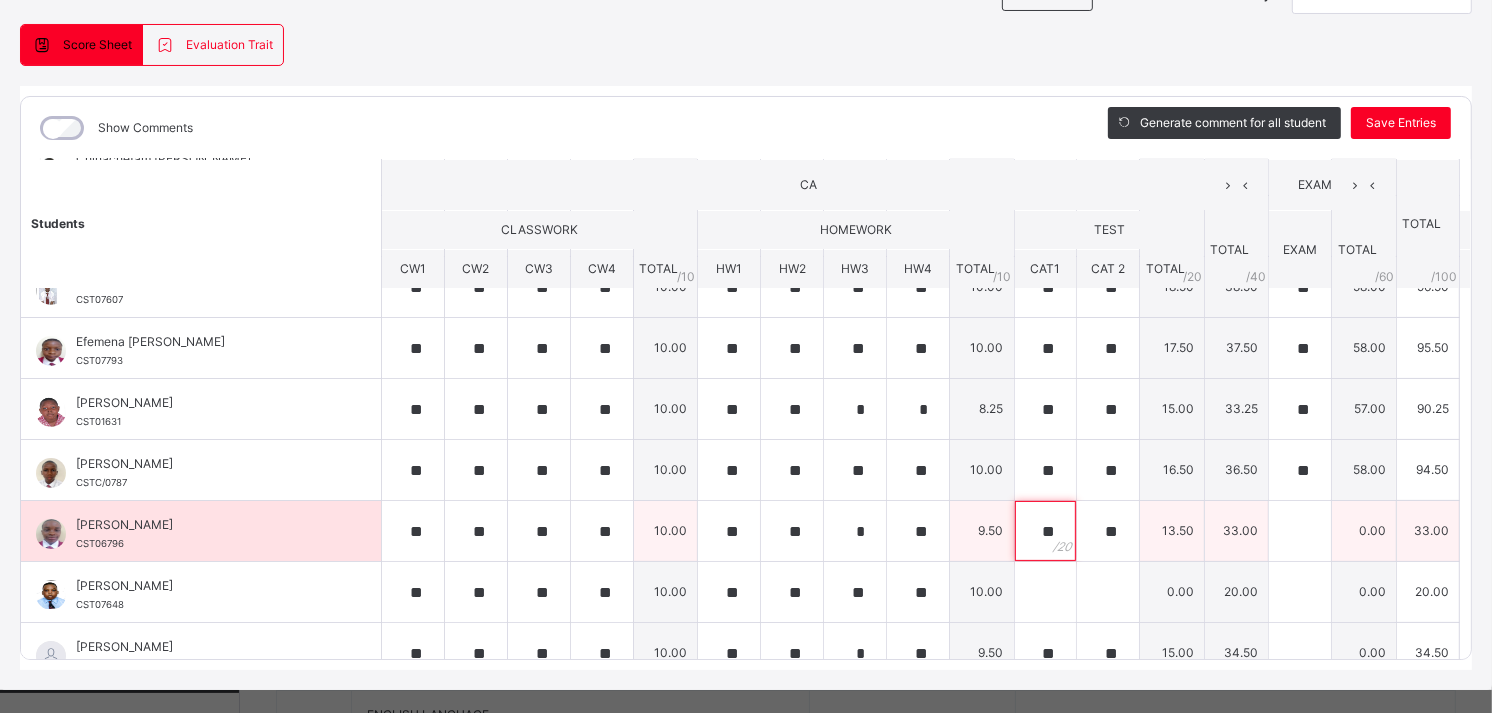 click on "**" at bounding box center (1046, 531) 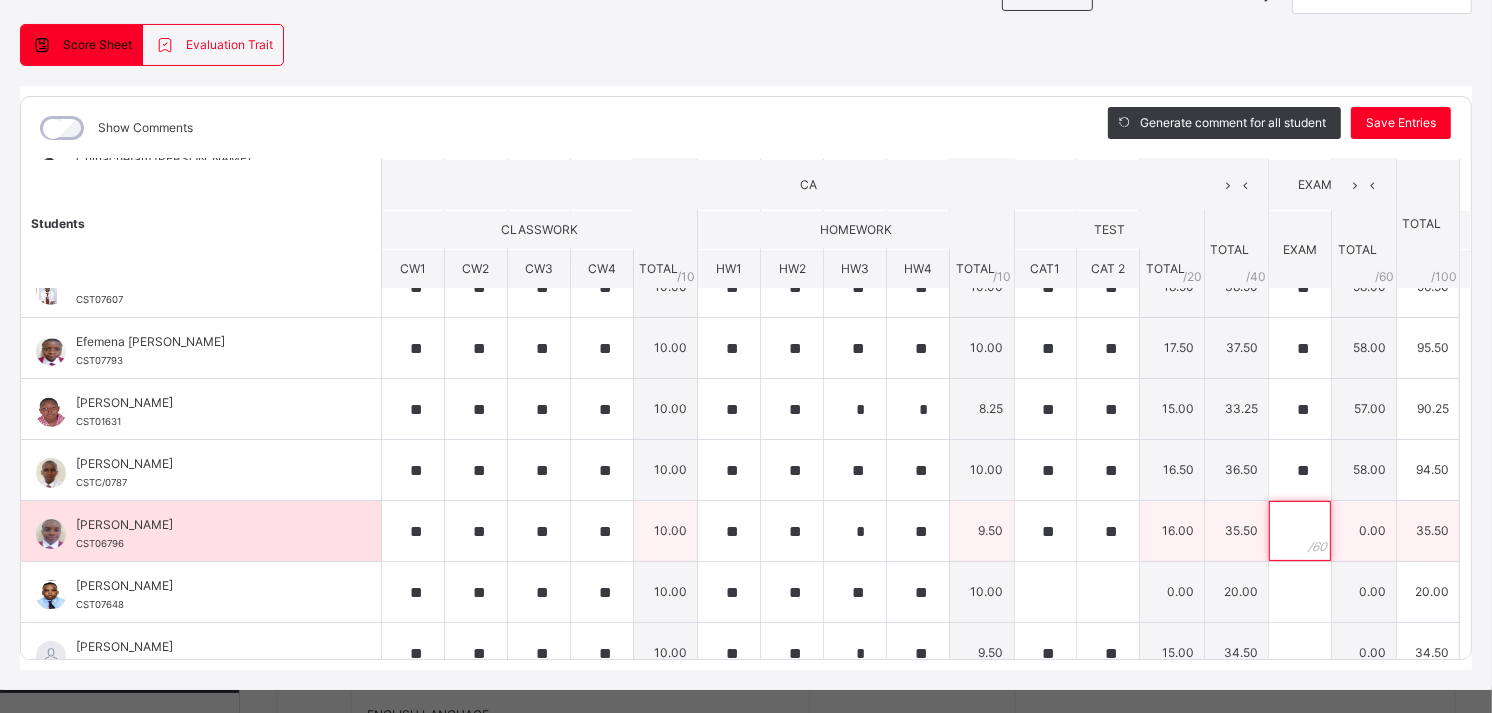 click at bounding box center (1300, 531) 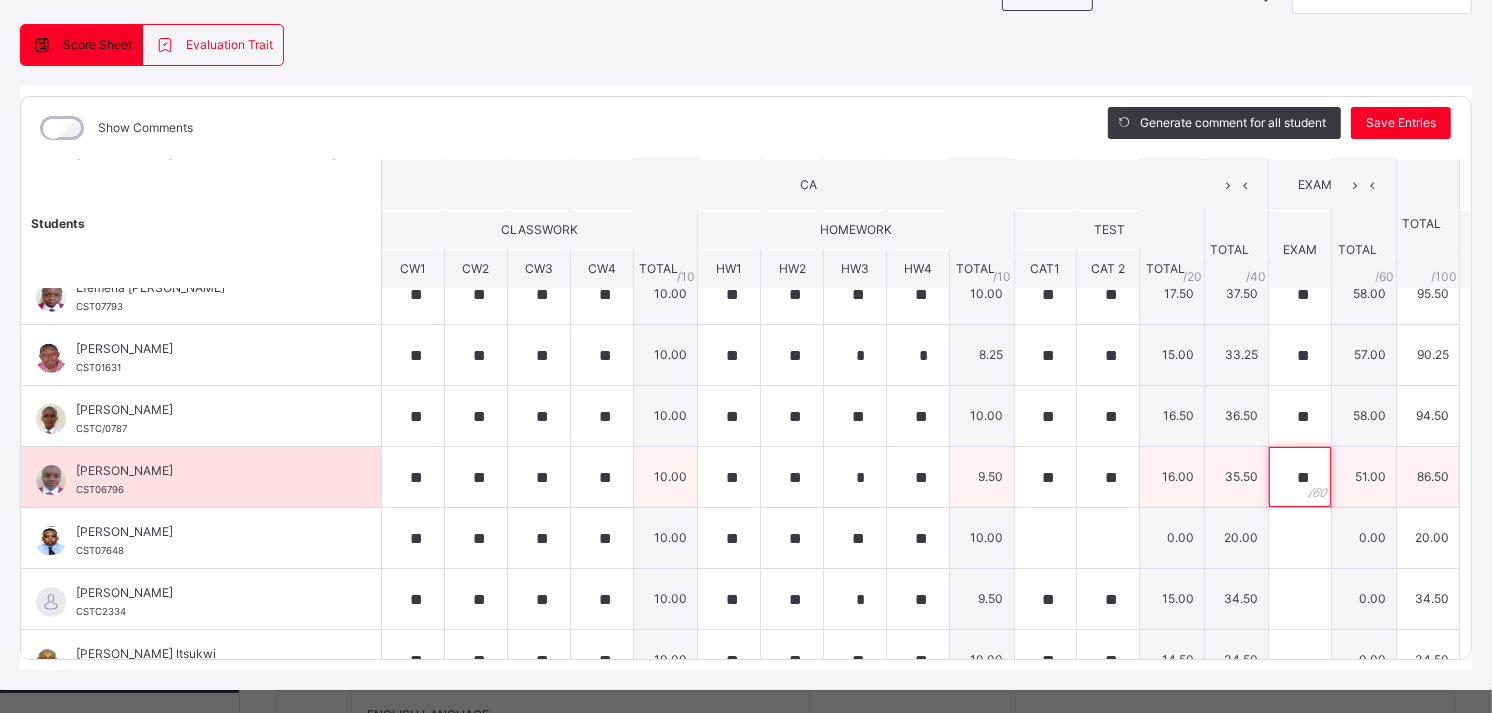 scroll, scrollTop: 392, scrollLeft: 0, axis: vertical 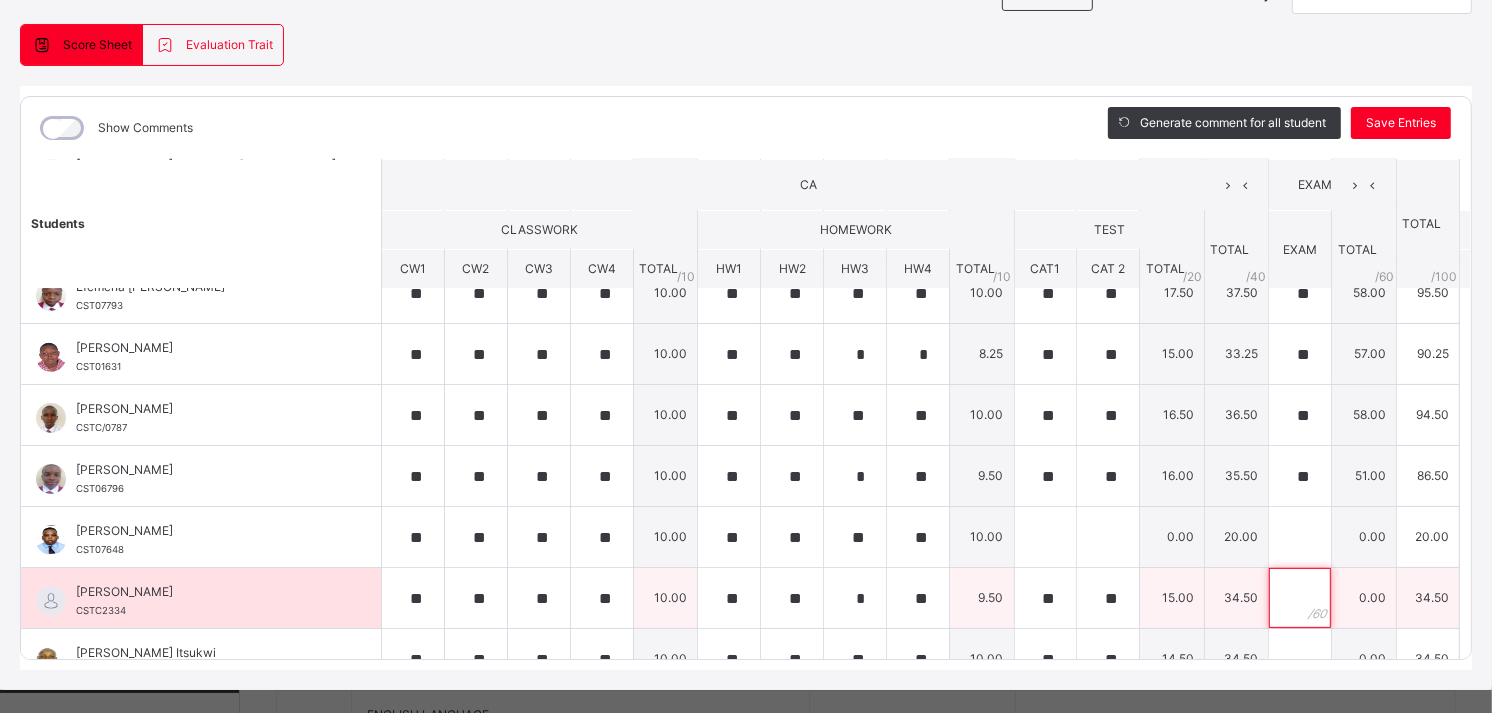 click at bounding box center [1300, 598] 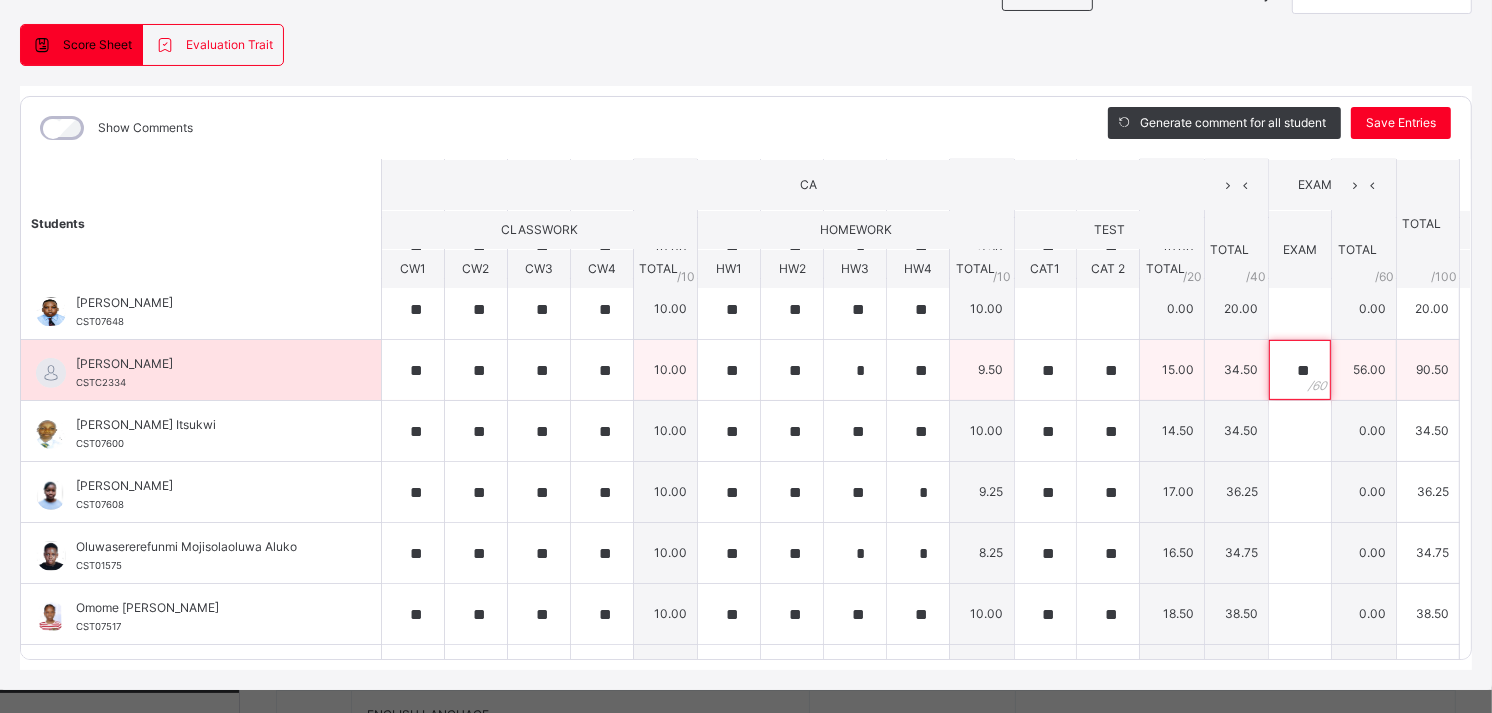 scroll, scrollTop: 621, scrollLeft: 0, axis: vertical 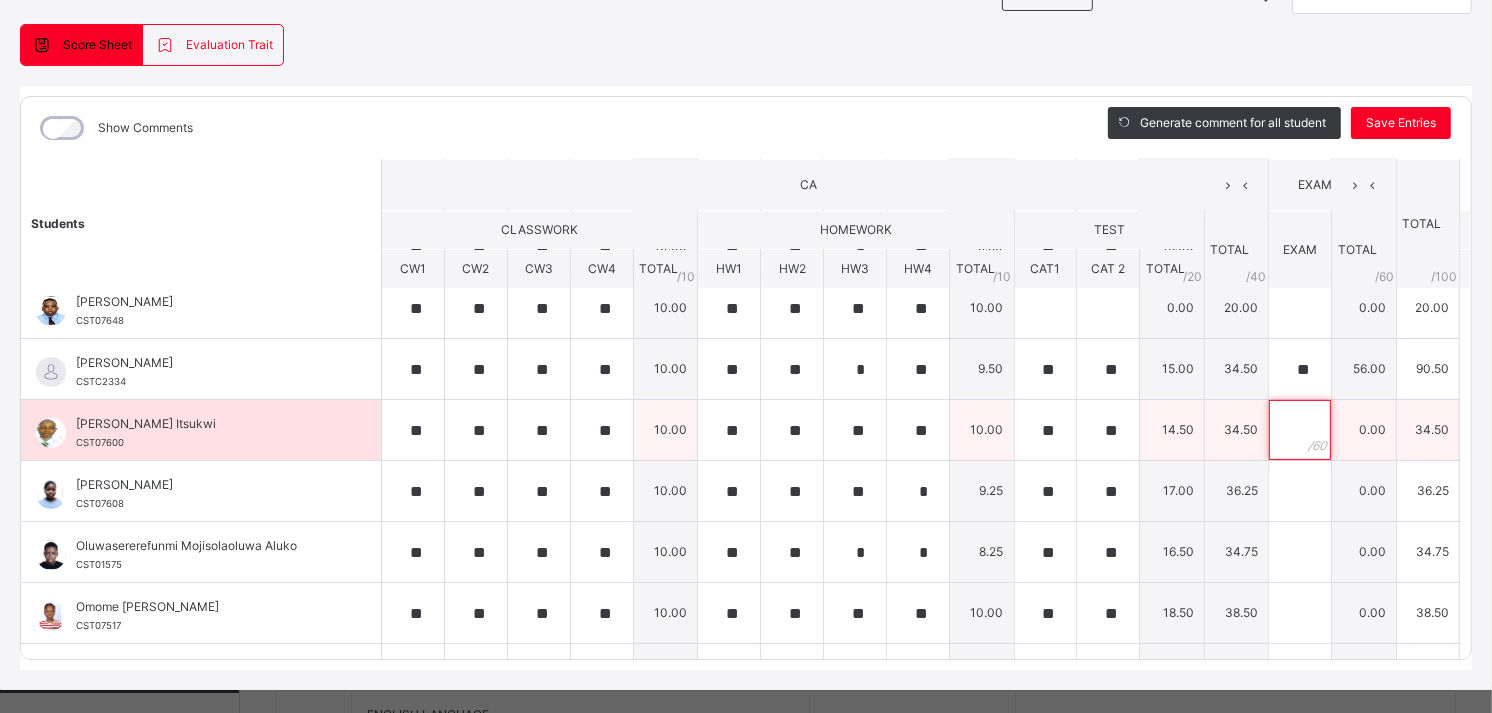 click at bounding box center [1300, 430] 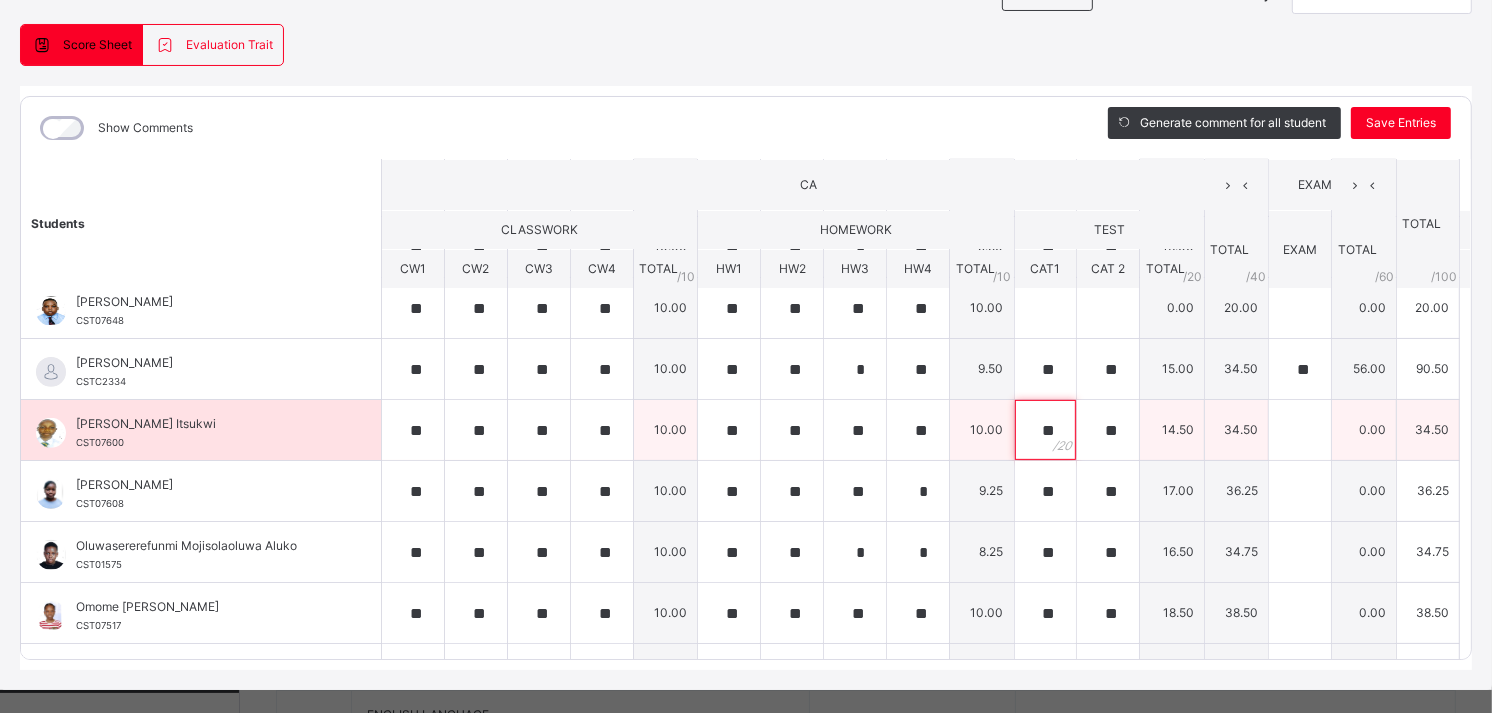 click on "**" at bounding box center (1046, 430) 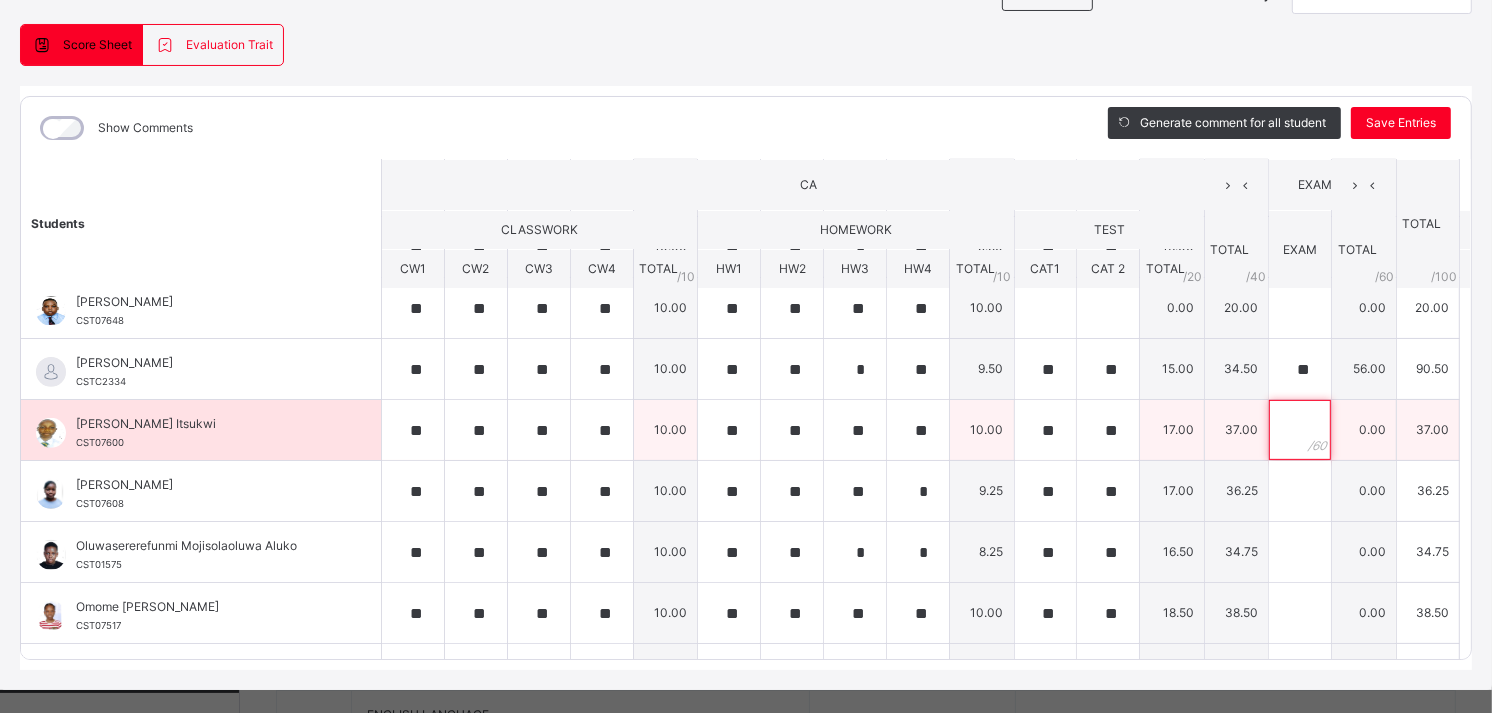click at bounding box center (1300, 430) 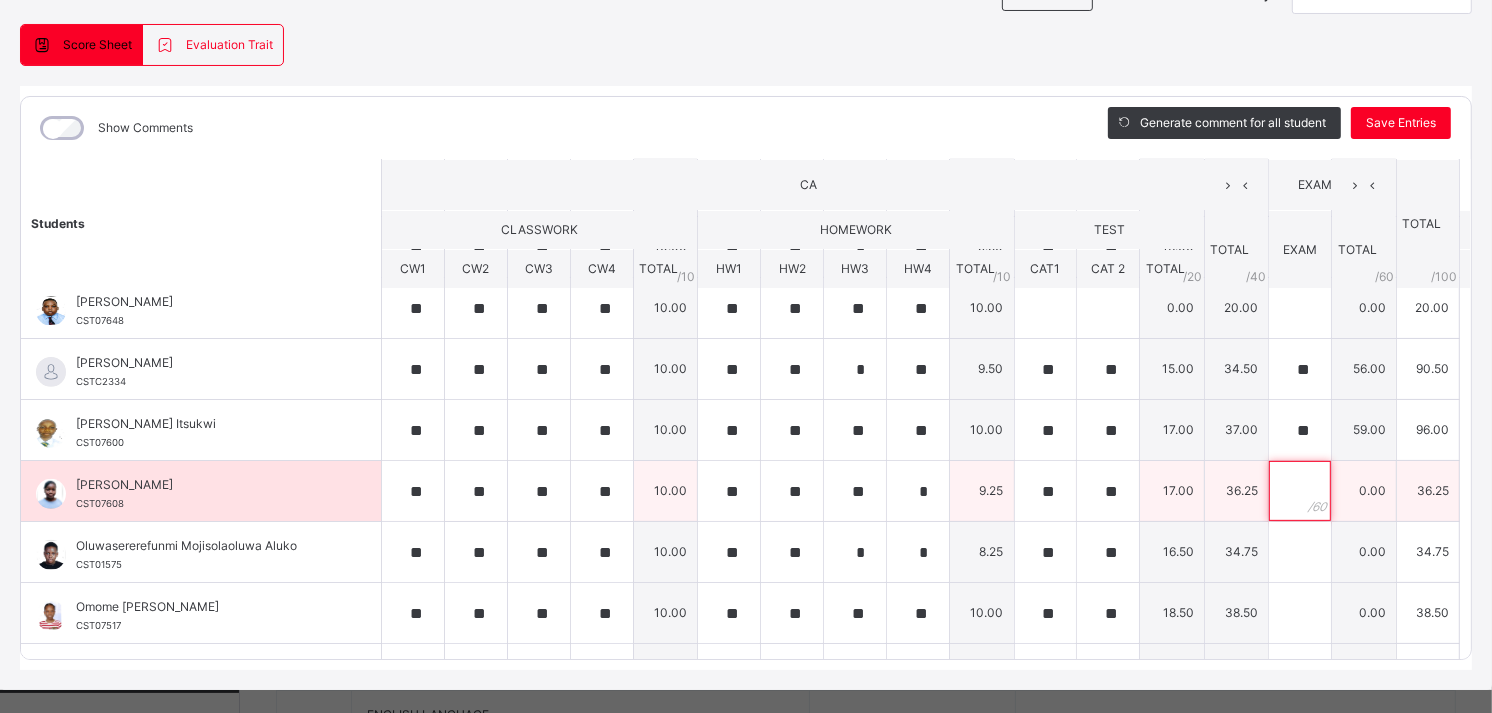 click at bounding box center (1300, 491) 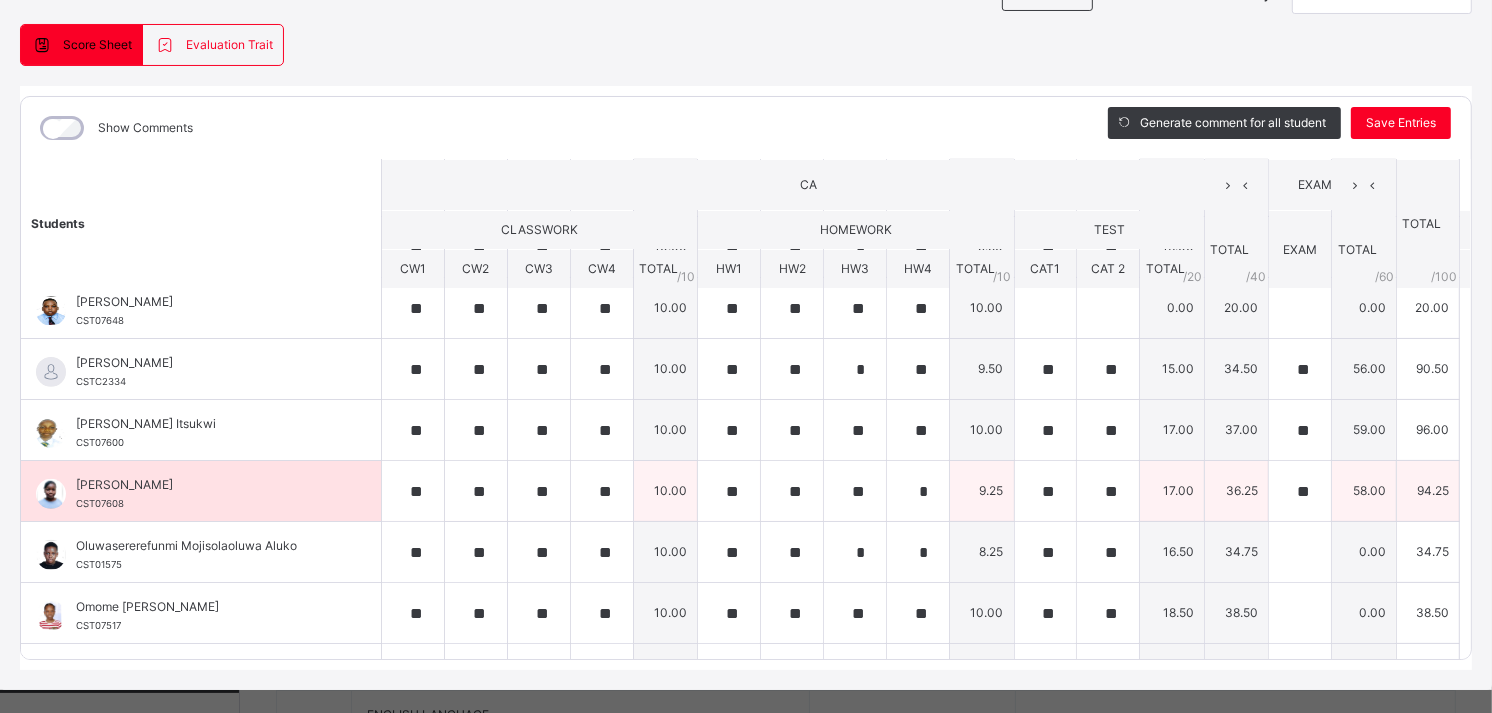 click on "**" at bounding box center (1300, 491) 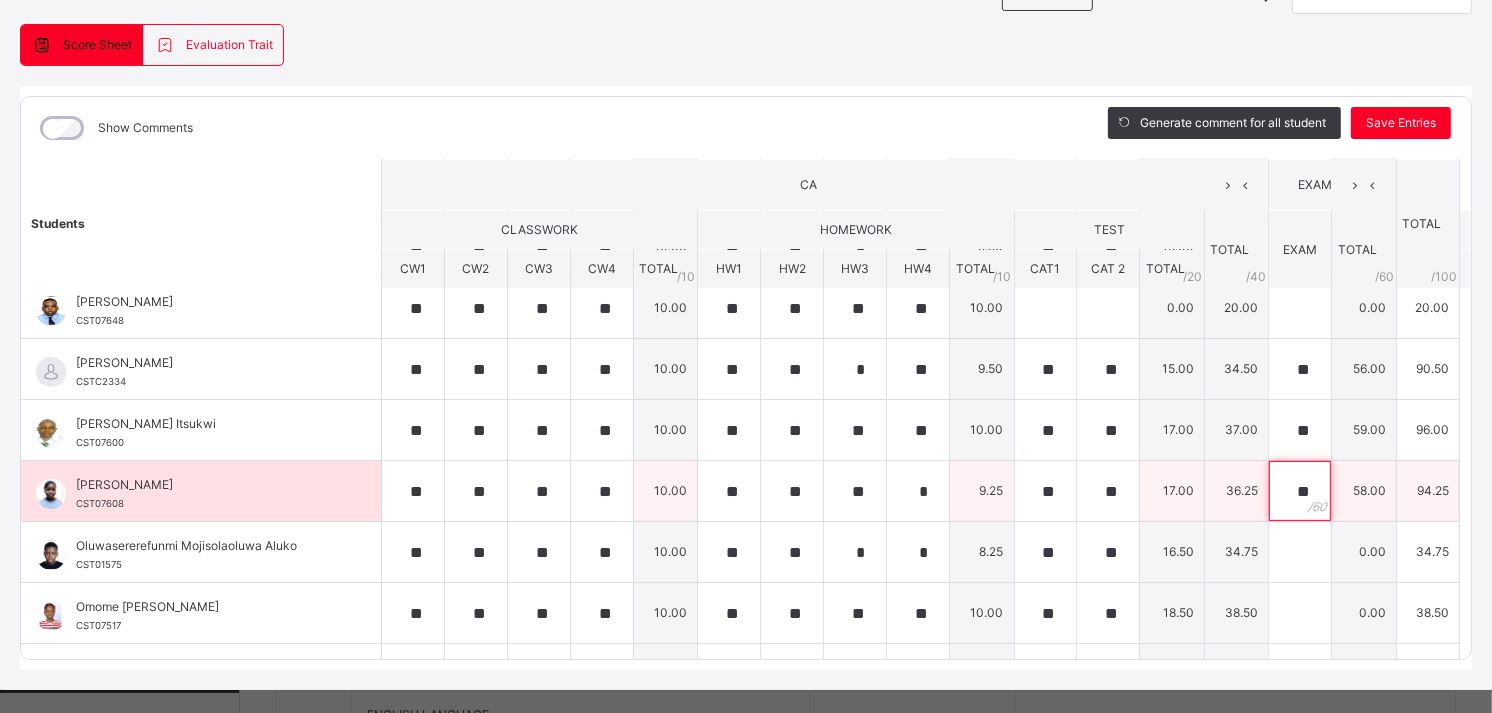 click on "**" at bounding box center [1300, 491] 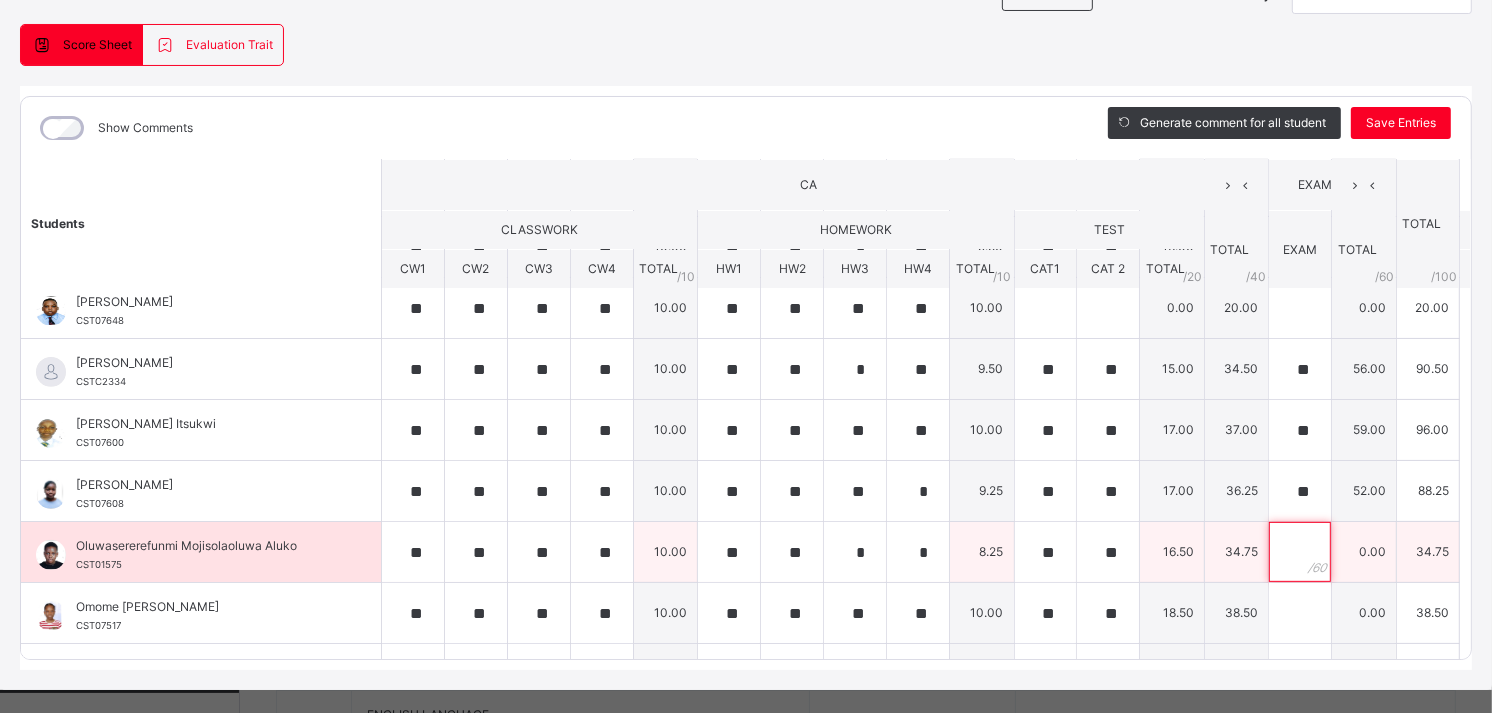 click at bounding box center [1300, 552] 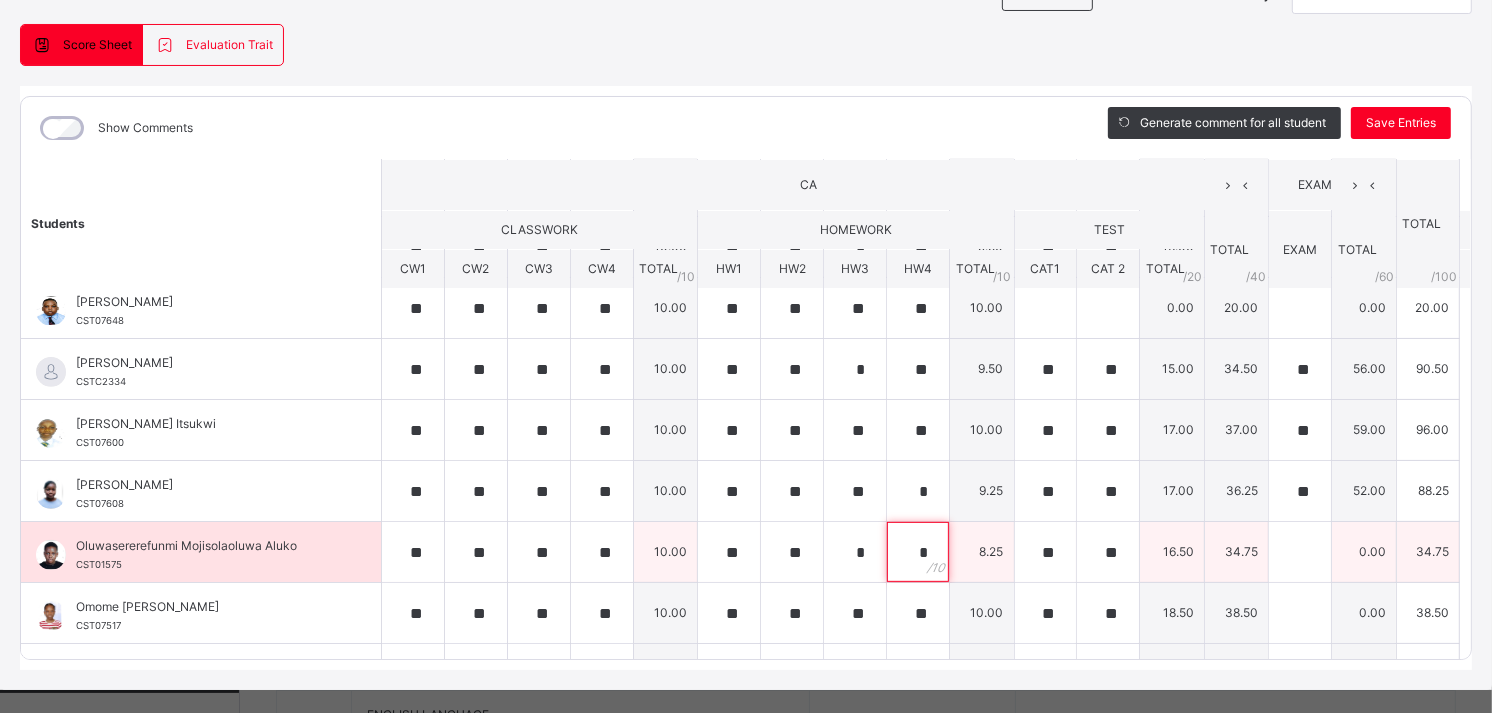 click on "*" at bounding box center (918, 552) 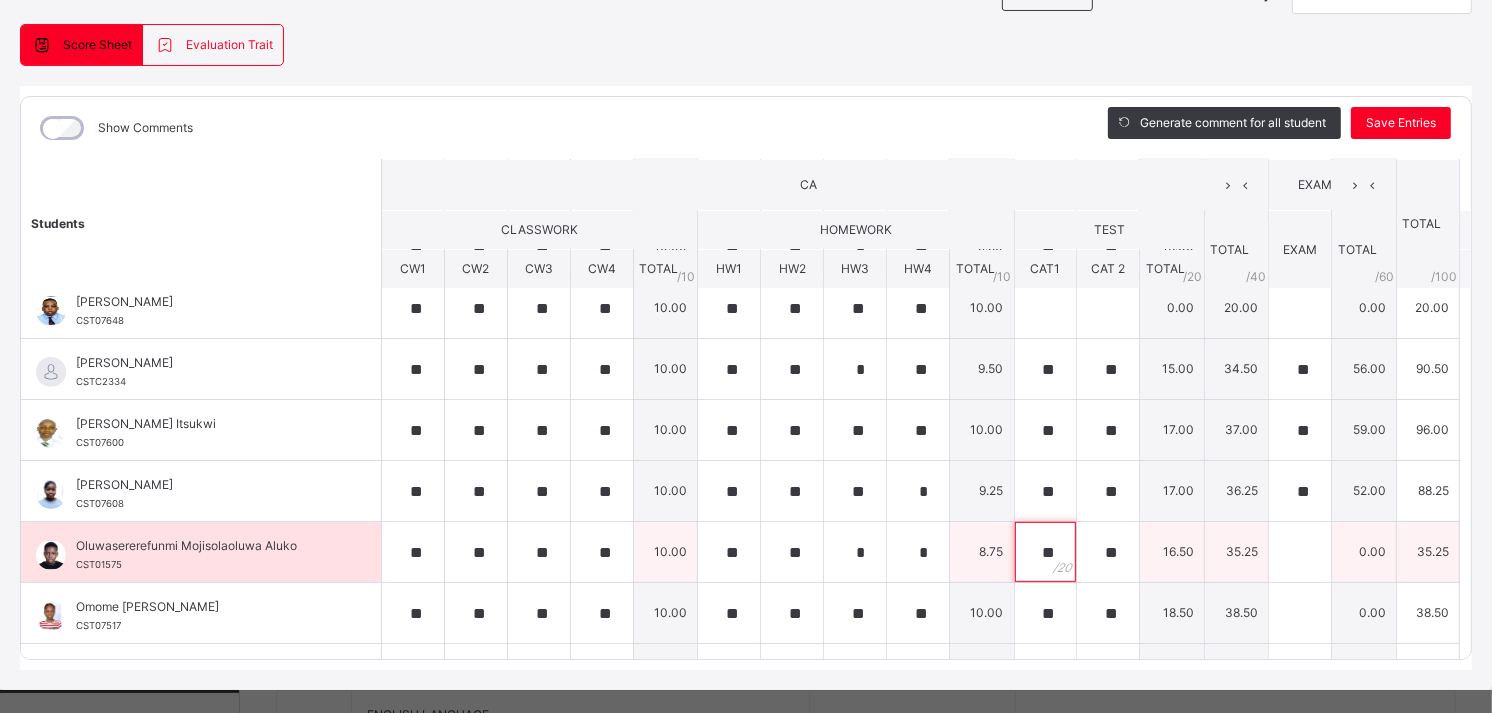 click on "**" at bounding box center (1046, 552) 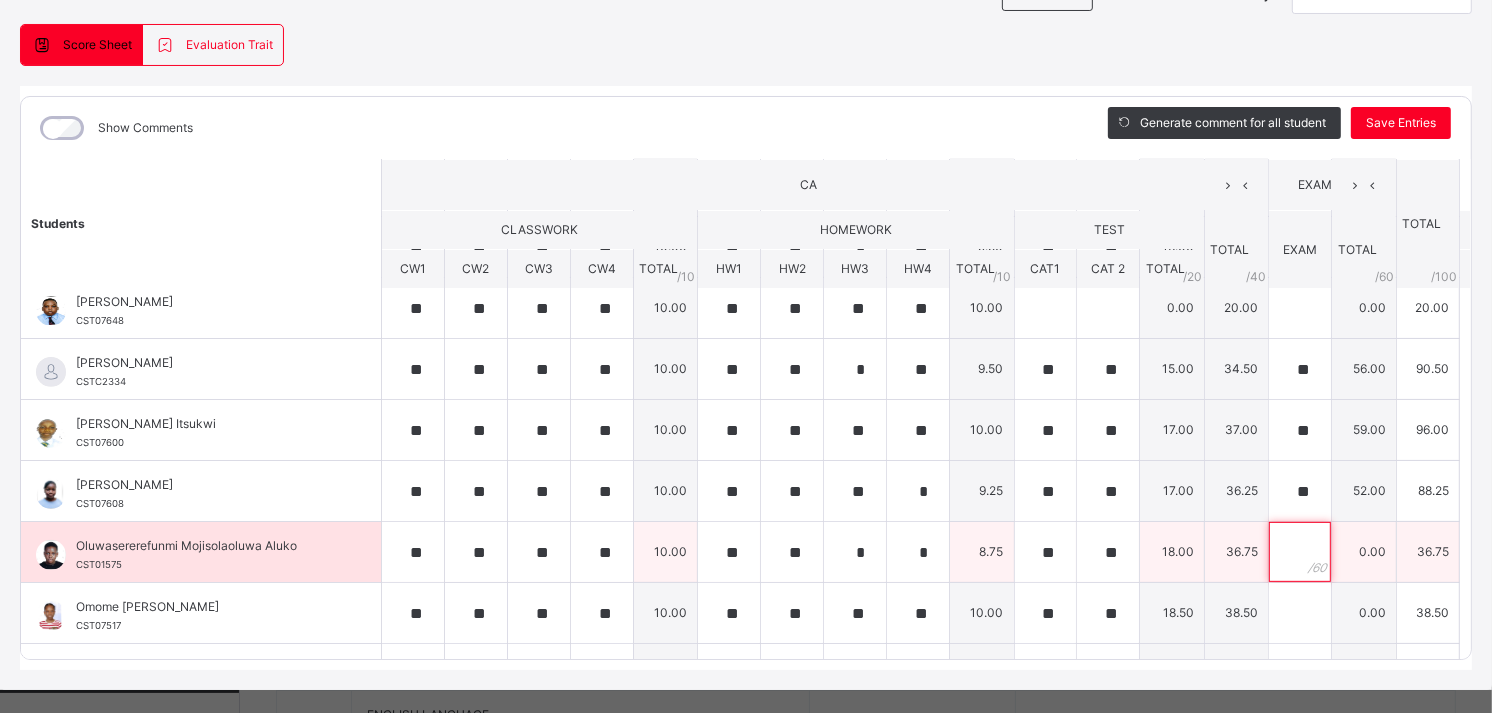 click at bounding box center (1300, 552) 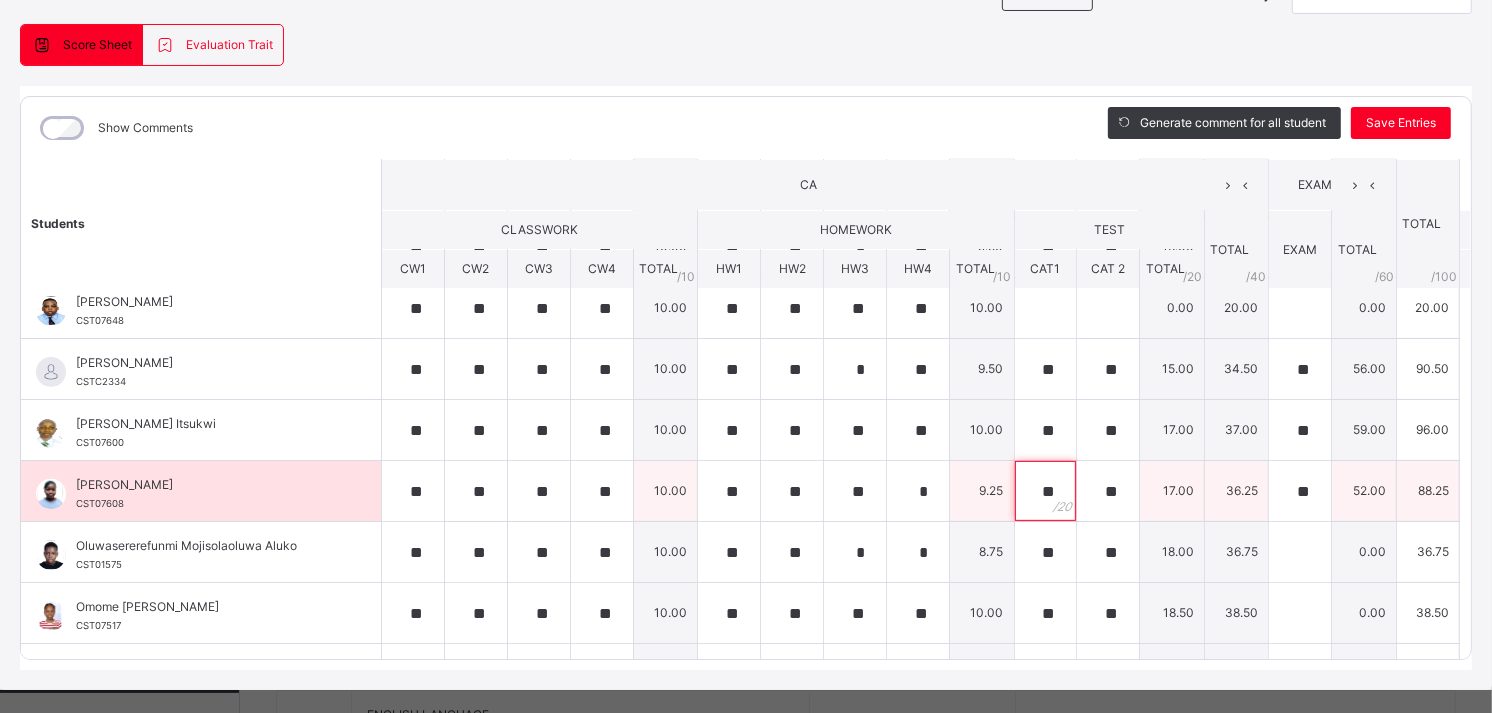 click on "**" at bounding box center [1046, 491] 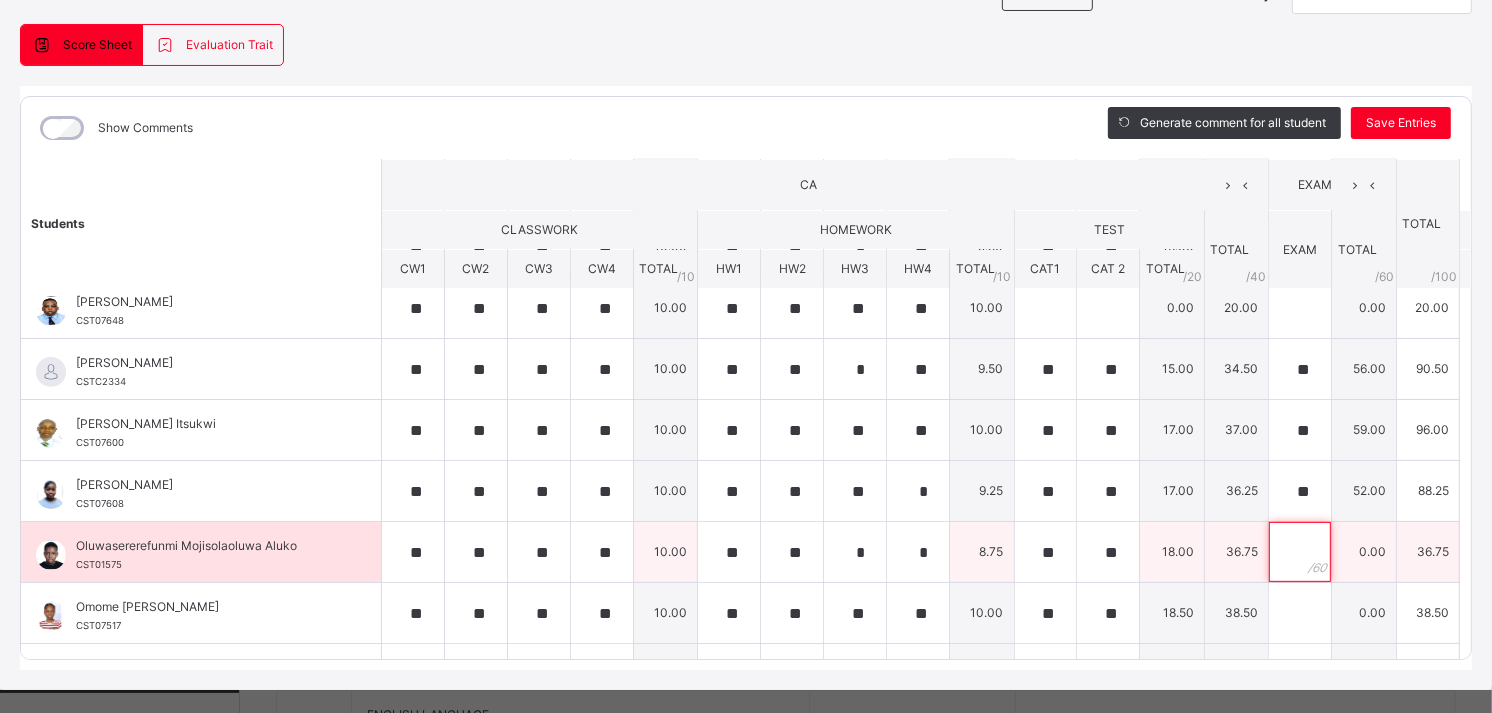 click at bounding box center [1300, 552] 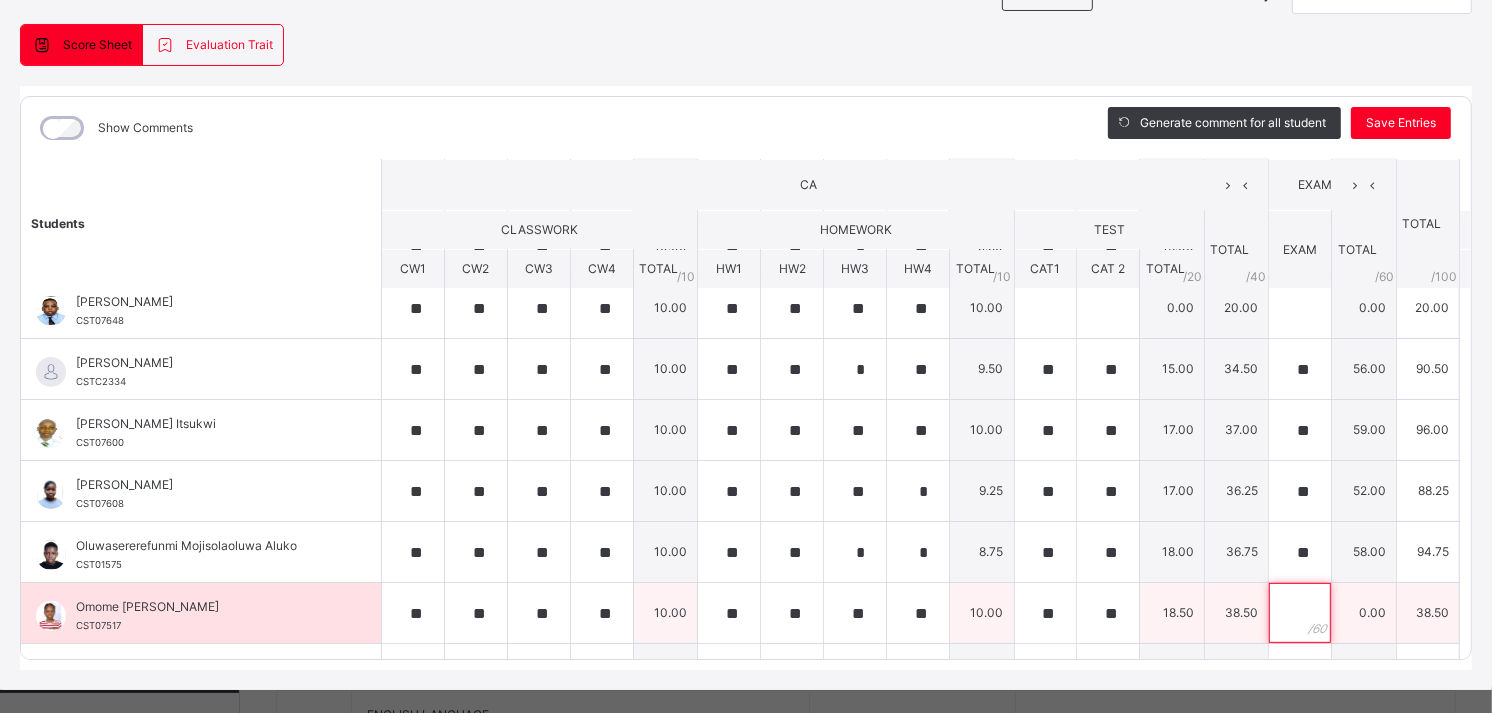 click at bounding box center [1300, 613] 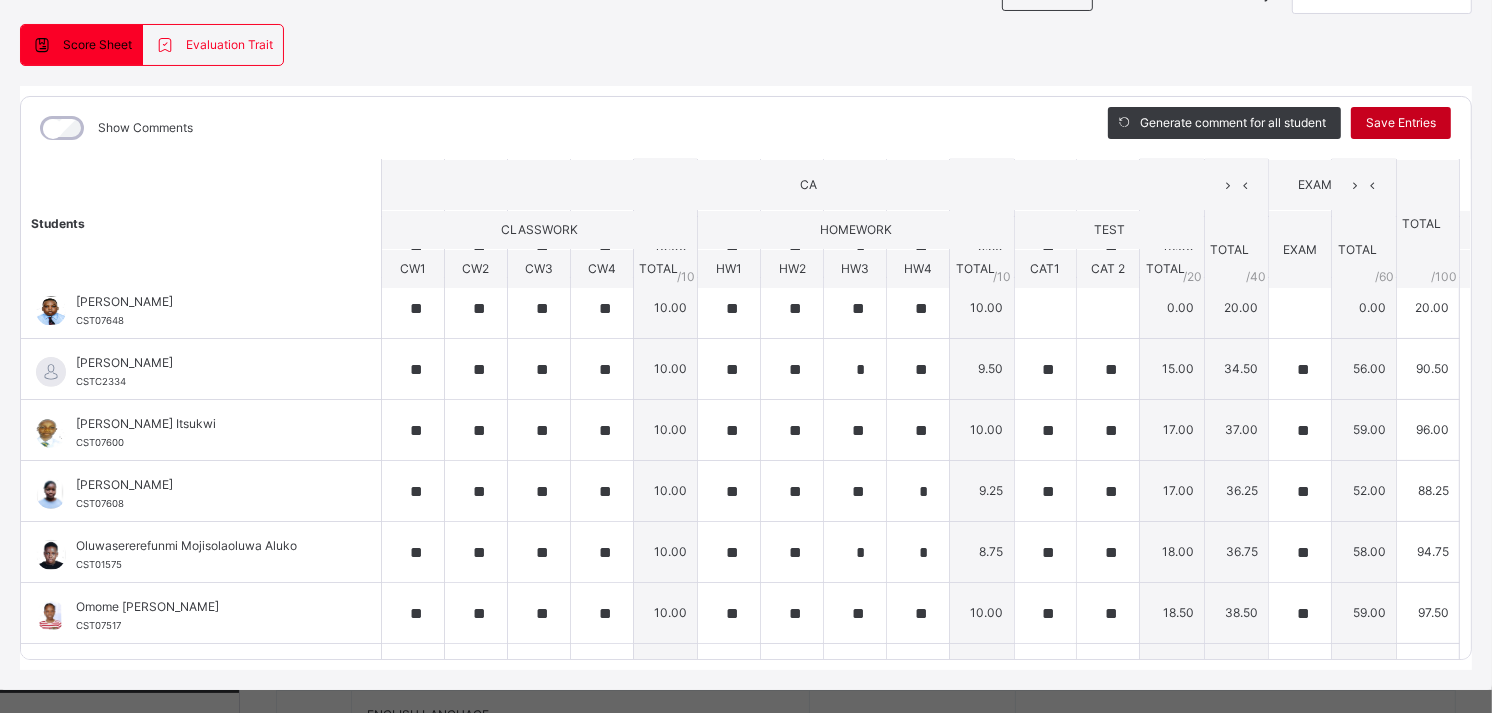 click on "Save Entries" at bounding box center (1401, 123) 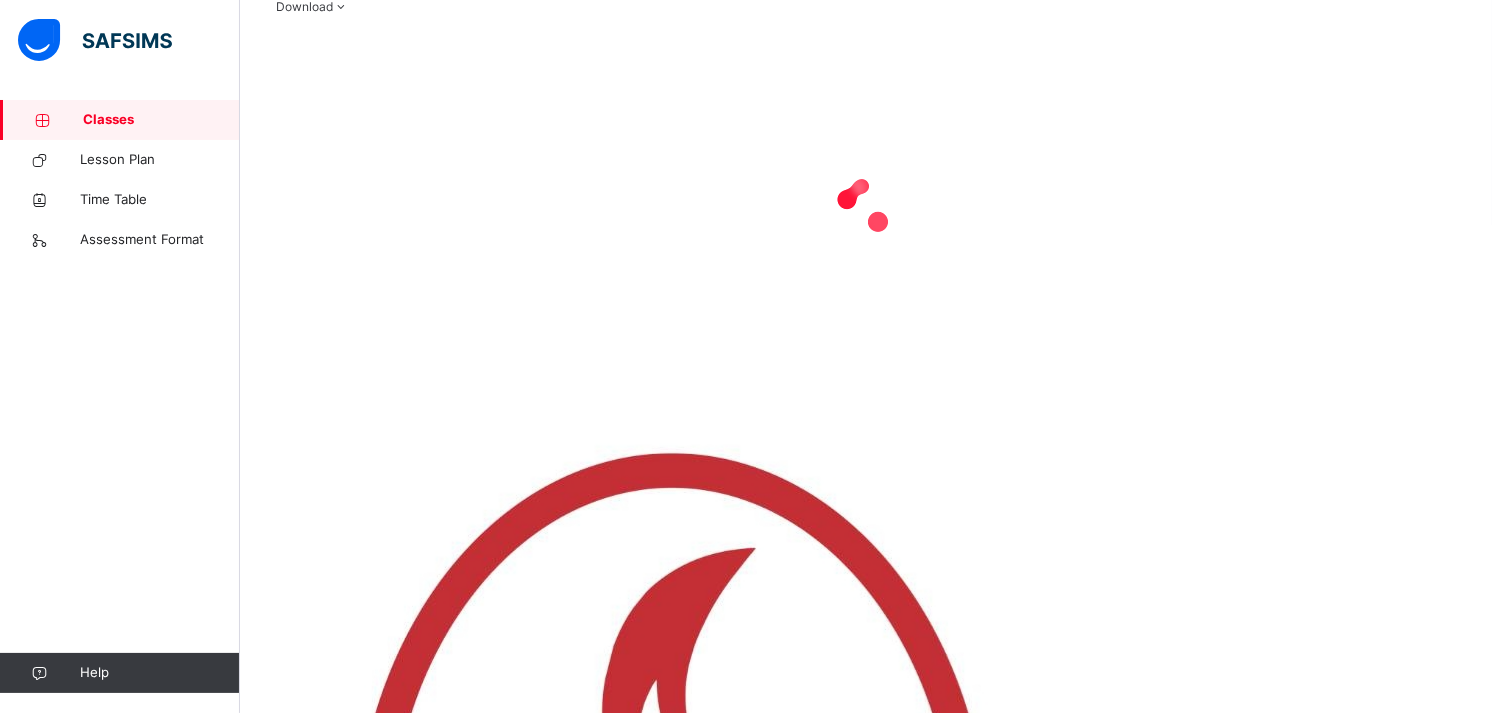 scroll, scrollTop: 0, scrollLeft: 0, axis: both 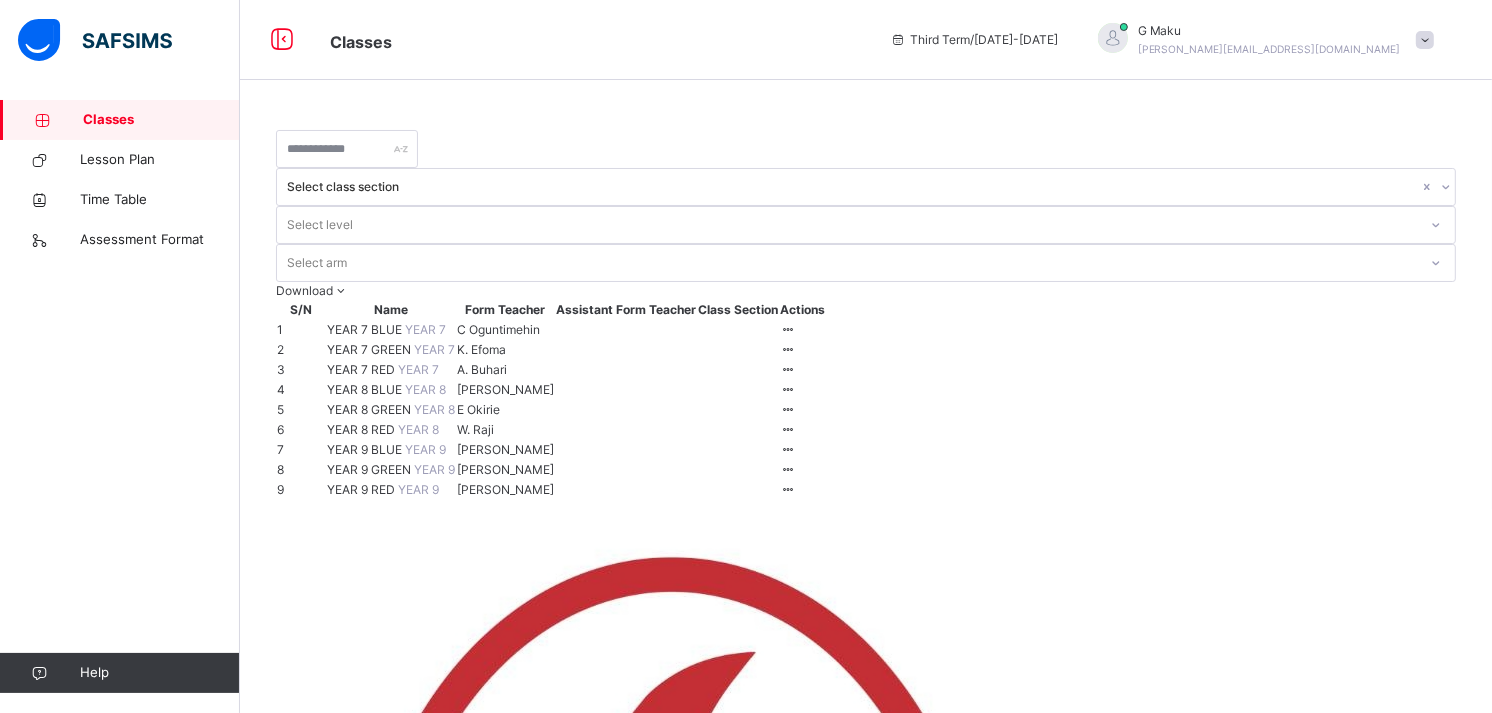click on "YEAR 8   RED" at bounding box center (362, 429) 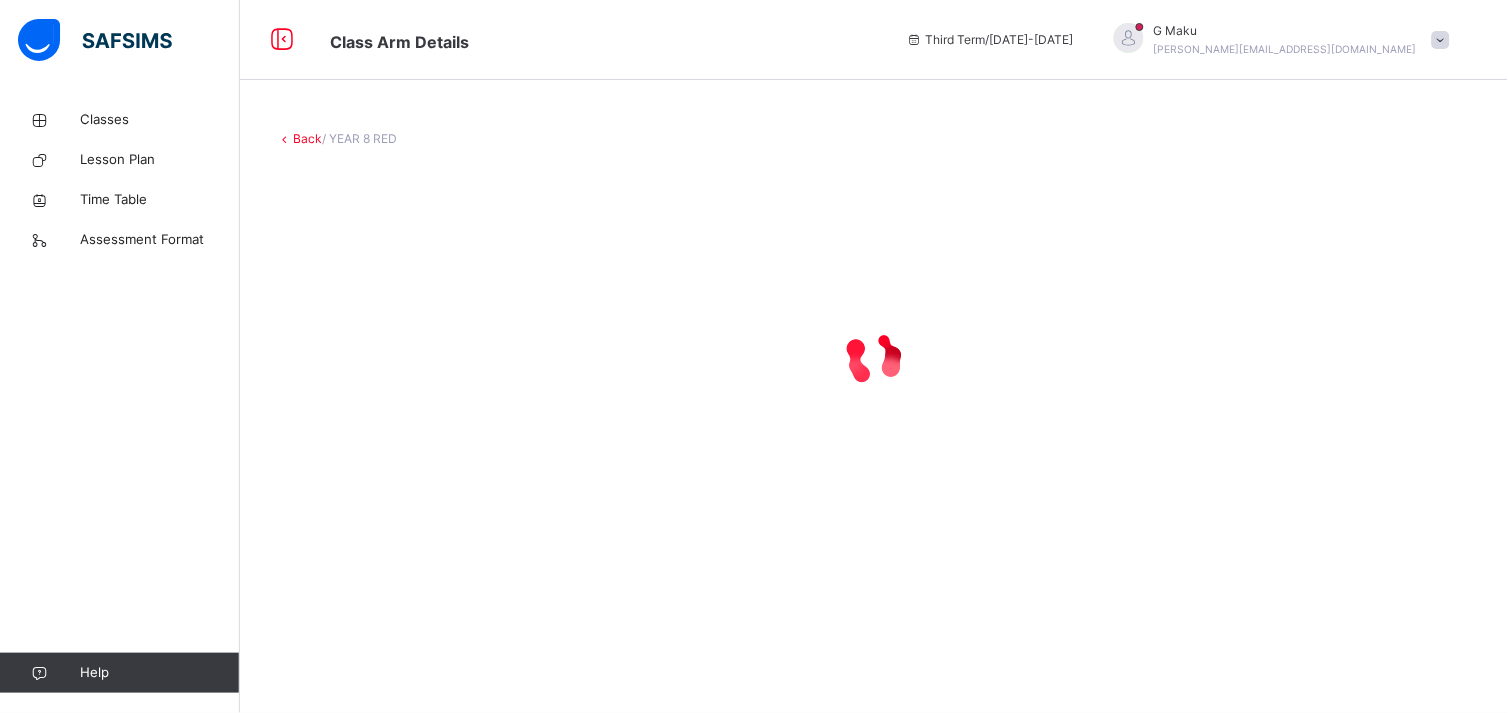 click at bounding box center (874, 358) 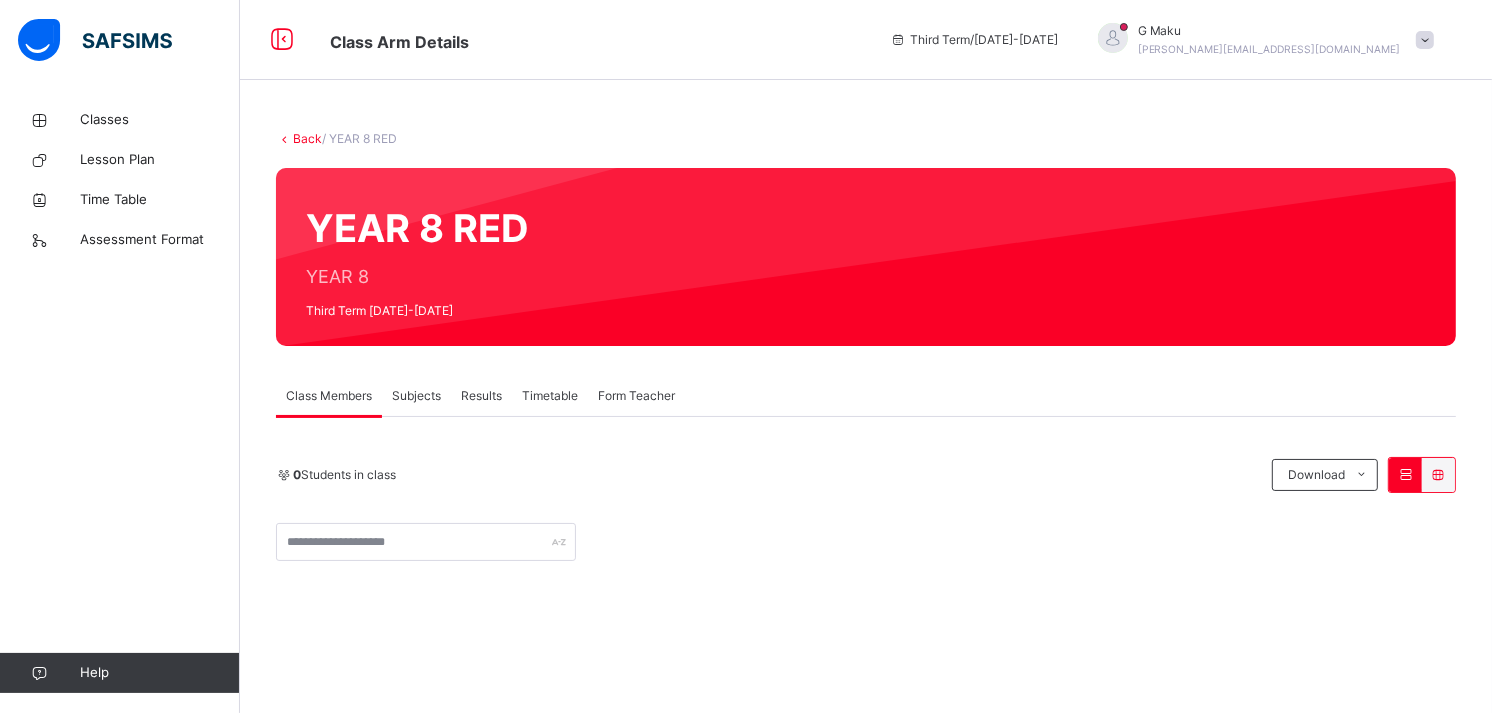 click on "Subjects" at bounding box center [416, 396] 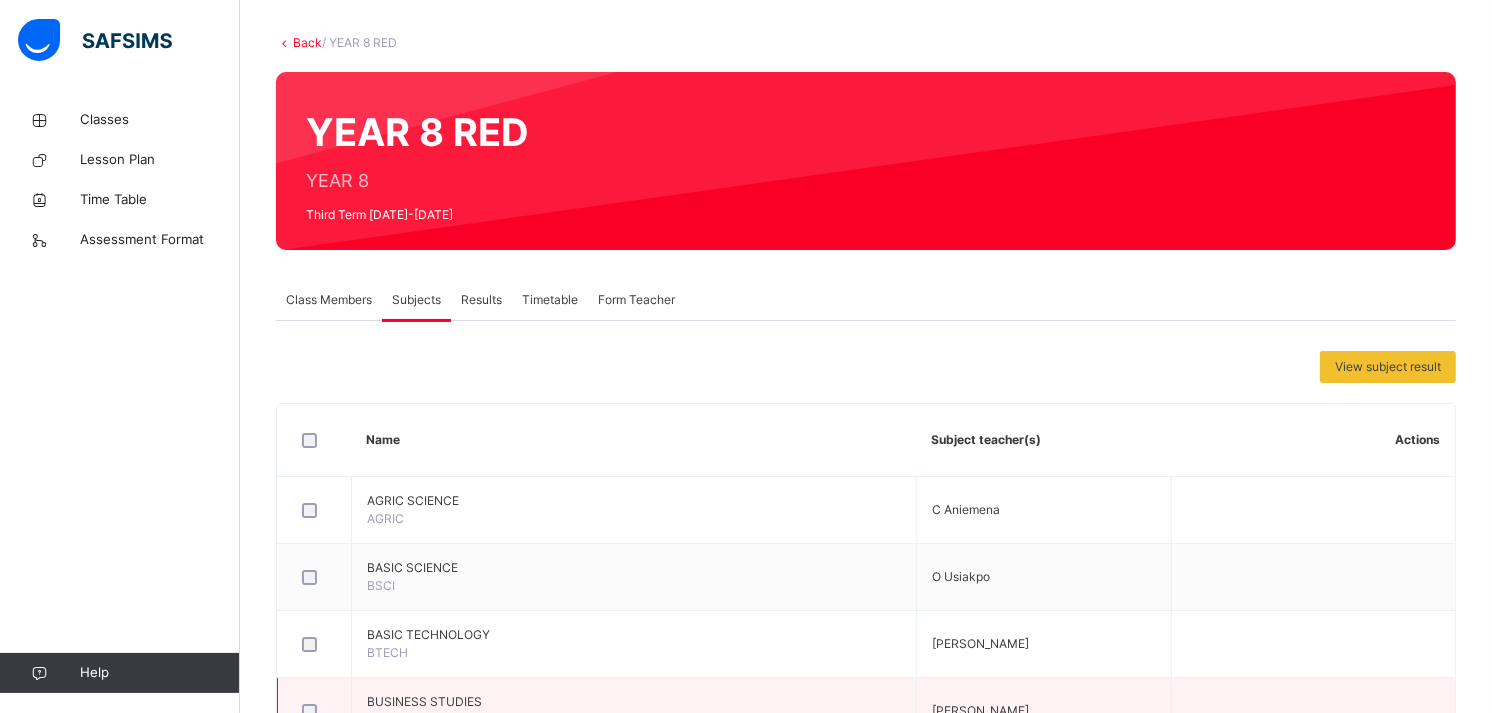 scroll, scrollTop: 0, scrollLeft: 0, axis: both 